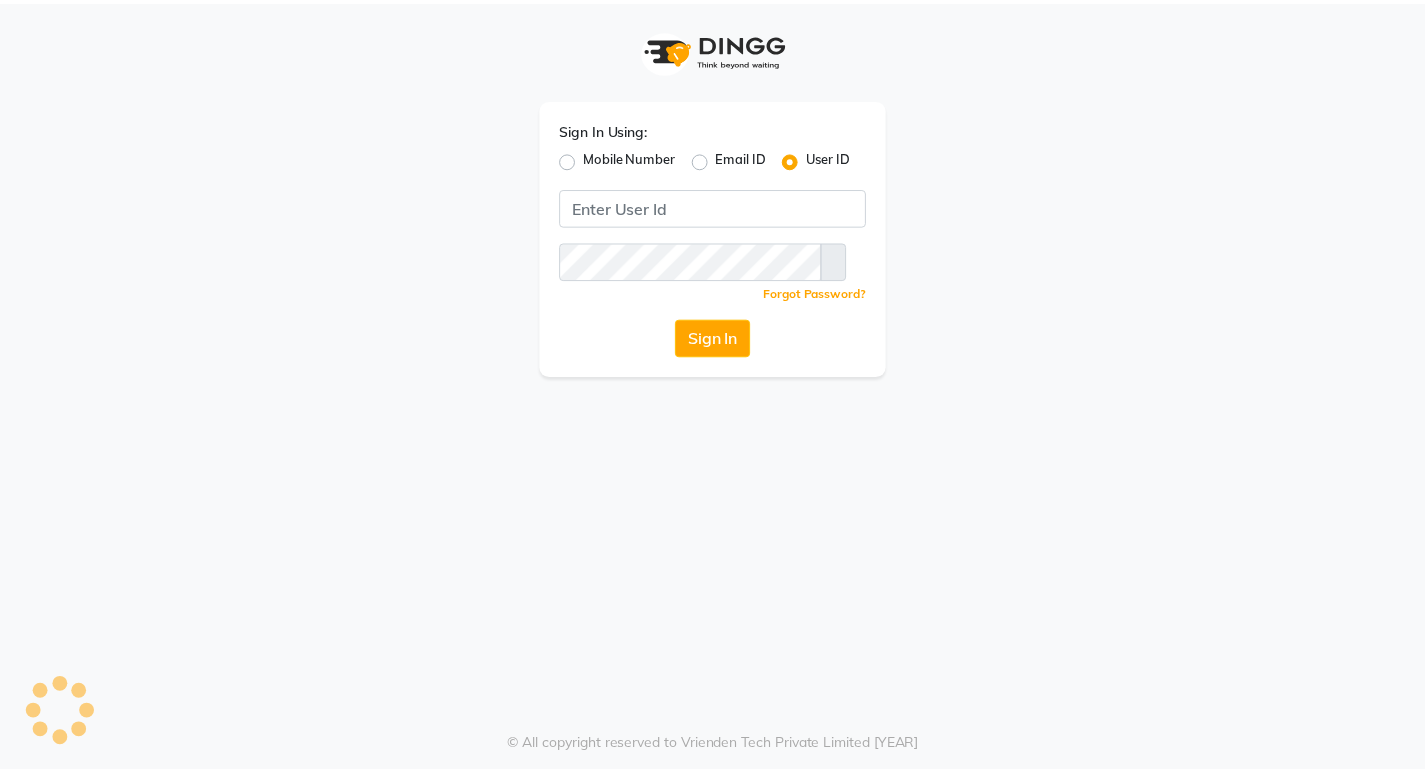 scroll, scrollTop: 0, scrollLeft: 0, axis: both 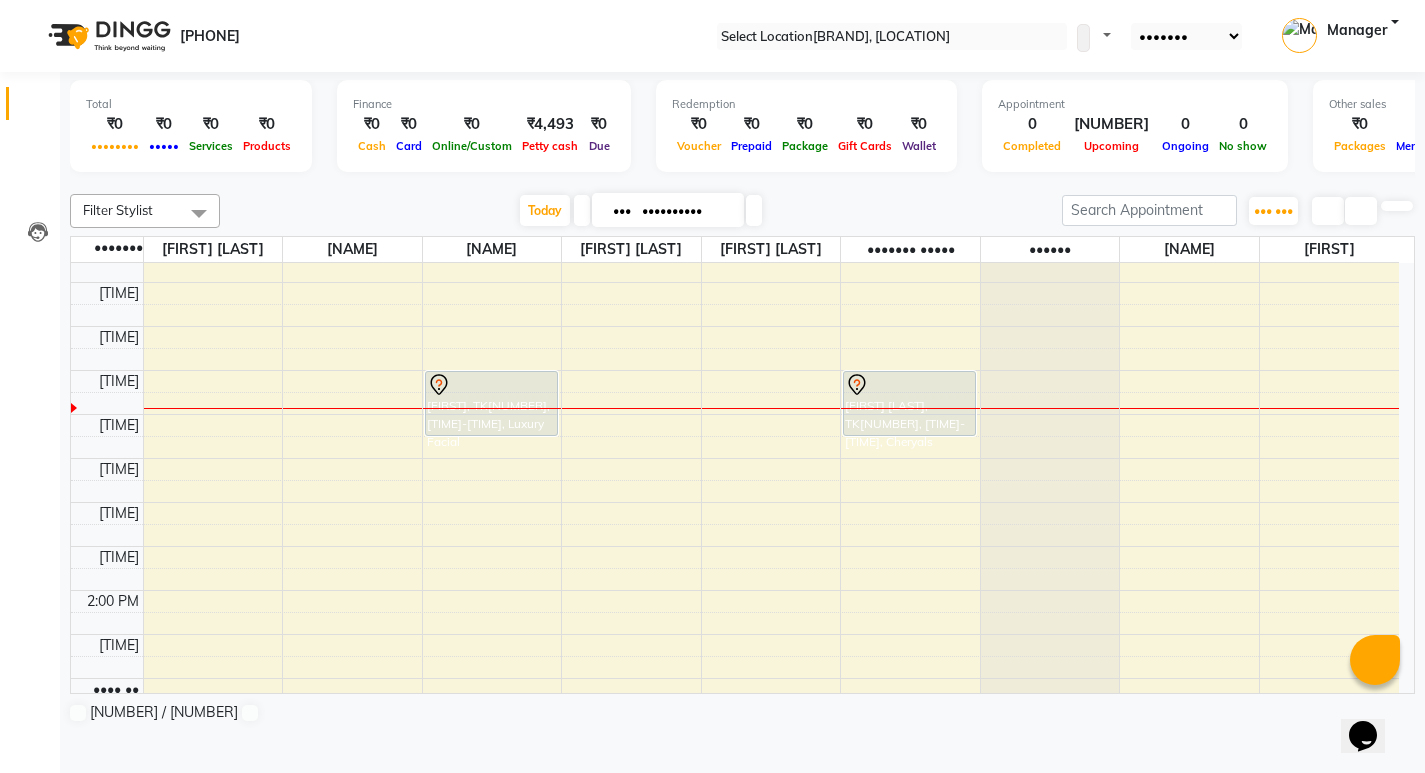 click on "View Profile" at bounding box center [52, 786] 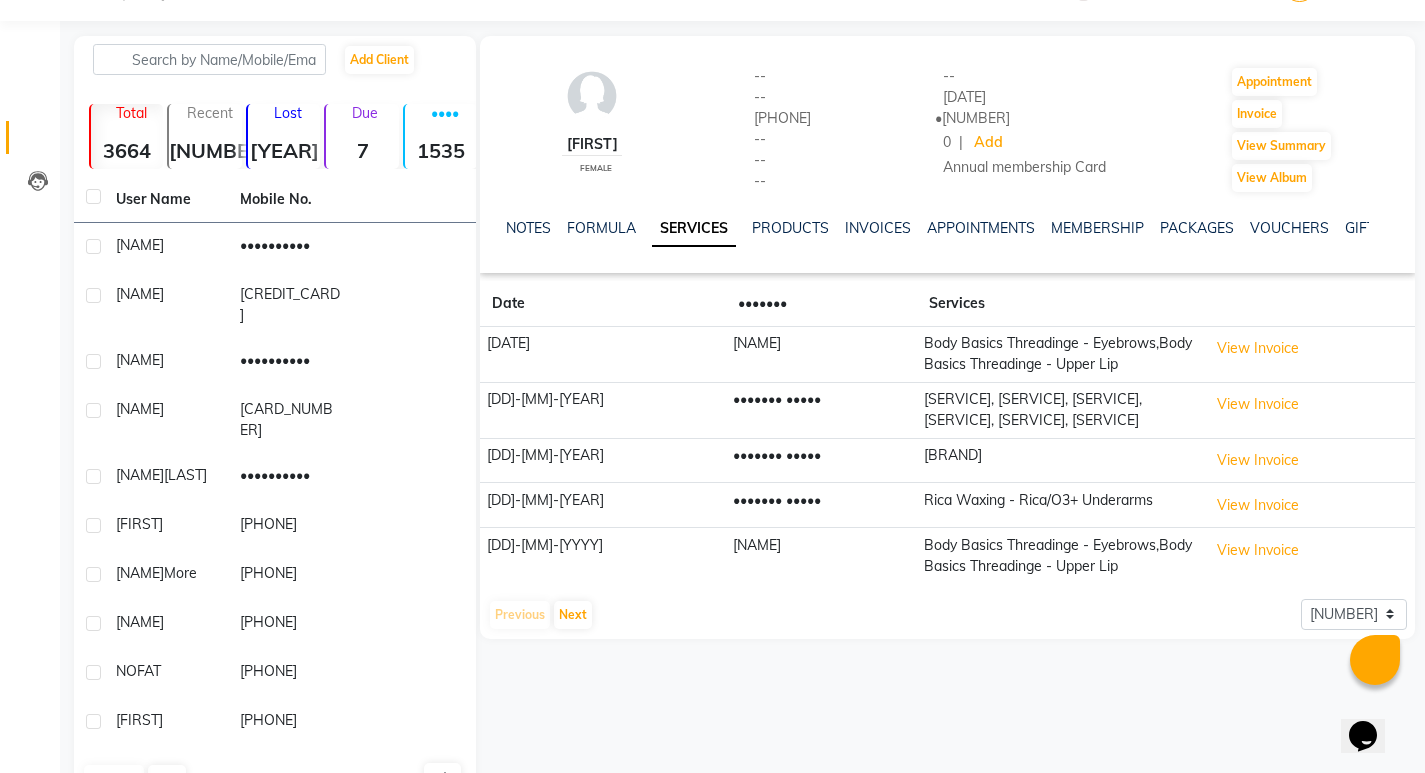 scroll, scrollTop: 77, scrollLeft: 0, axis: vertical 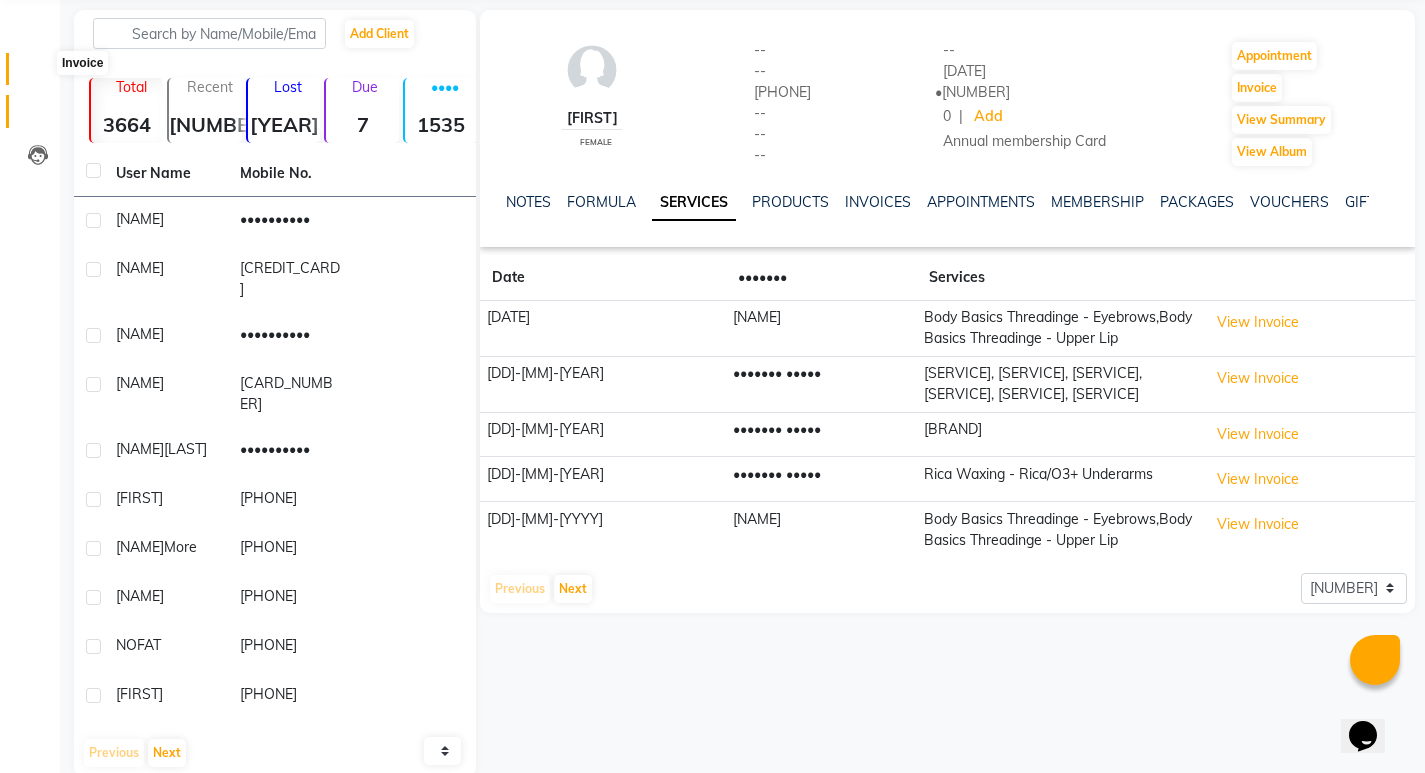 click at bounding box center (38, 74) 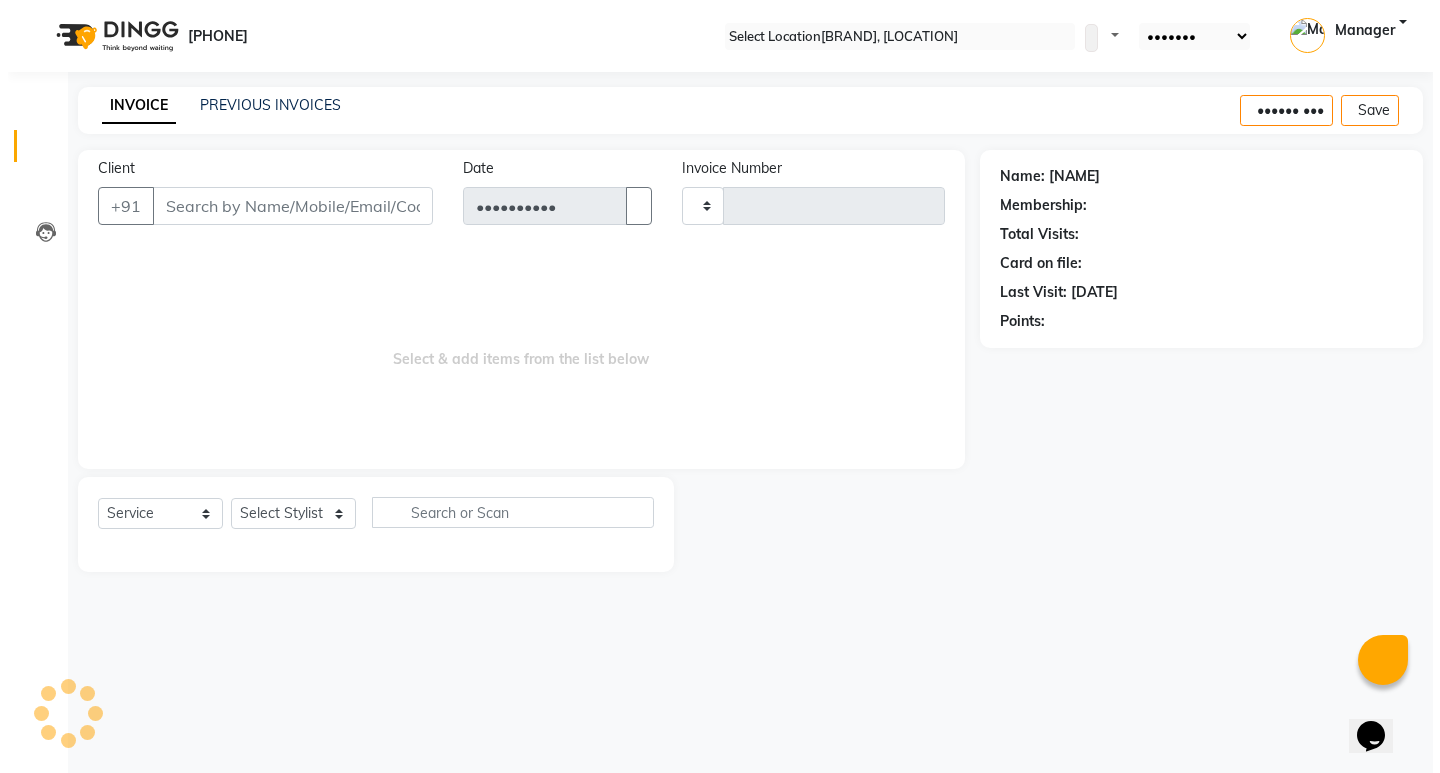 scroll, scrollTop: 0, scrollLeft: 0, axis: both 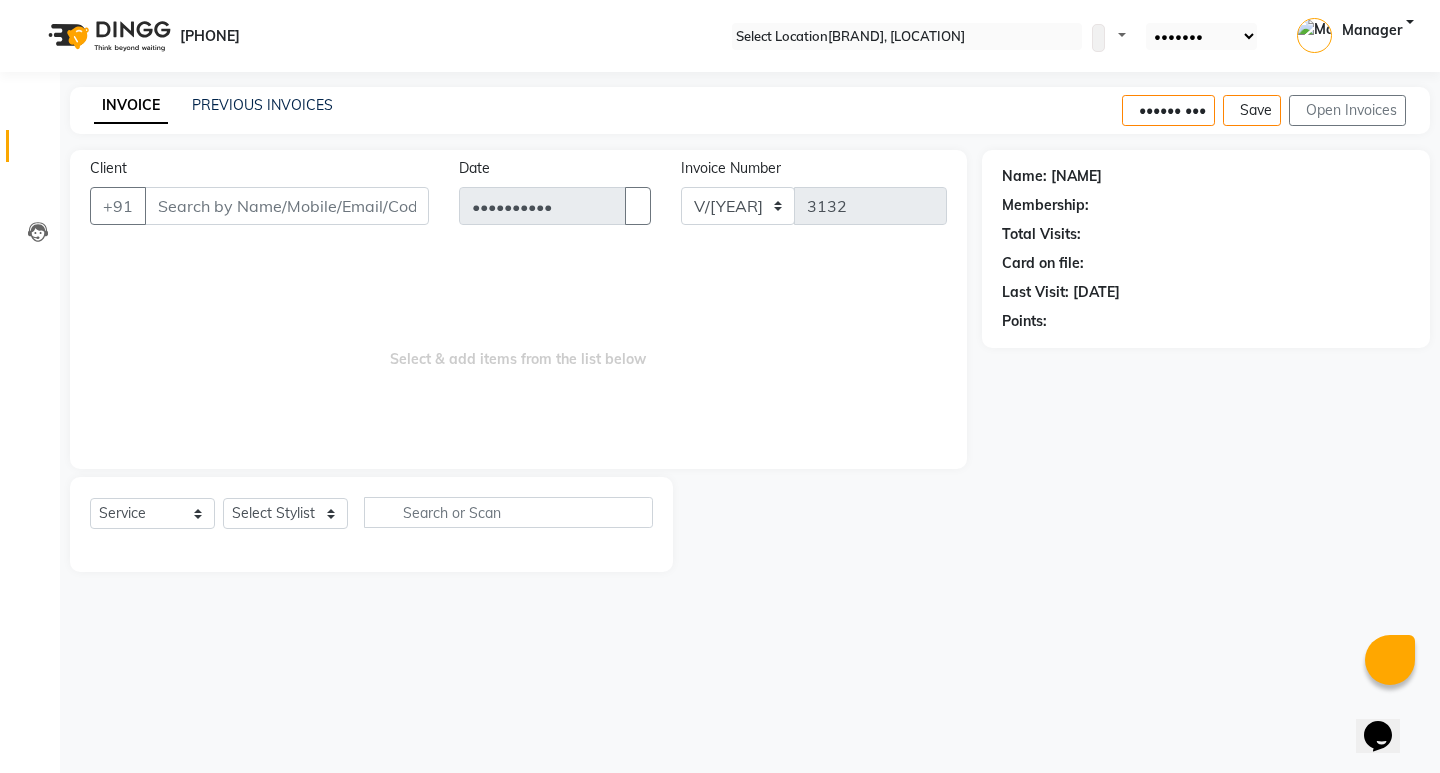 click on "Client" at bounding box center [287, 206] 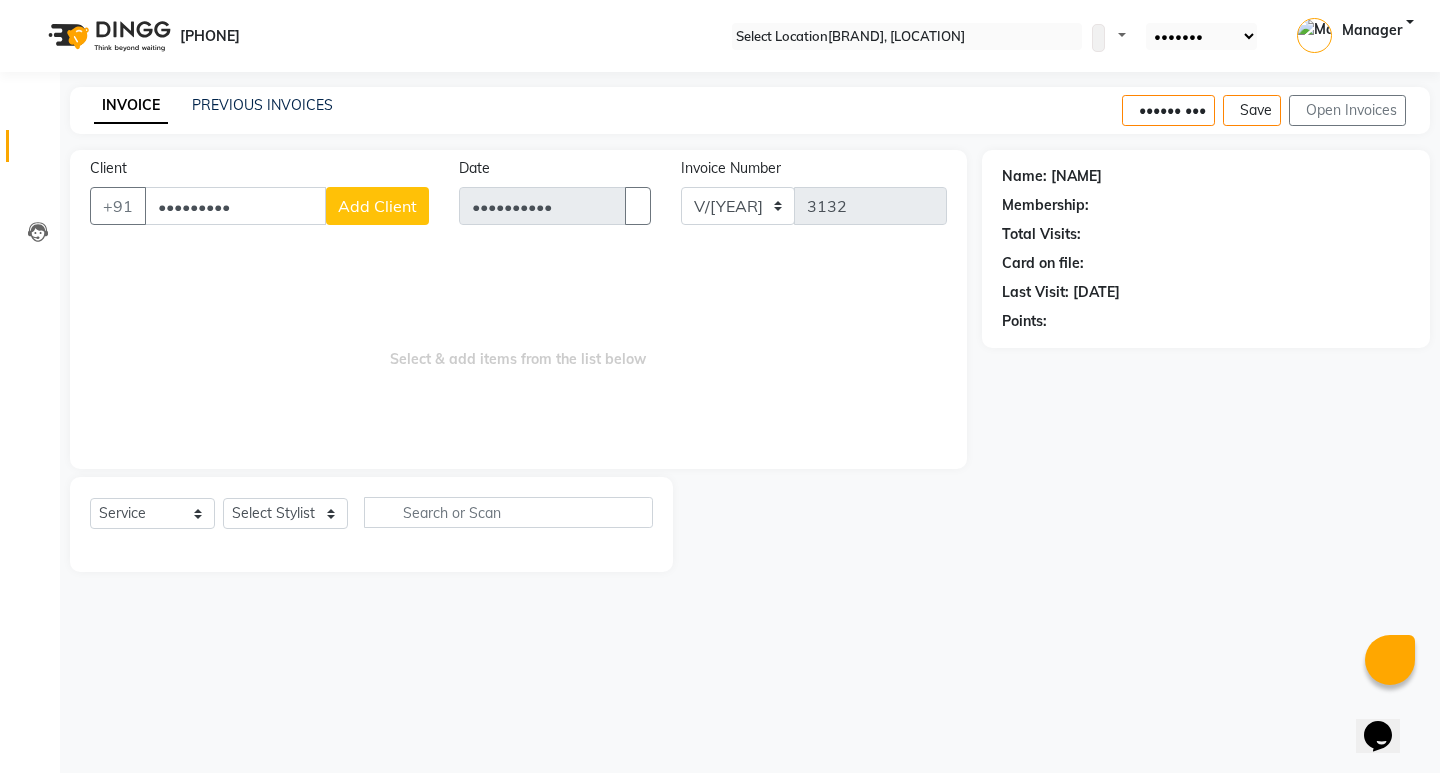 type on "•••••••••" 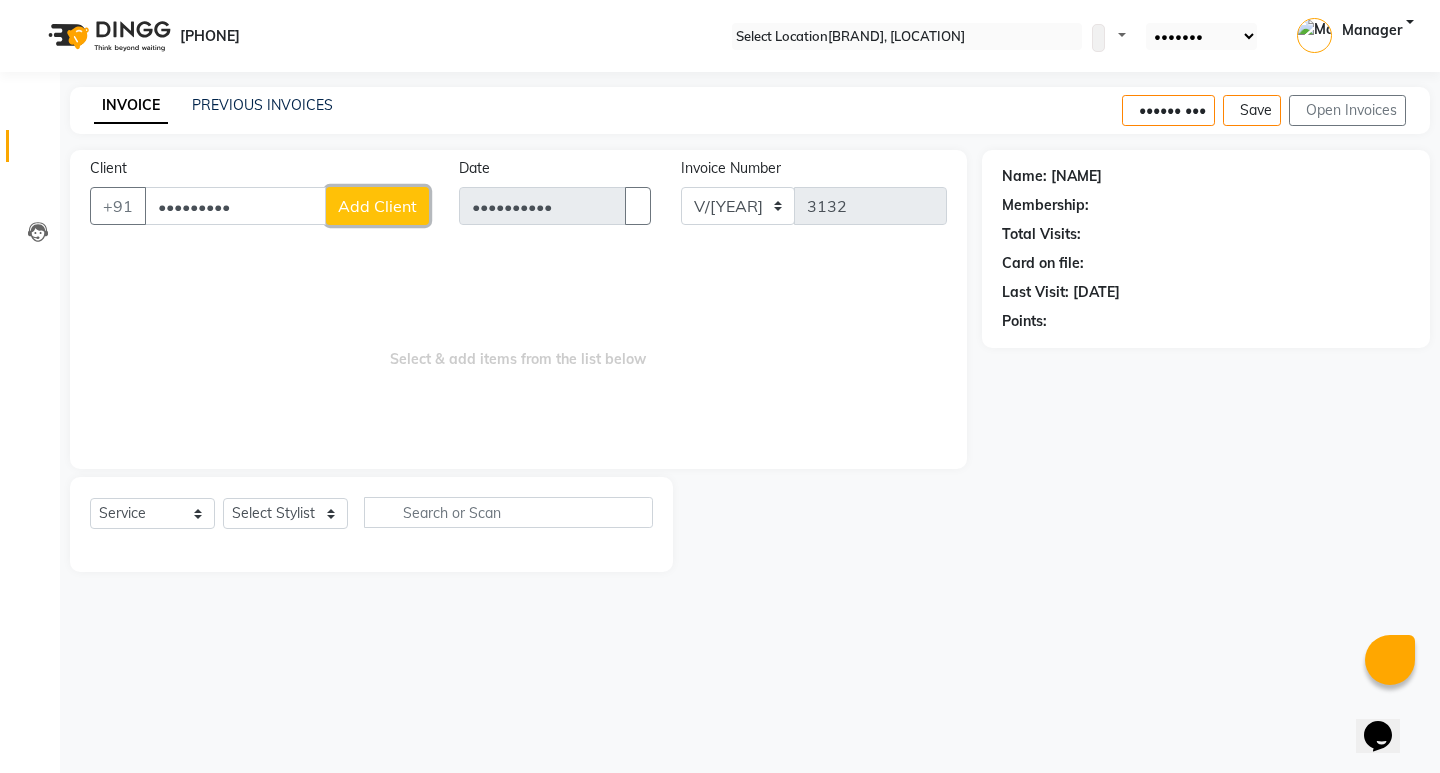 click on "Add Client" at bounding box center [377, 206] 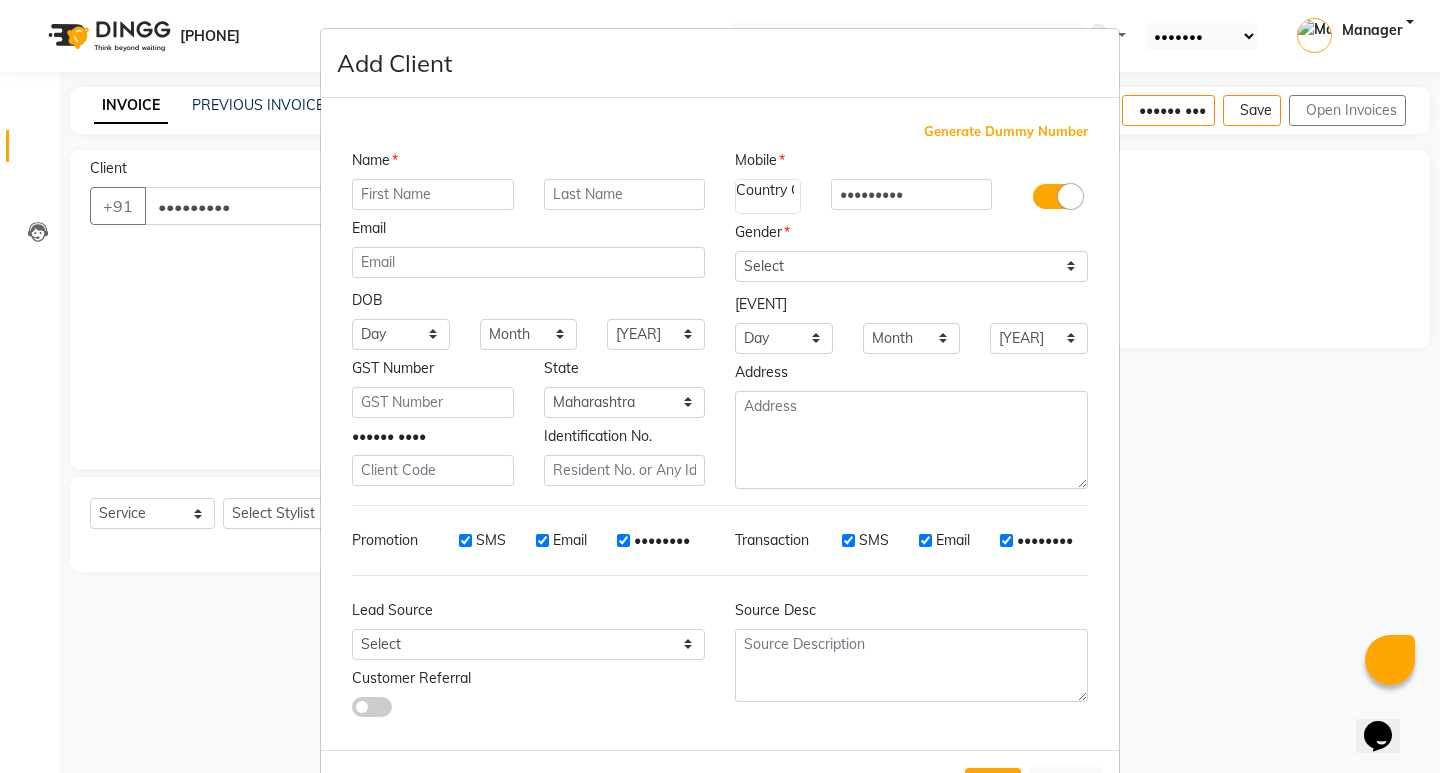 click at bounding box center [433, 194] 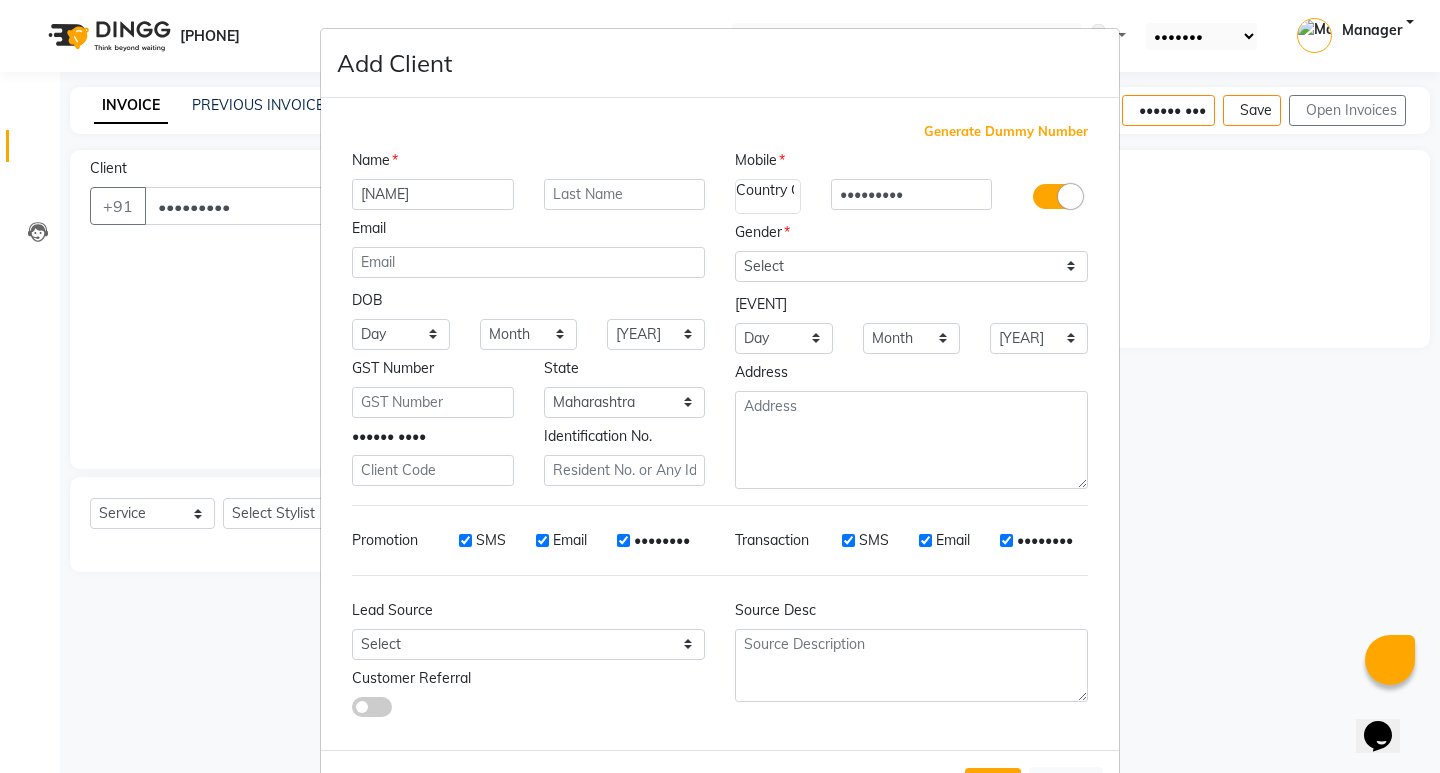 type on "[NAME]" 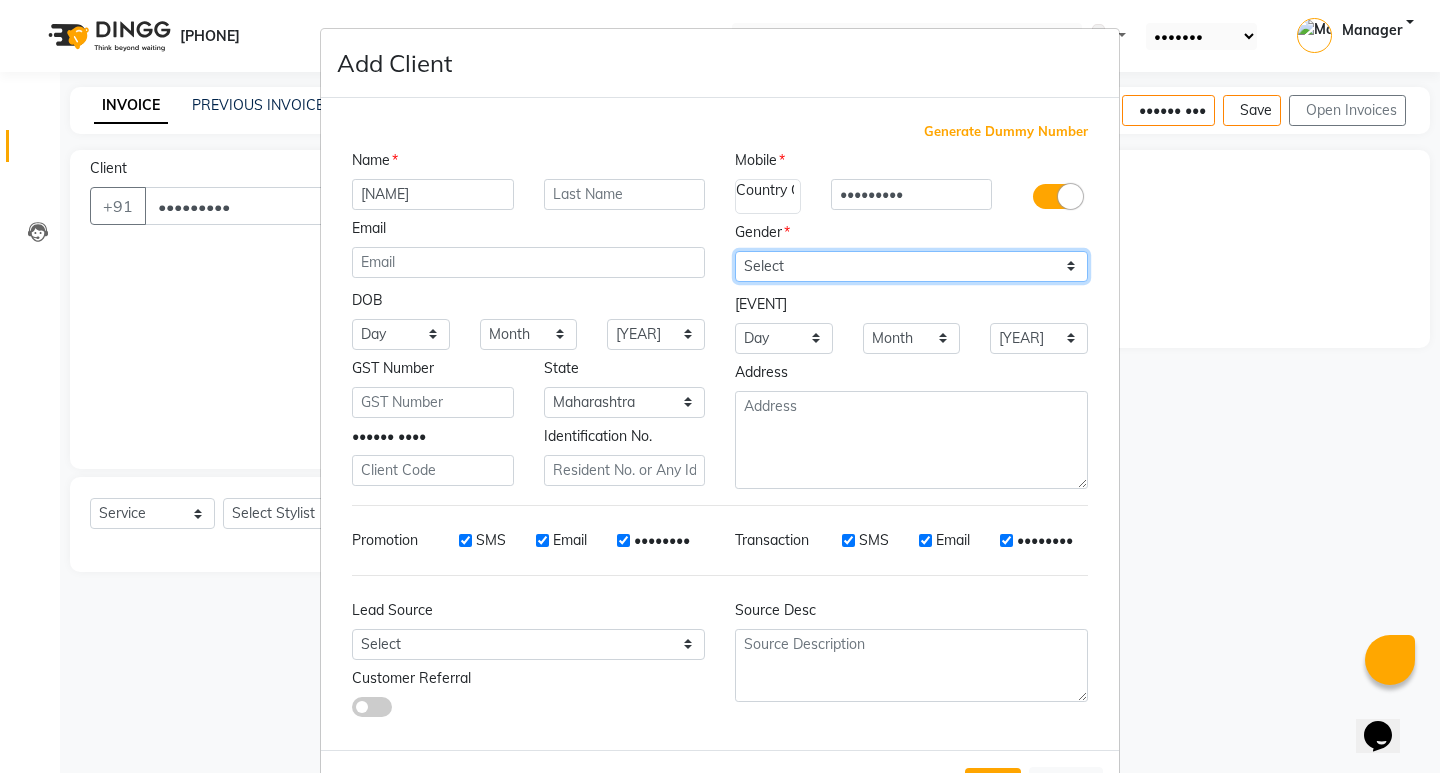click on "•••••• •••• •••••• ••••• •••••• ••• •• •••" at bounding box center (911, 266) 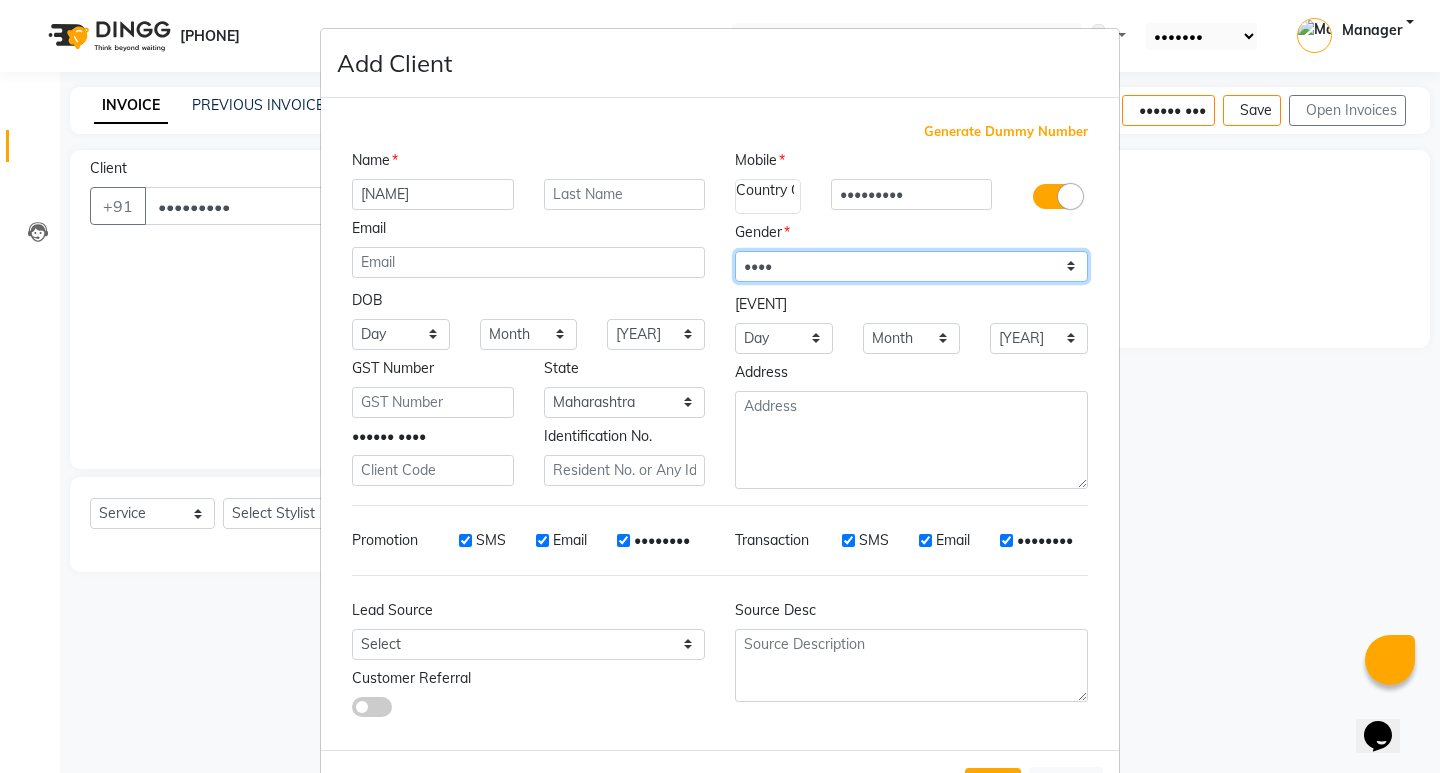 click on "•••••• •••• •••••• ••••• •••••• ••• •• •••" at bounding box center (911, 266) 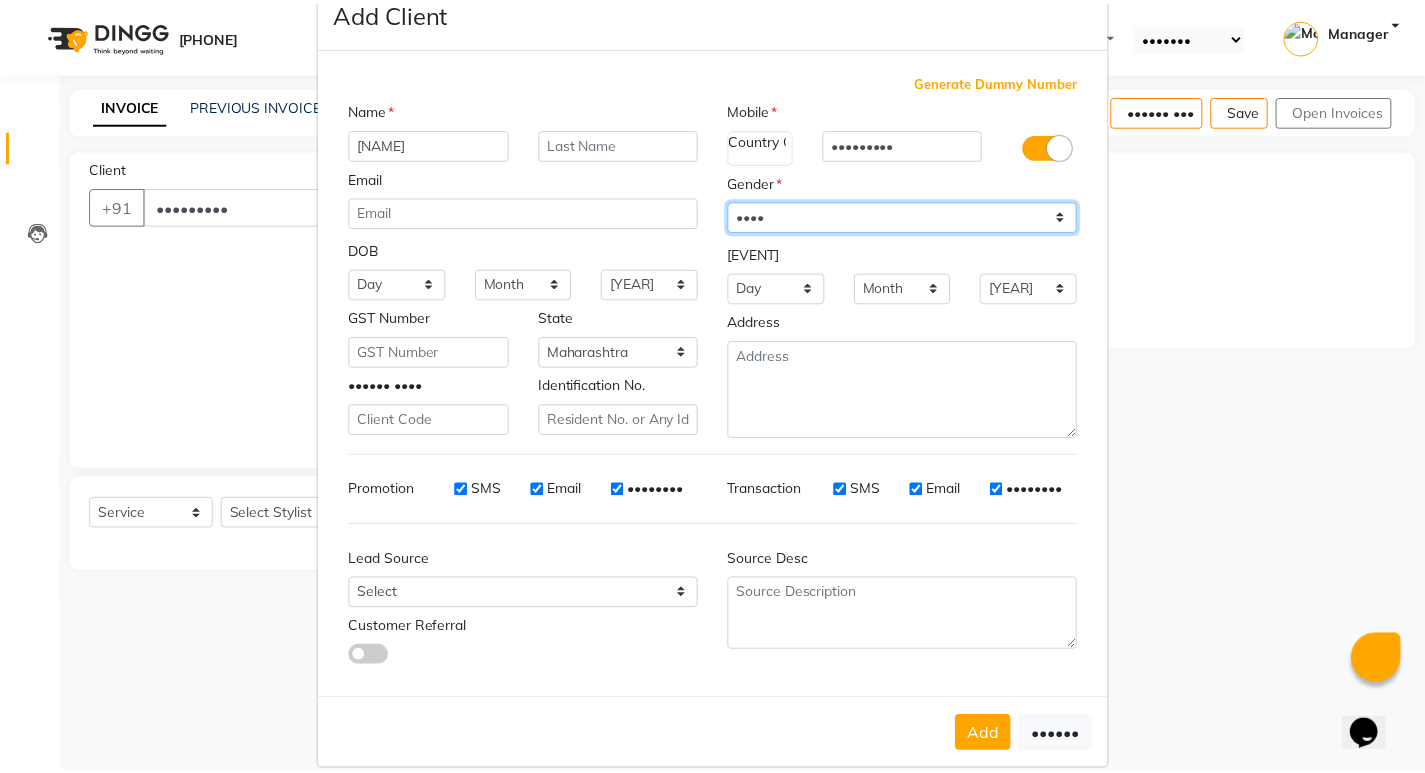 scroll, scrollTop: 76, scrollLeft: 0, axis: vertical 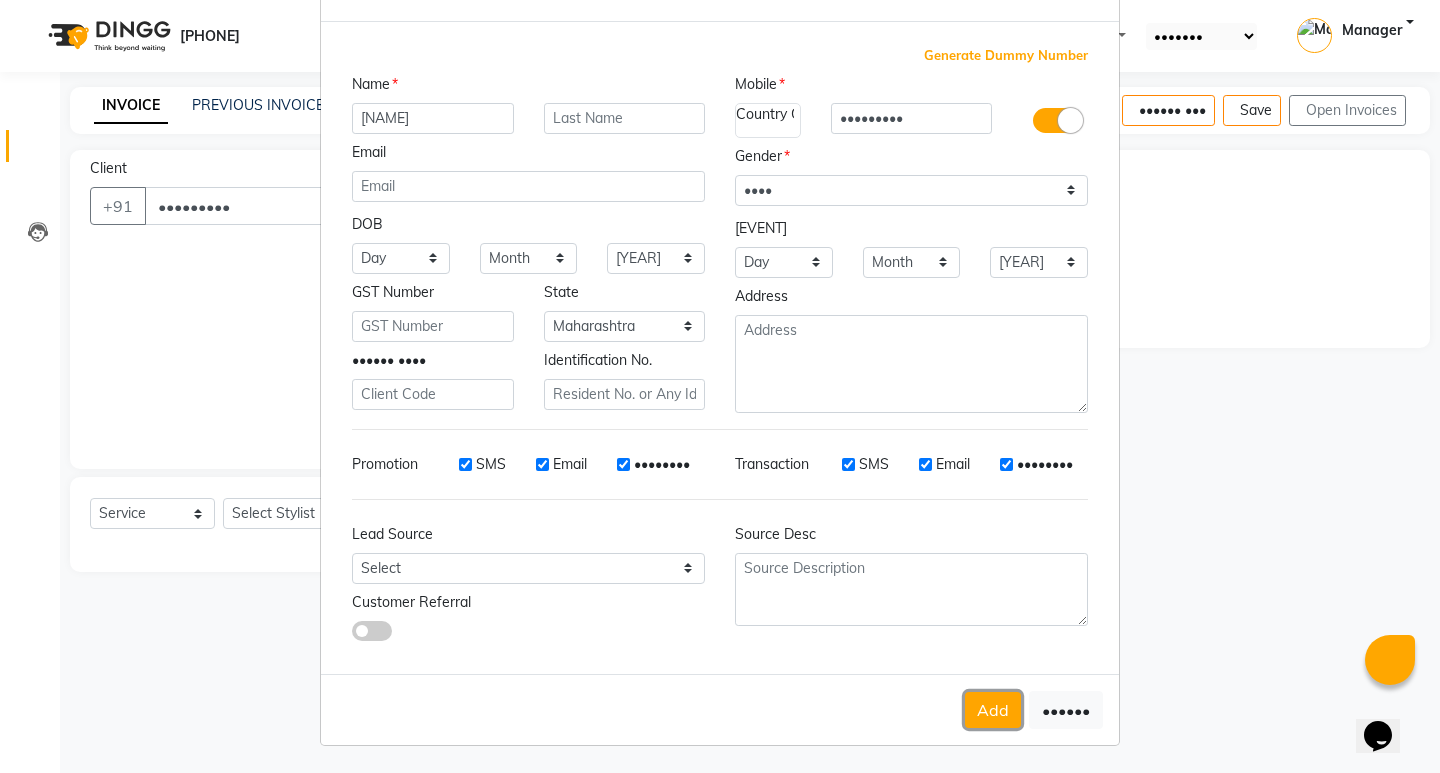 click on "Add" at bounding box center [993, 710] 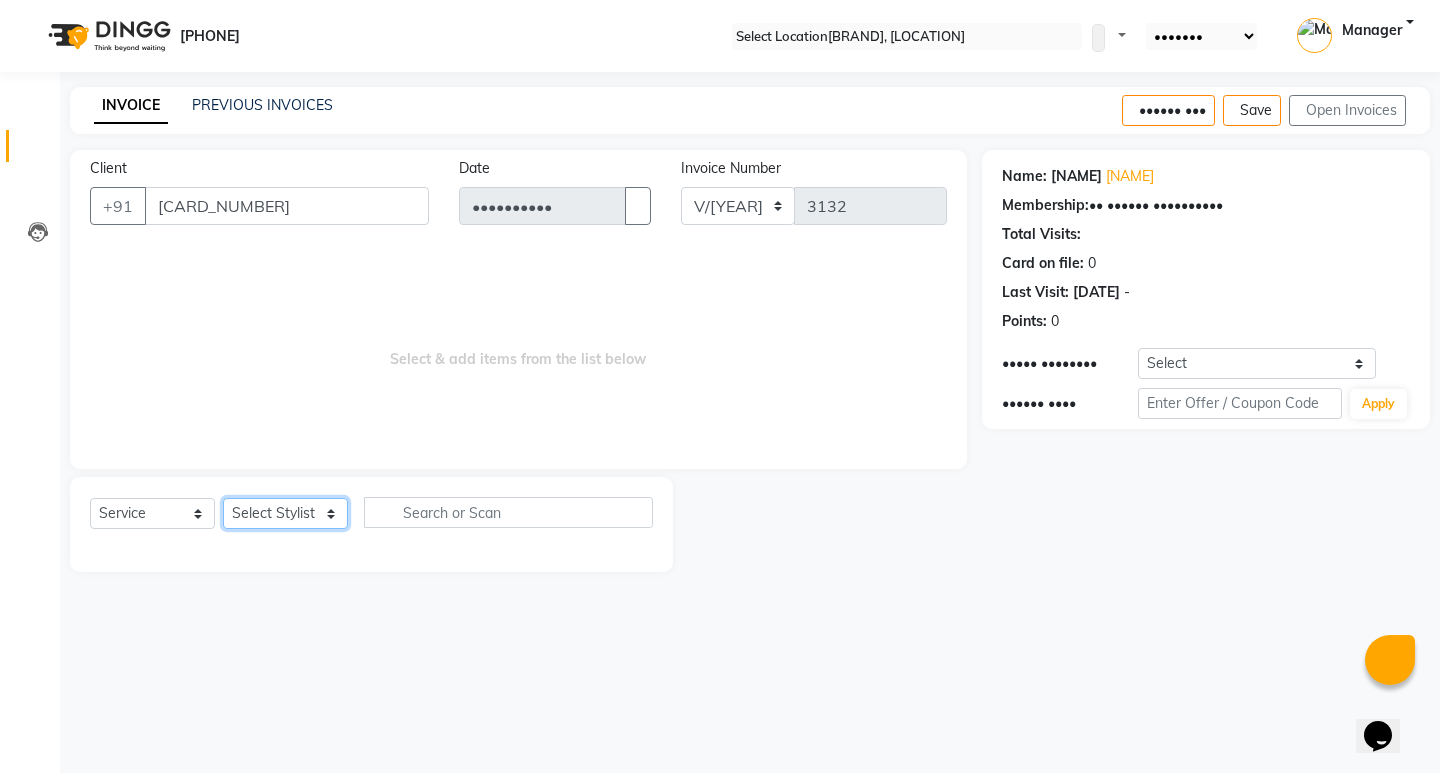 click on "Select [SERVICE] [FIRST] [LAST] HK [FIRST] [LAST] Manager [FIRST] [LAST] [FIRST] [LAST] [FIRST] [LAST] [FIRST] [LAST] [FIRST] [LAST] [FIRST] [LAST]" at bounding box center [285, 513] 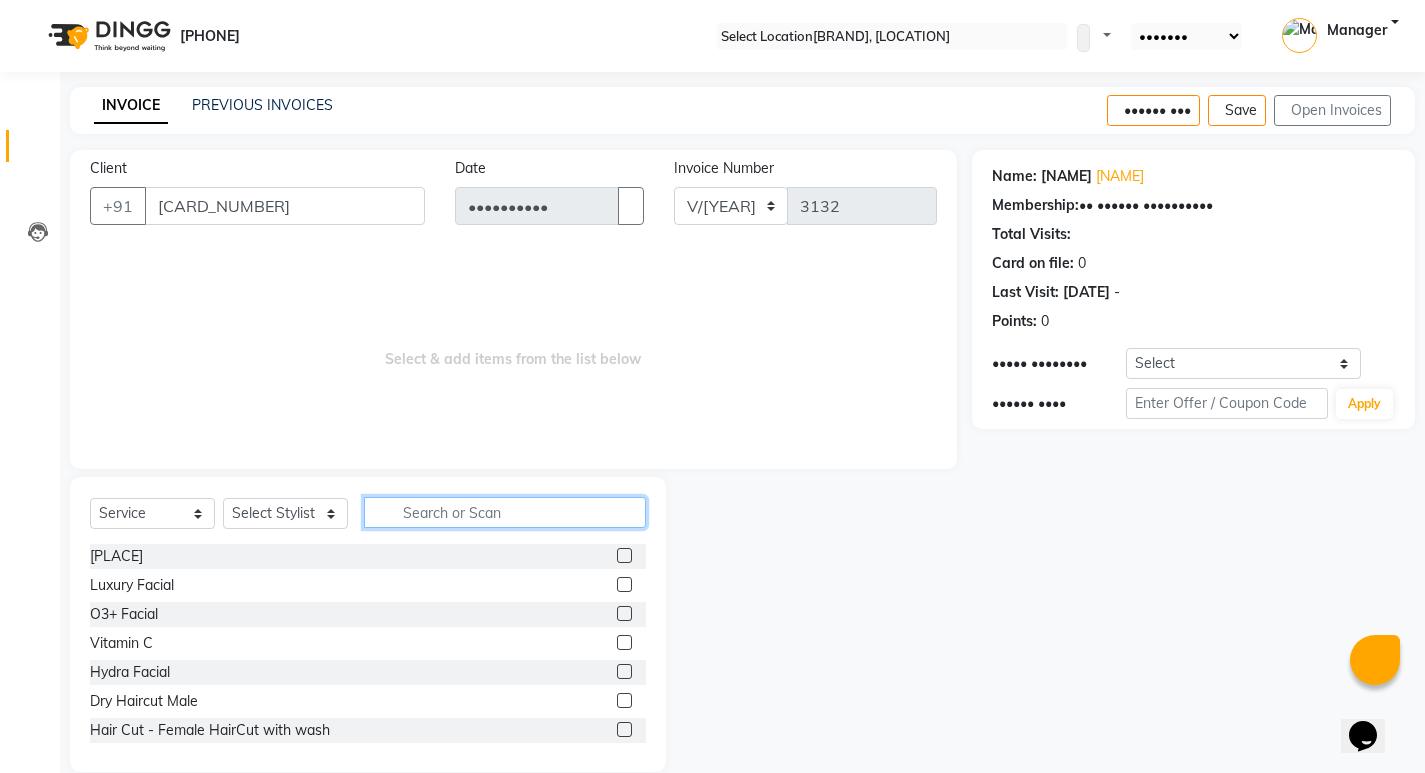 click at bounding box center (505, 512) 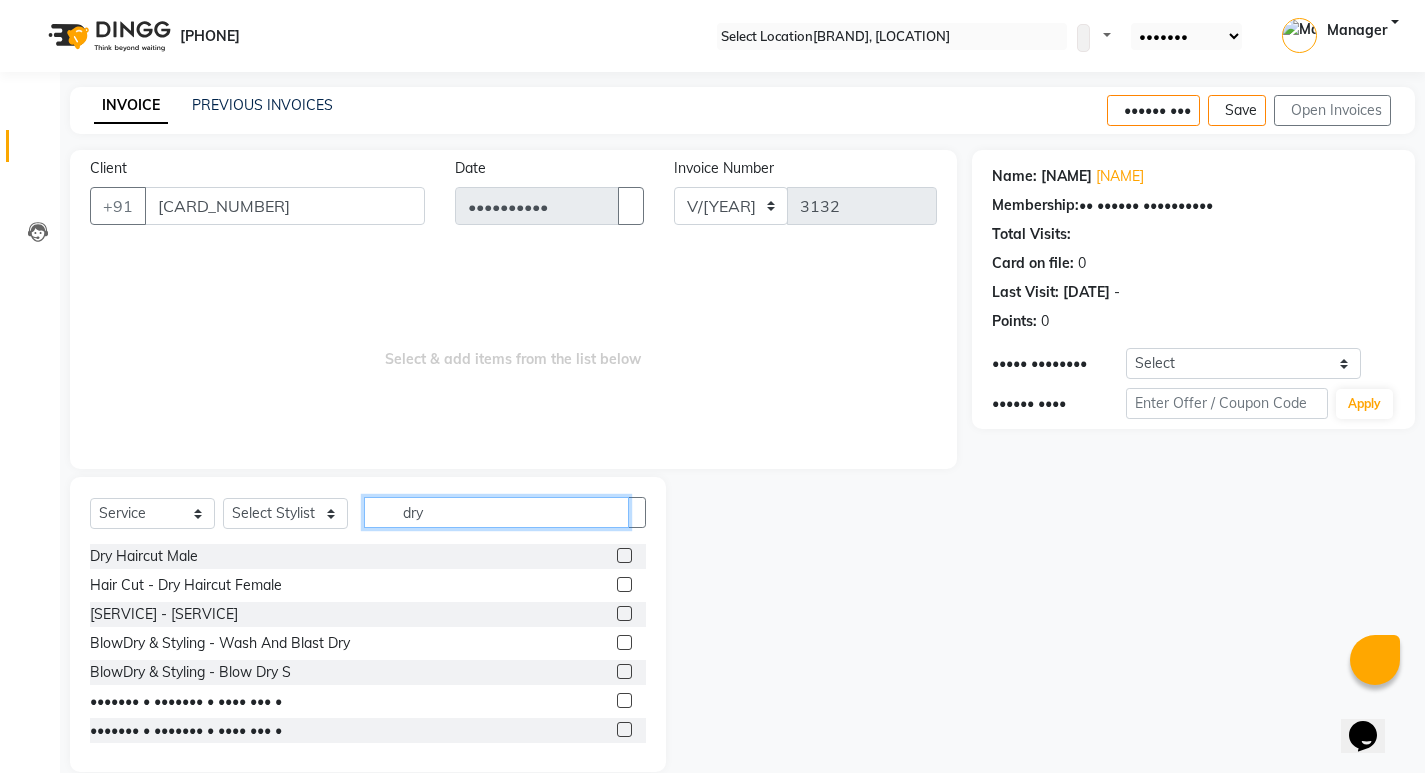 type on "dry" 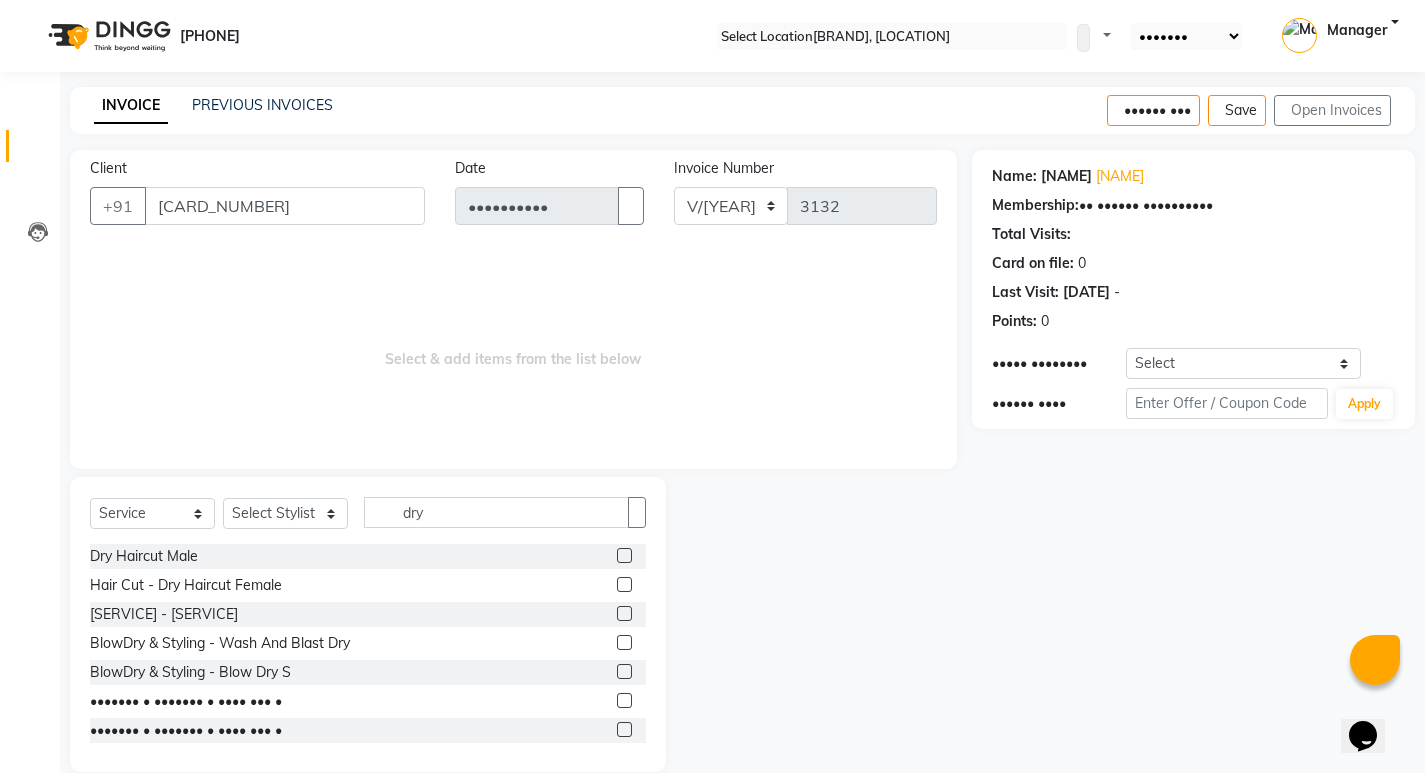click at bounding box center (624, 555) 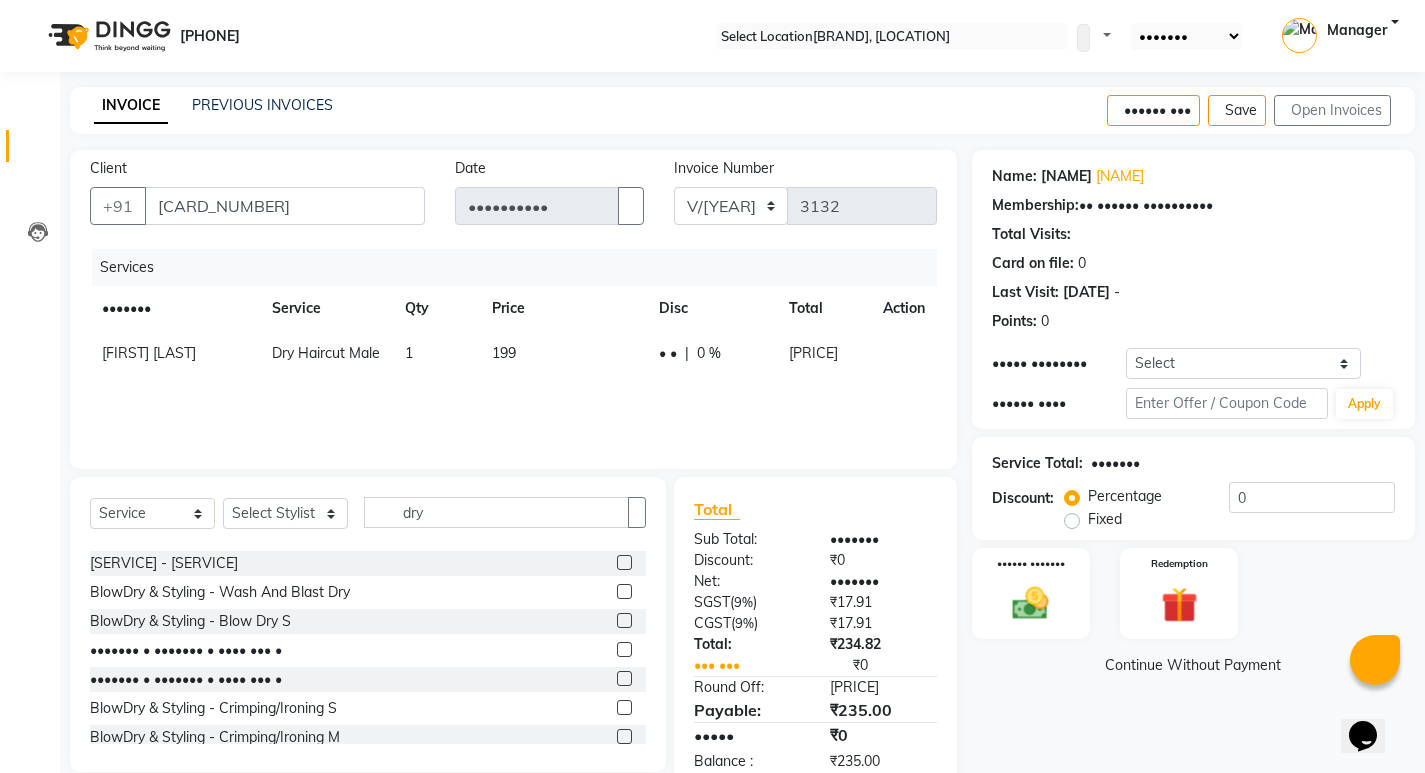 scroll, scrollTop: 100, scrollLeft: 0, axis: vertical 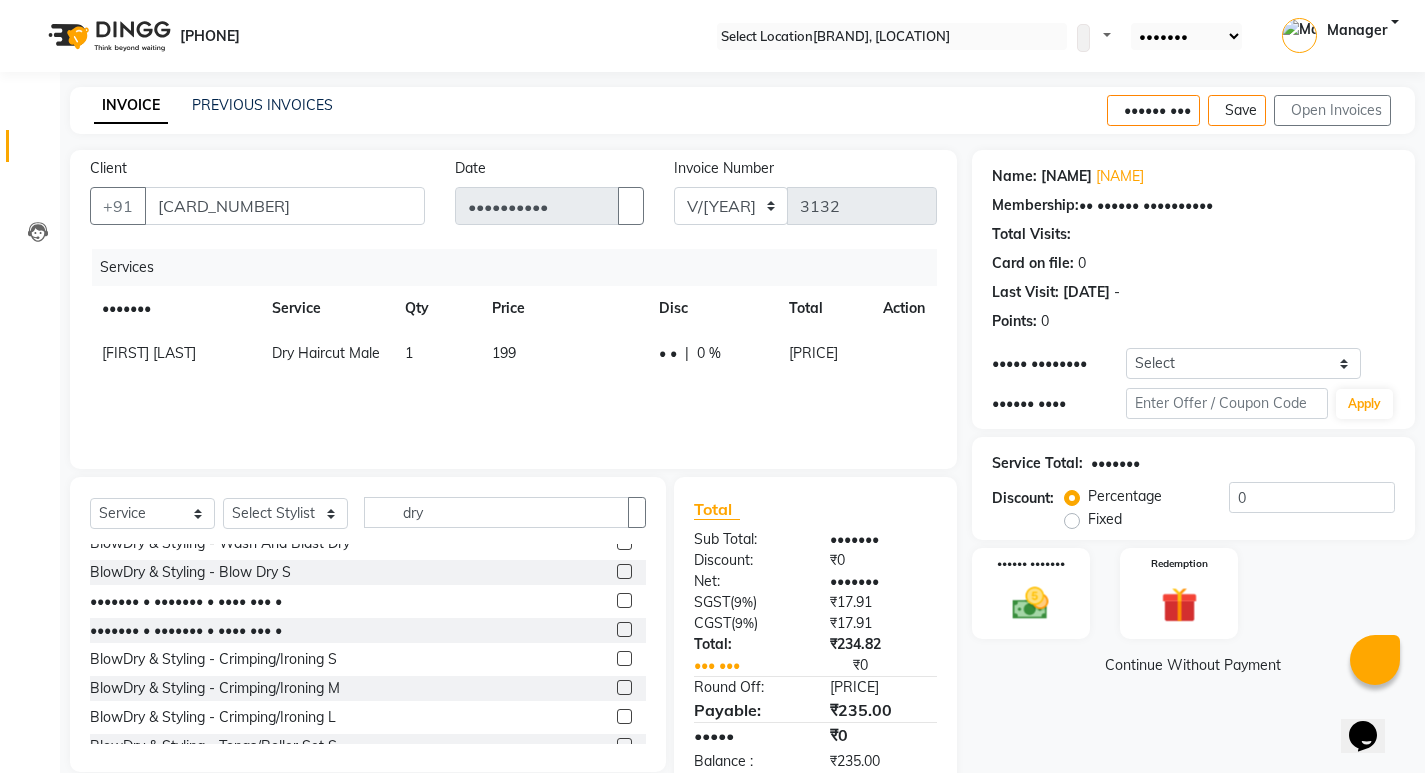 click on "199" at bounding box center (563, 353) 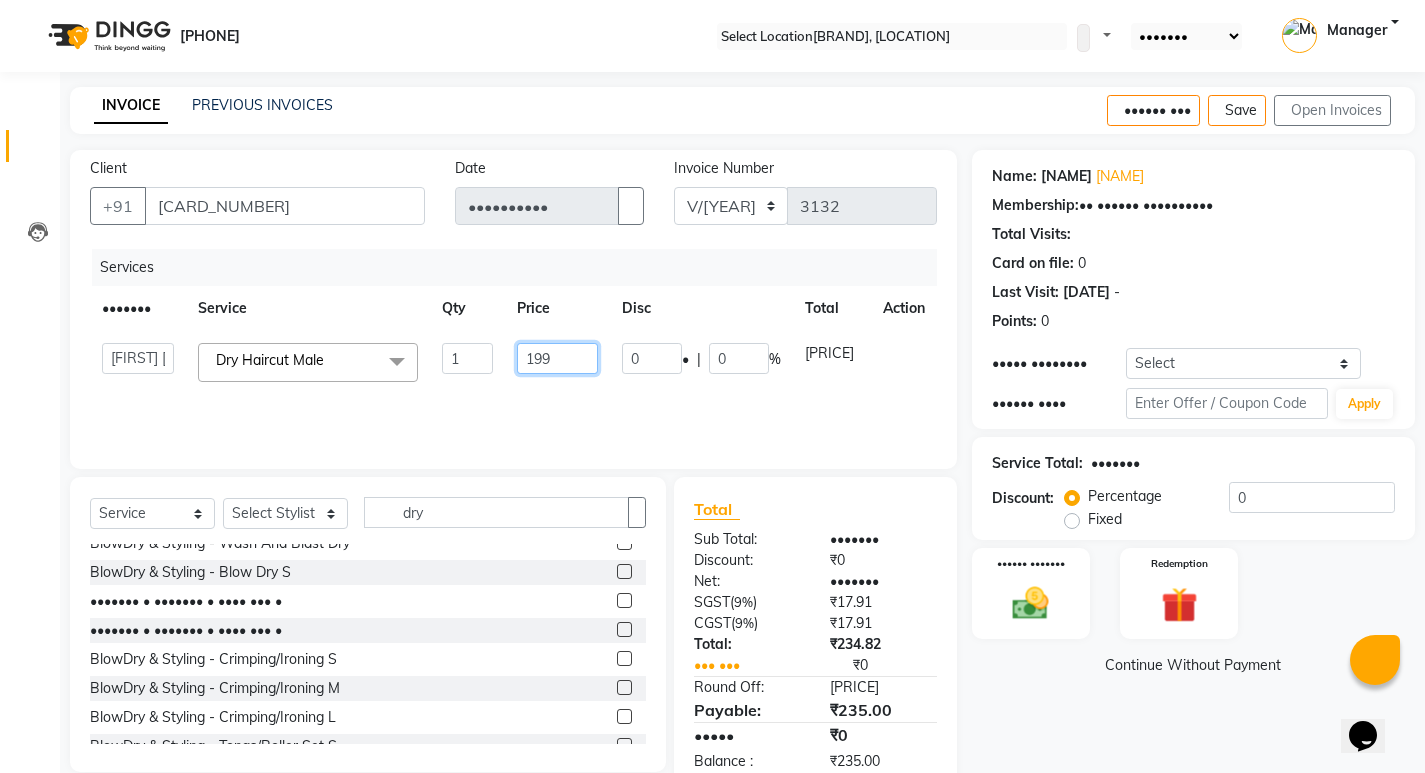 click on "199" at bounding box center (467, 358) 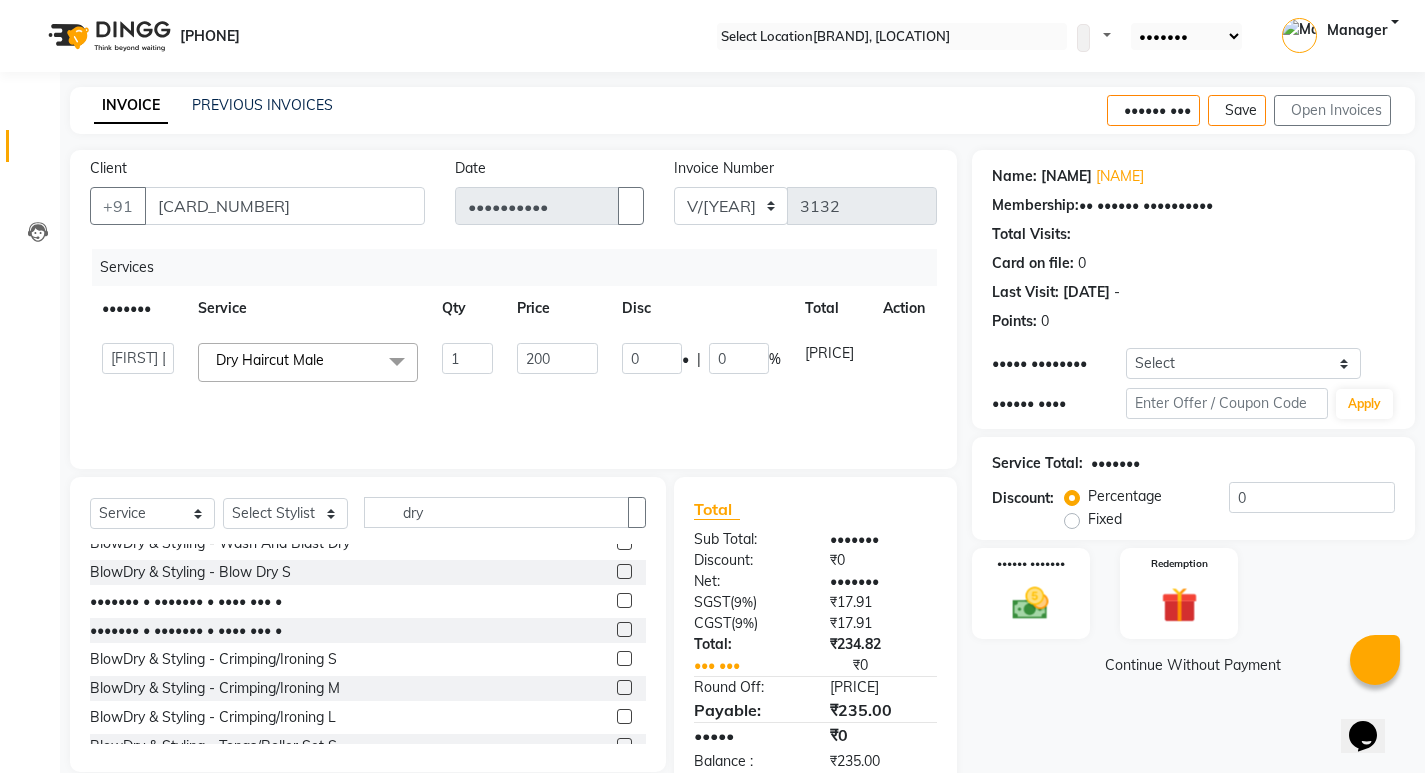 click on "Name: [NAME] Membership:  No Active Membership  Total Visits:   Card on file:  0 Last Visit:   - Points:   0" at bounding box center (1193, 245) 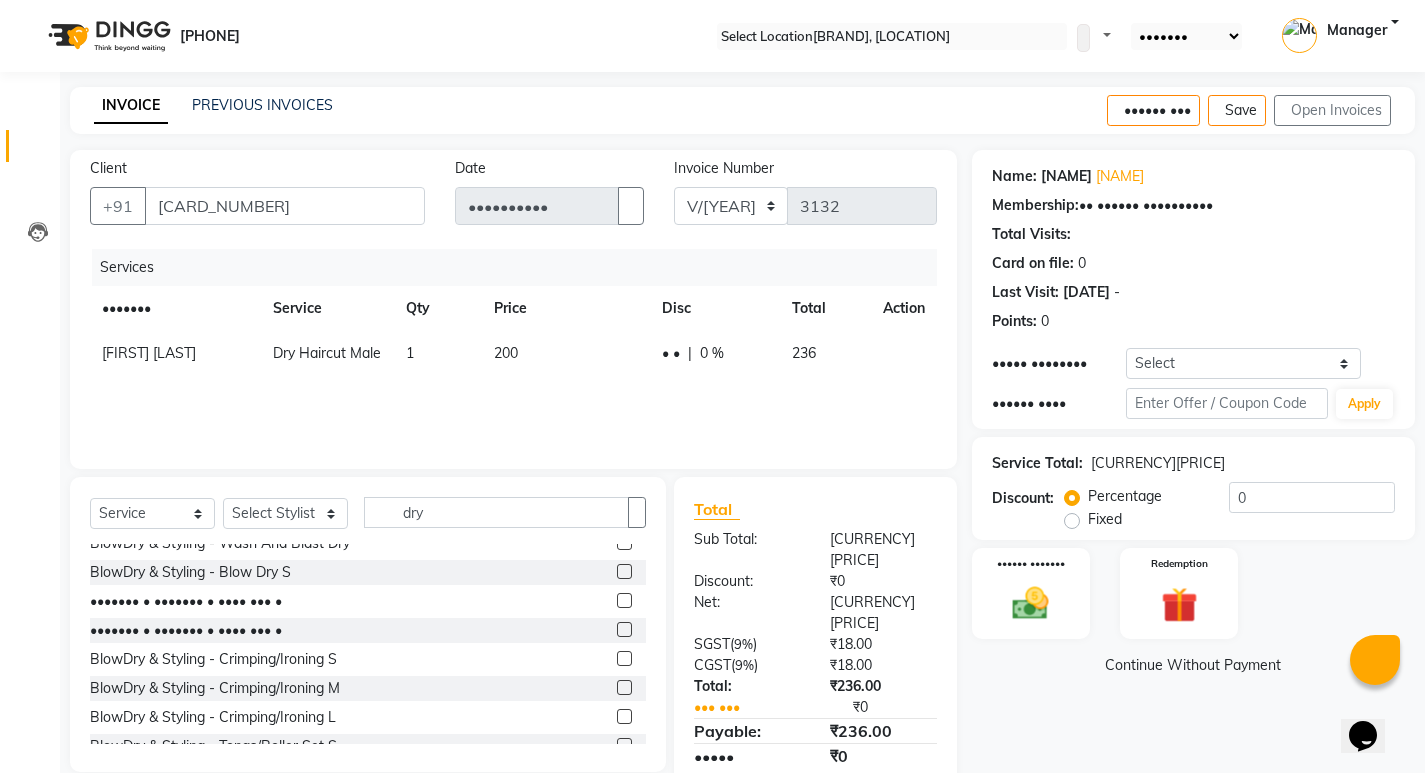 click at bounding box center [1399, 111] 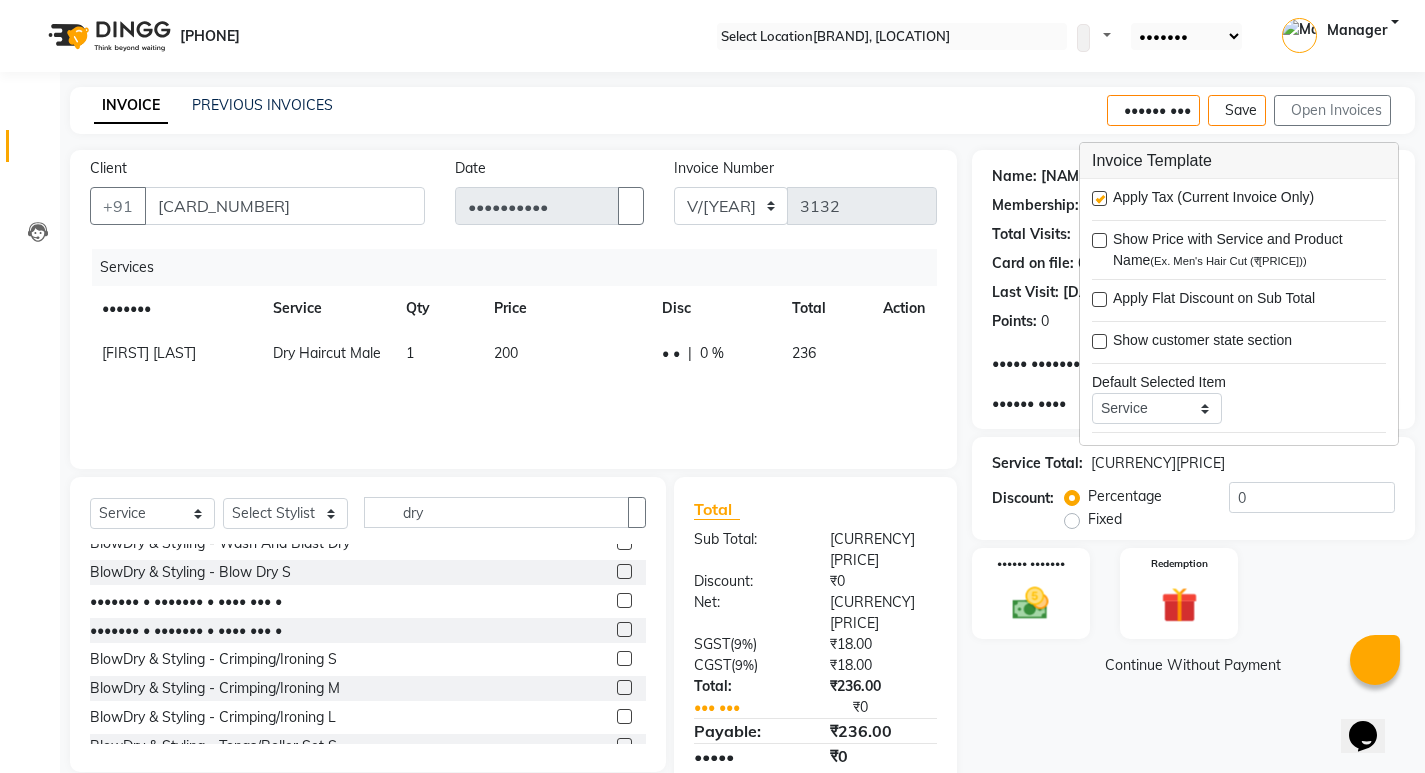 click at bounding box center (1099, 198) 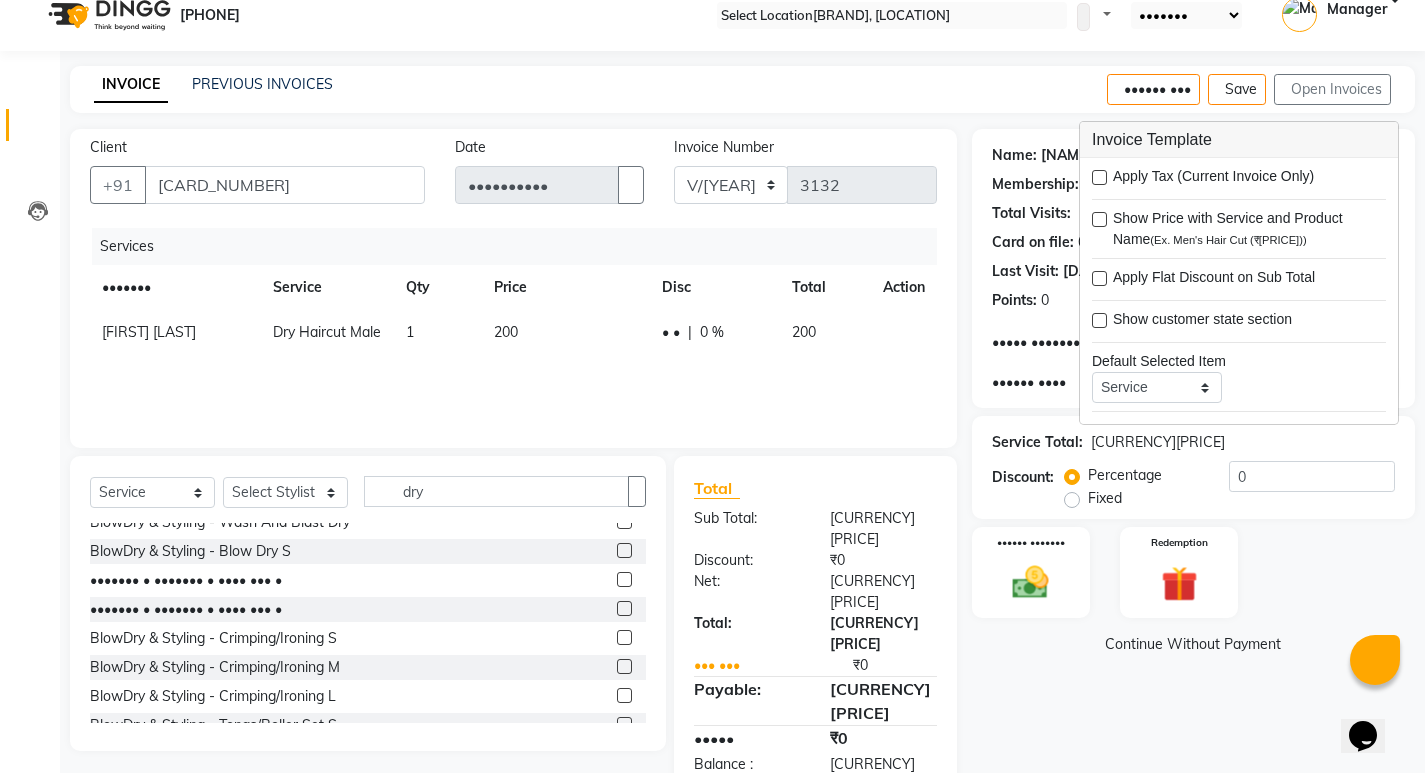 scroll, scrollTop: 28, scrollLeft: 0, axis: vertical 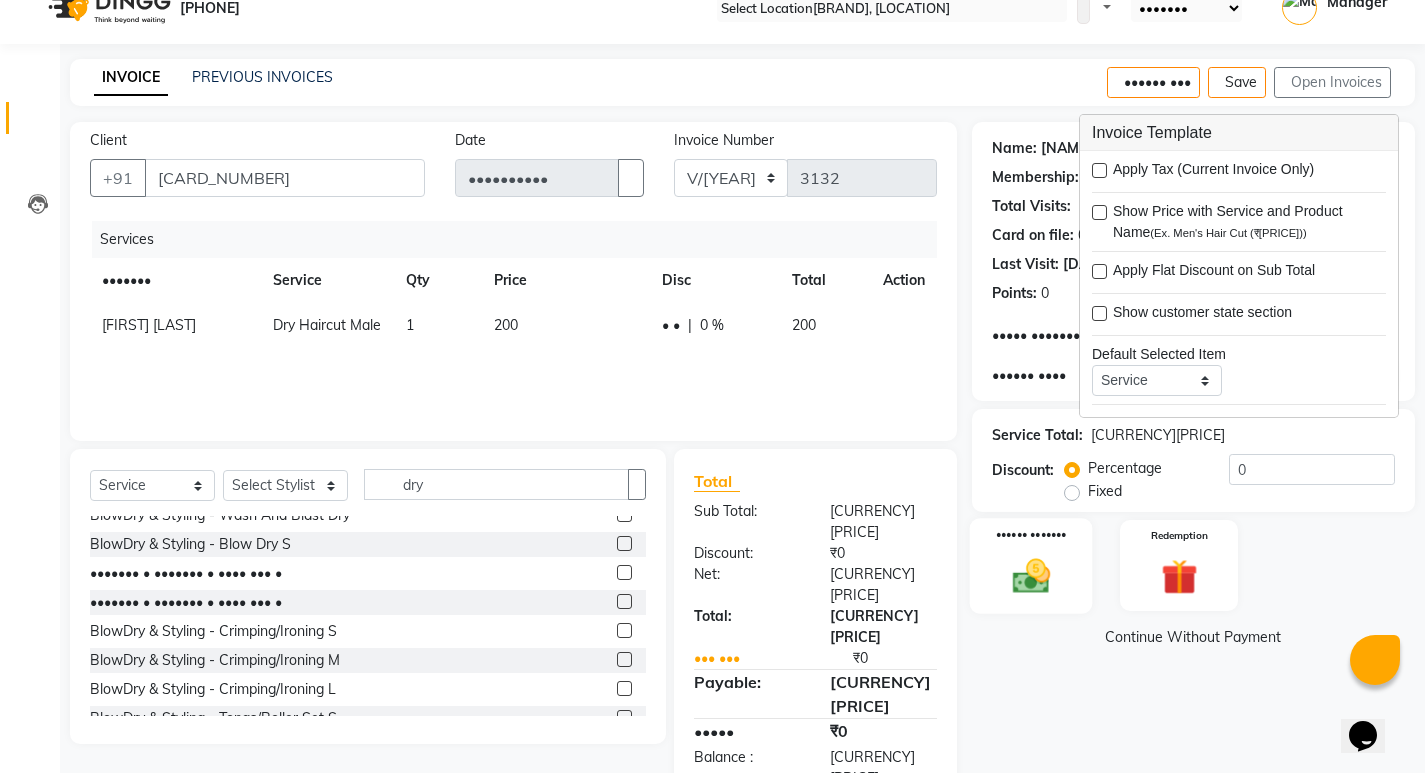click on "•••••• •••••••" at bounding box center (1030, 566) 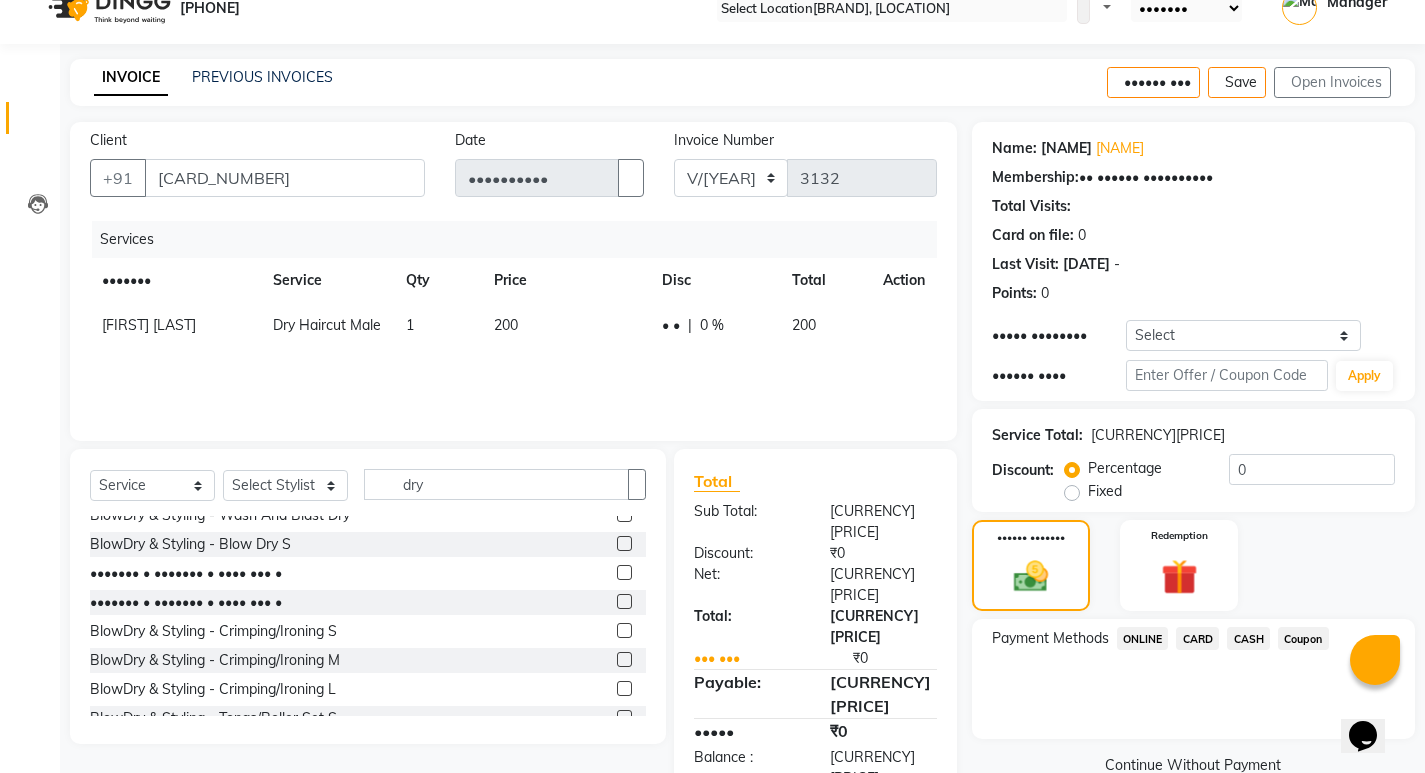 click on "CASH" at bounding box center [1143, 638] 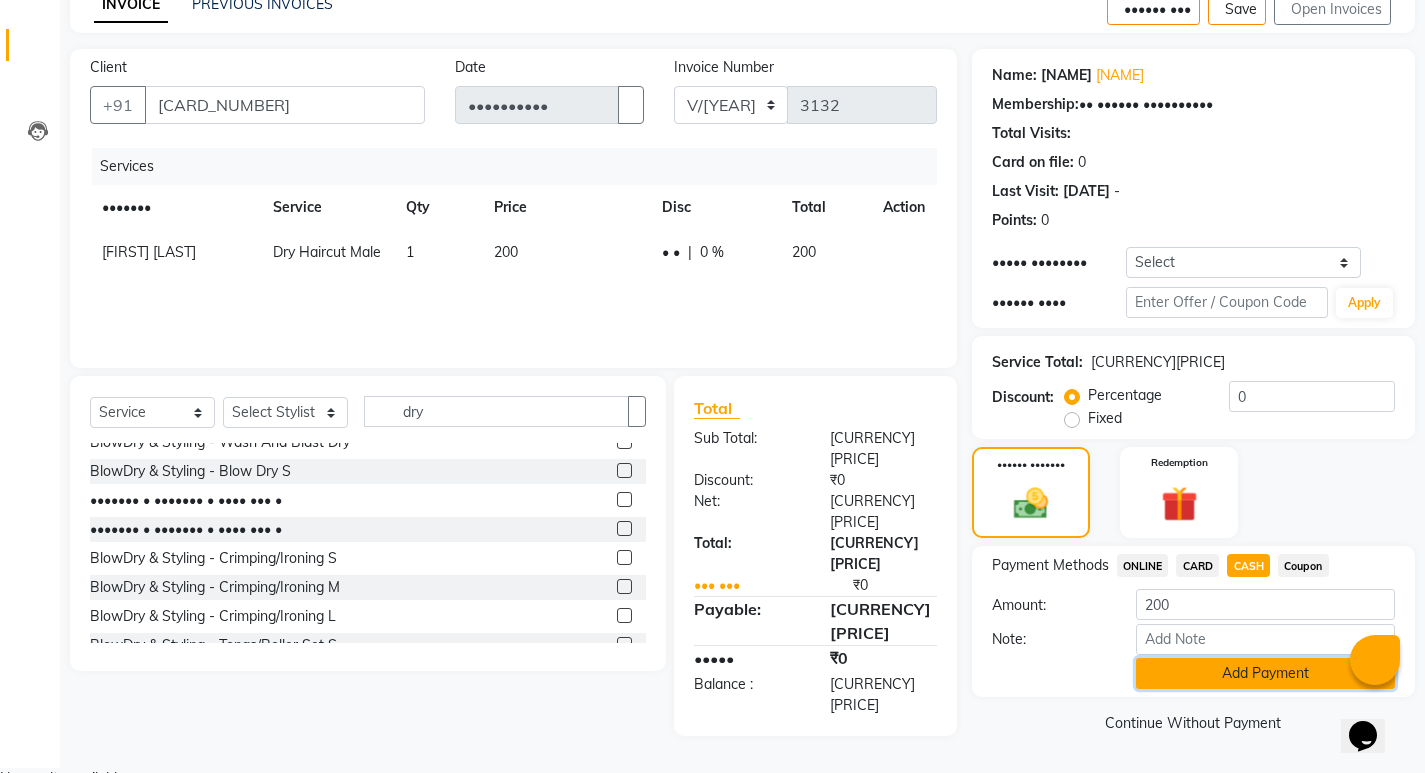 click on "Add Payment" at bounding box center (1265, 673) 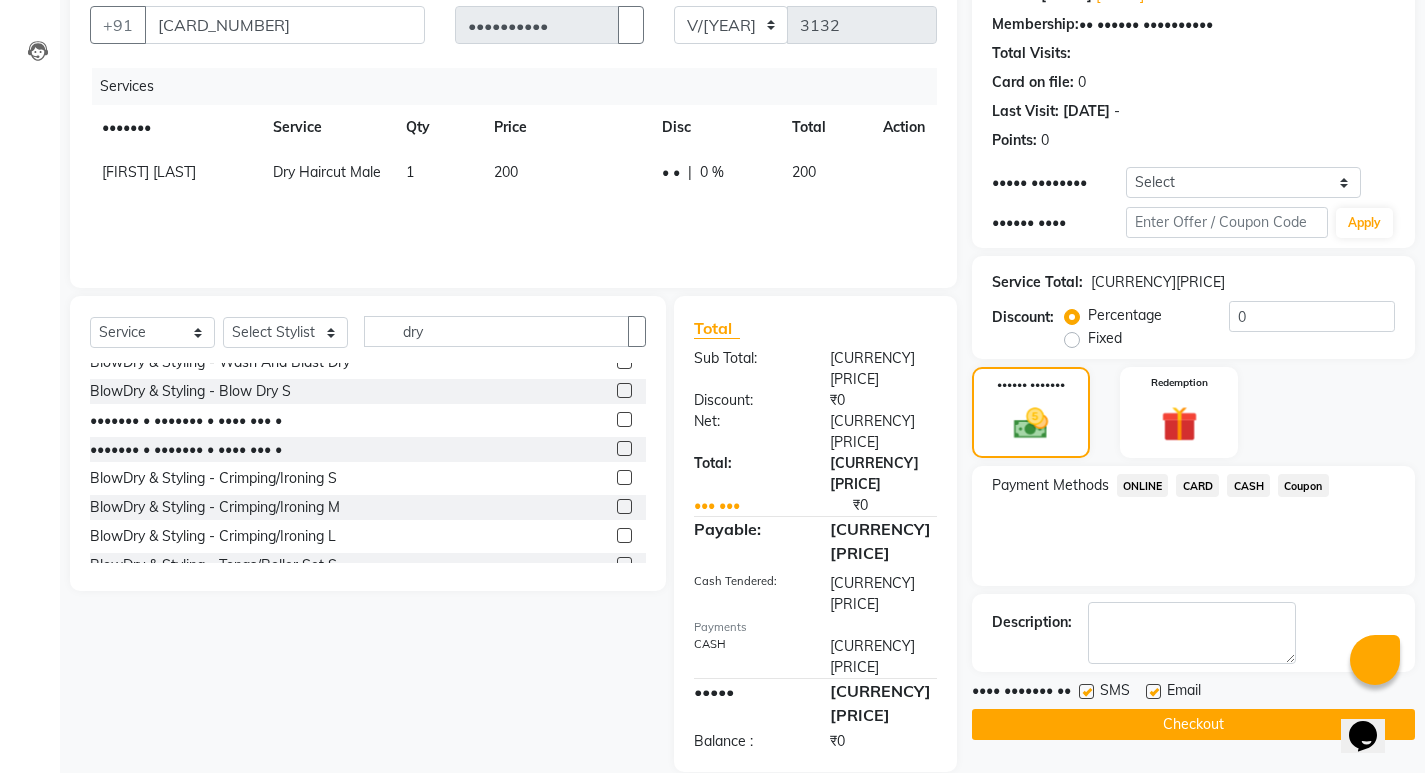scroll, scrollTop: 185, scrollLeft: 0, axis: vertical 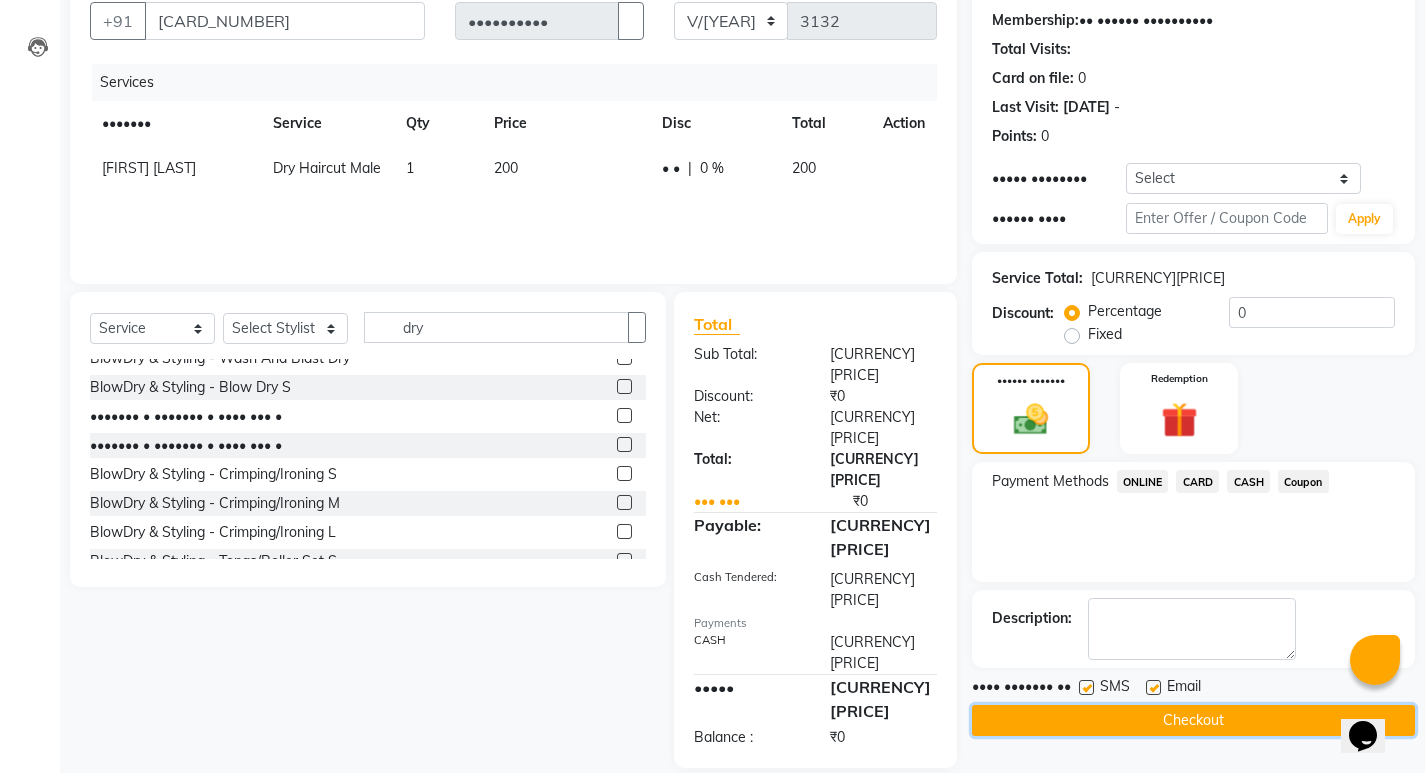 click on "•••• ••••••• •• ••• •••••  ••••••••" at bounding box center [1193, 706] 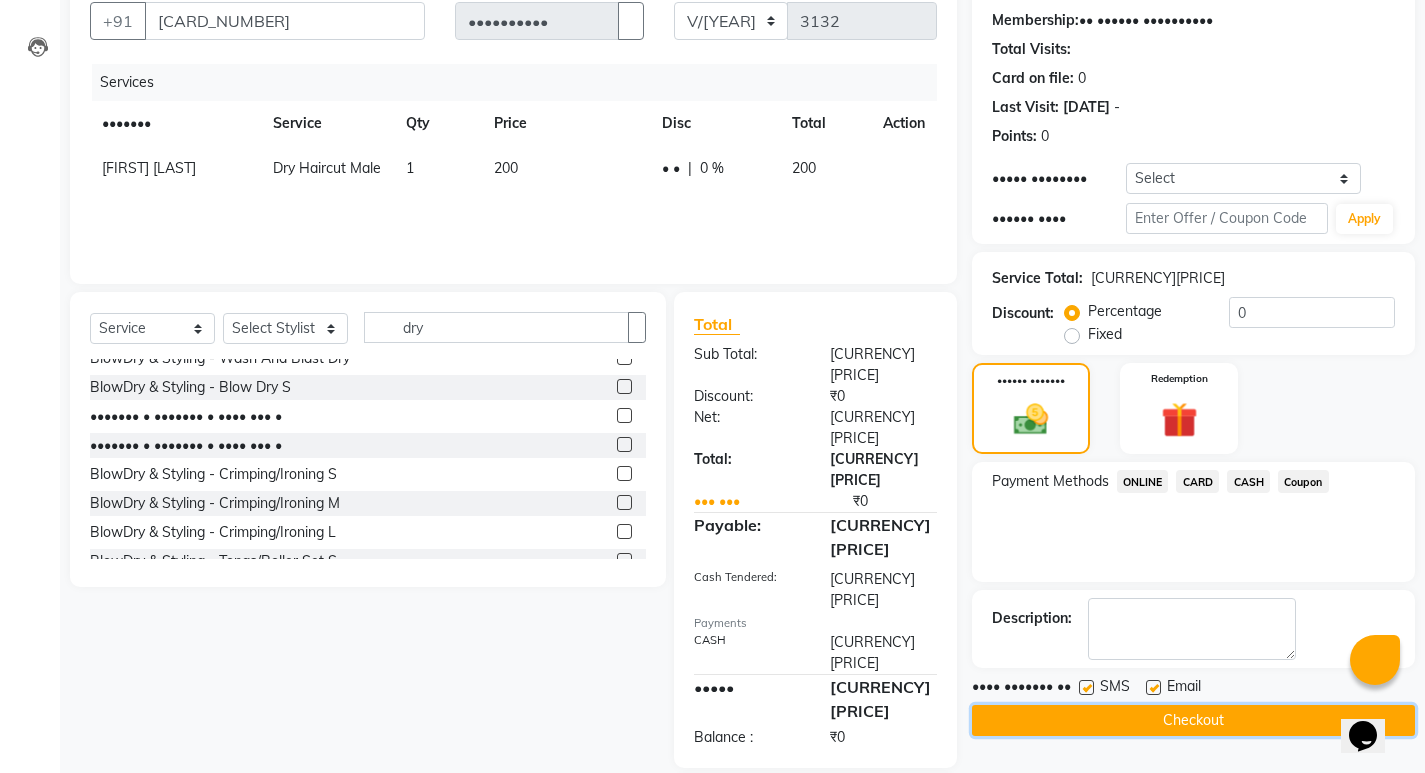 click on "Checkout" at bounding box center (1193, 720) 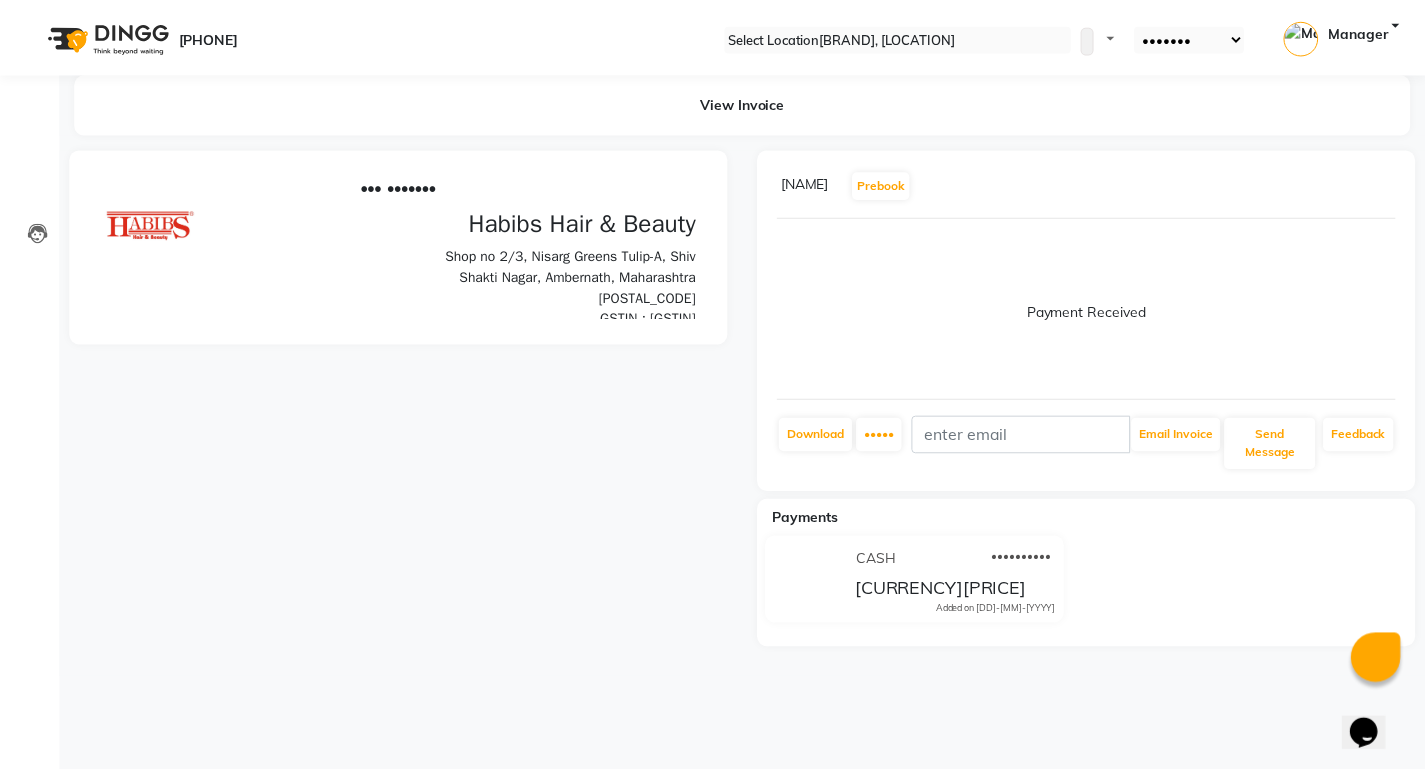 scroll, scrollTop: 0, scrollLeft: 0, axis: both 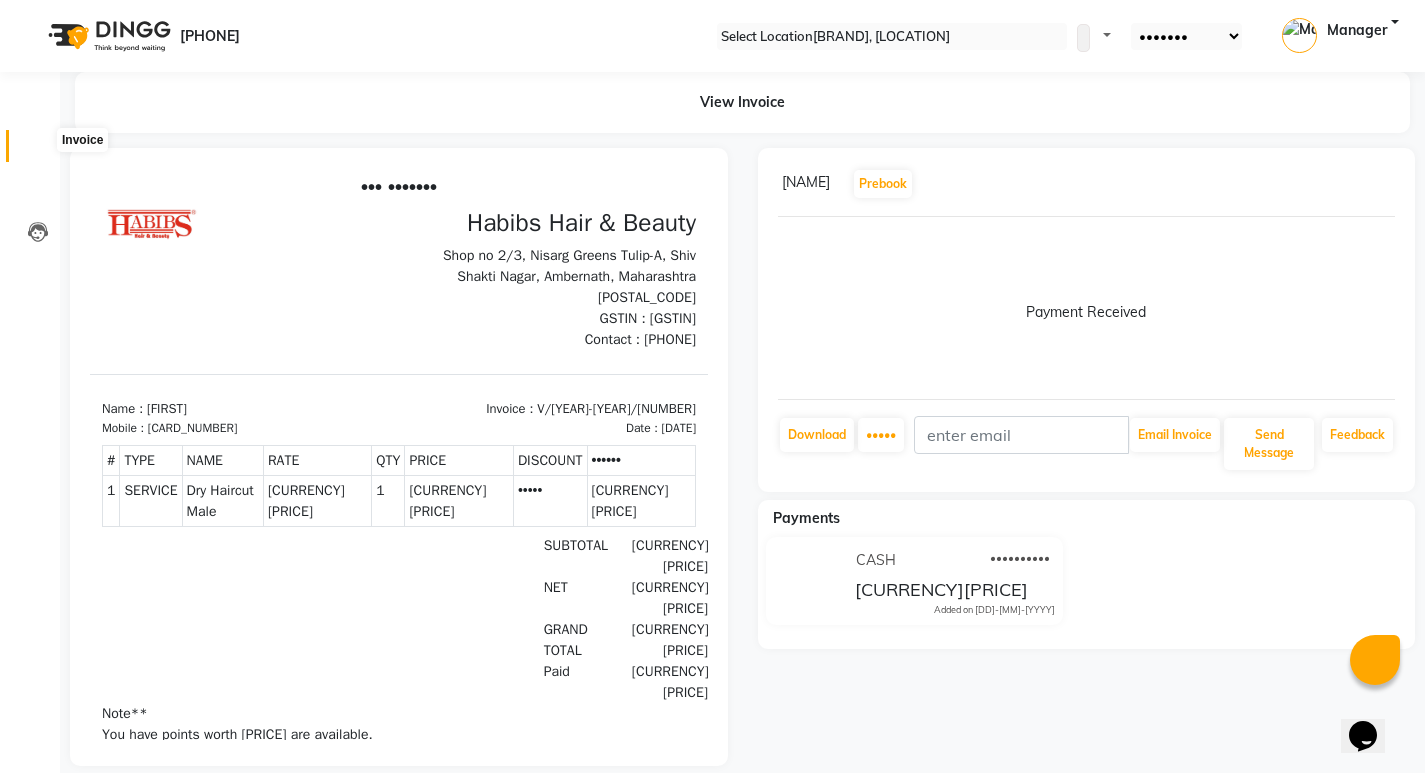 click at bounding box center (38, 151) 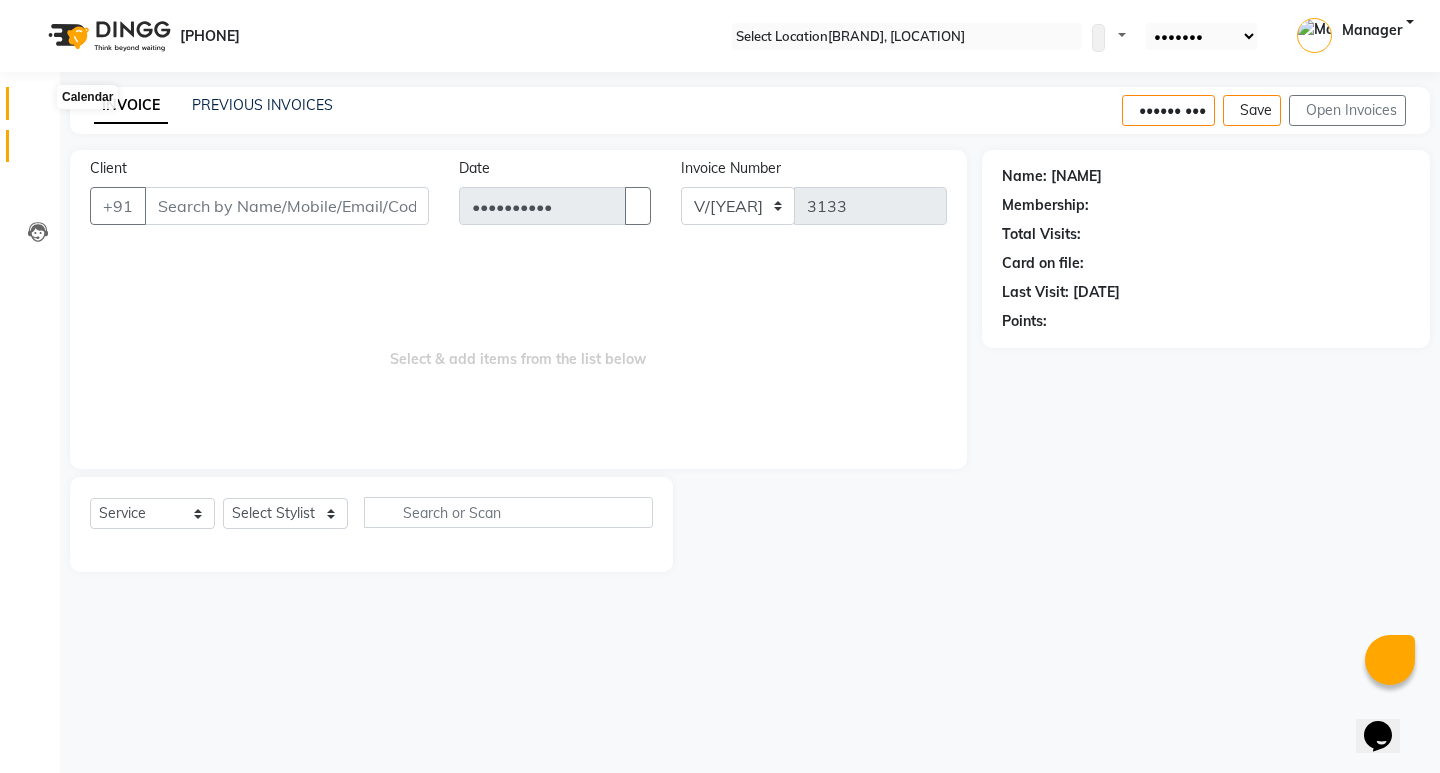 click at bounding box center (38, 108) 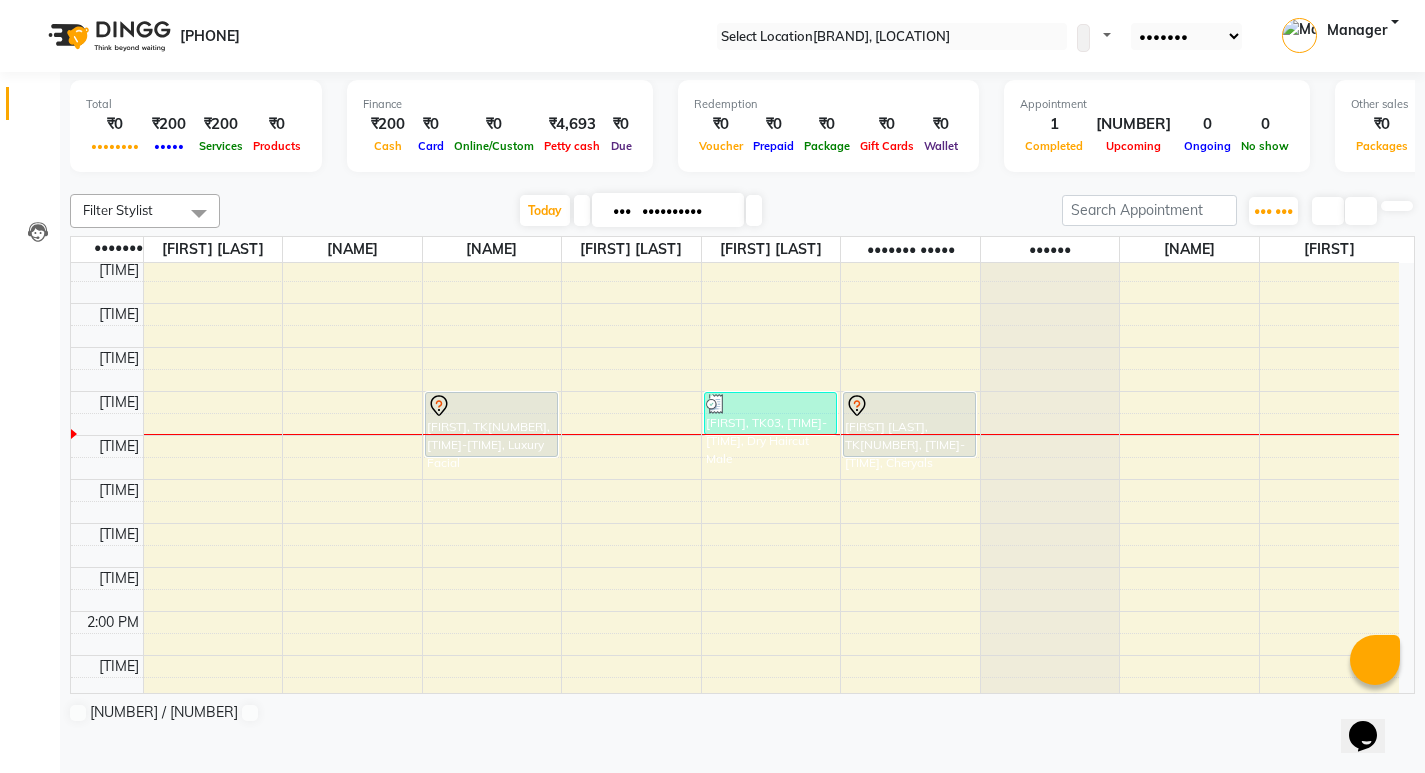 scroll, scrollTop: 200, scrollLeft: 0, axis: vertical 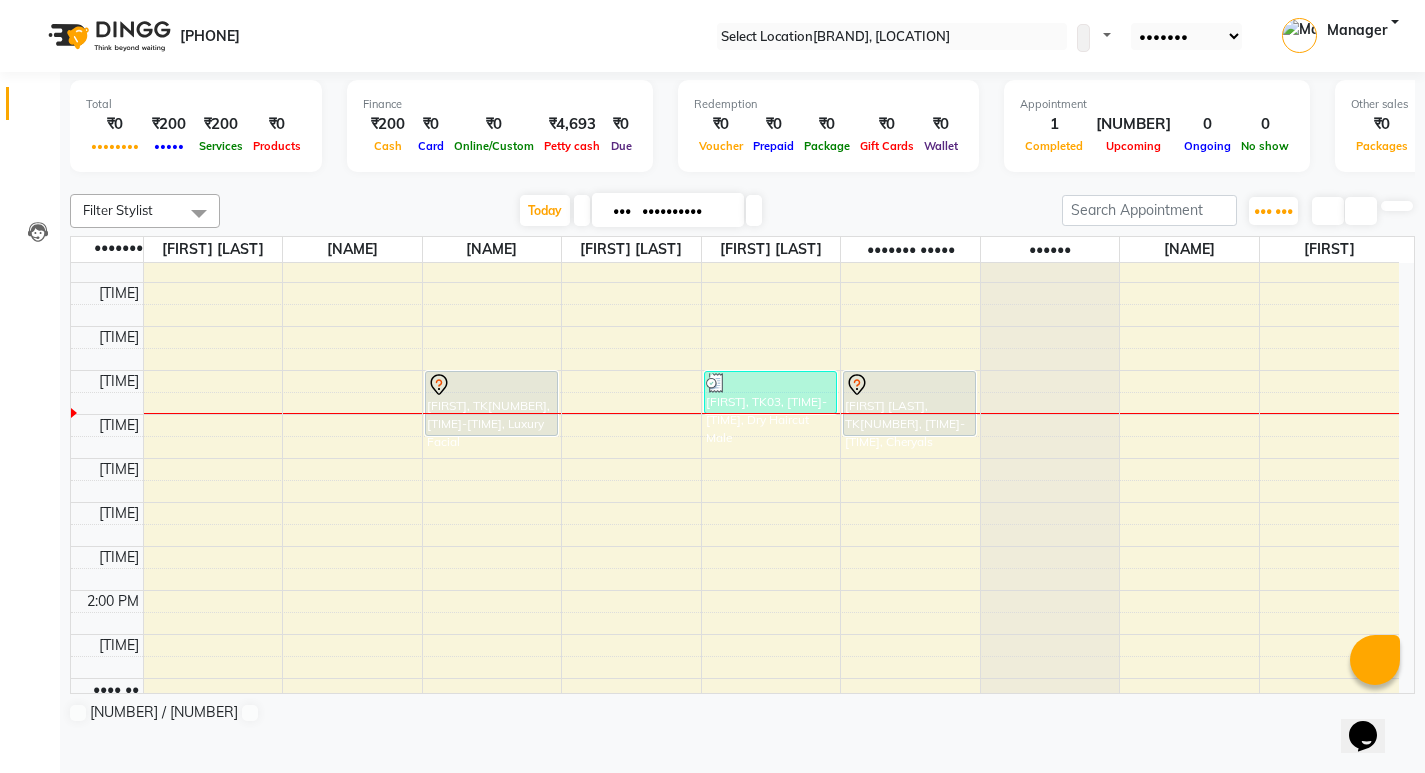 click on "View Profile" at bounding box center [52, 786] 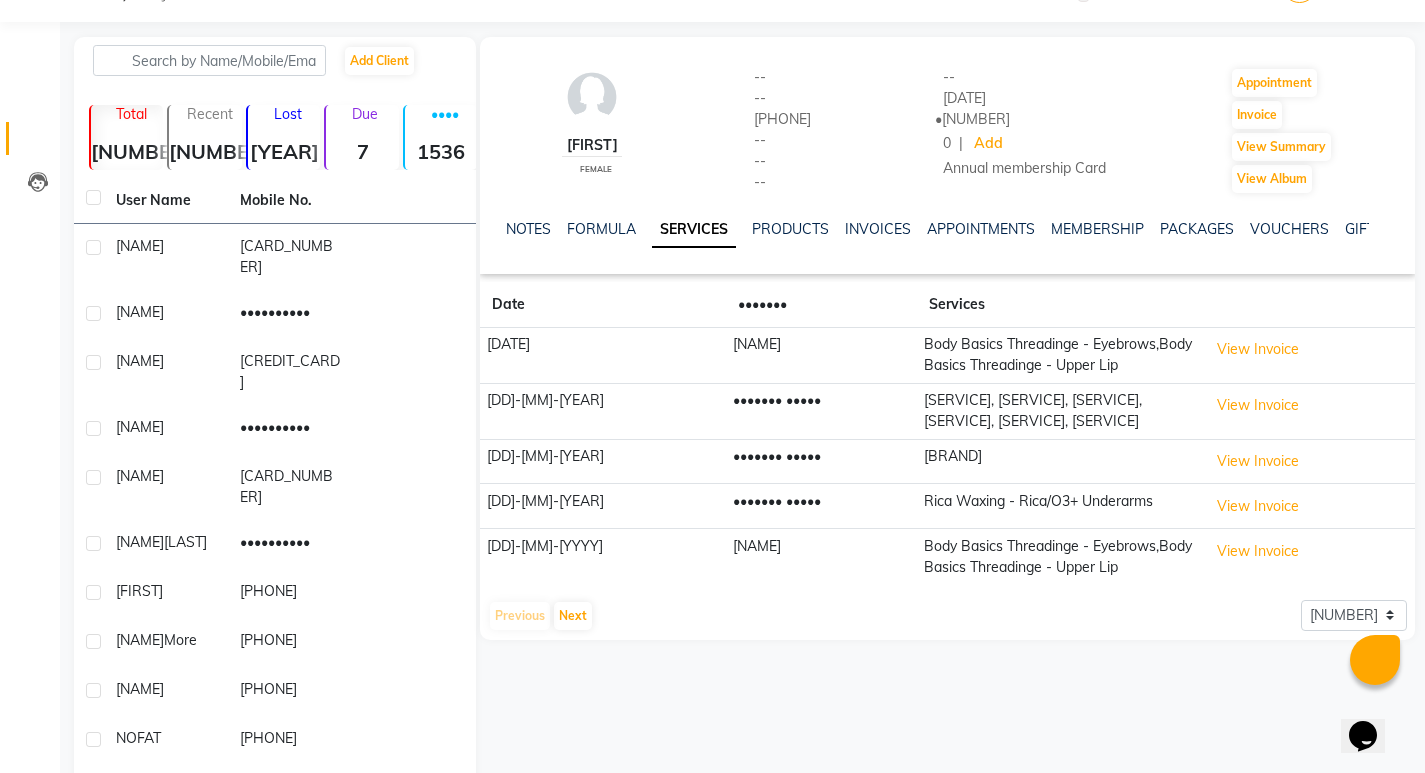 scroll, scrollTop: 77, scrollLeft: 0, axis: vertical 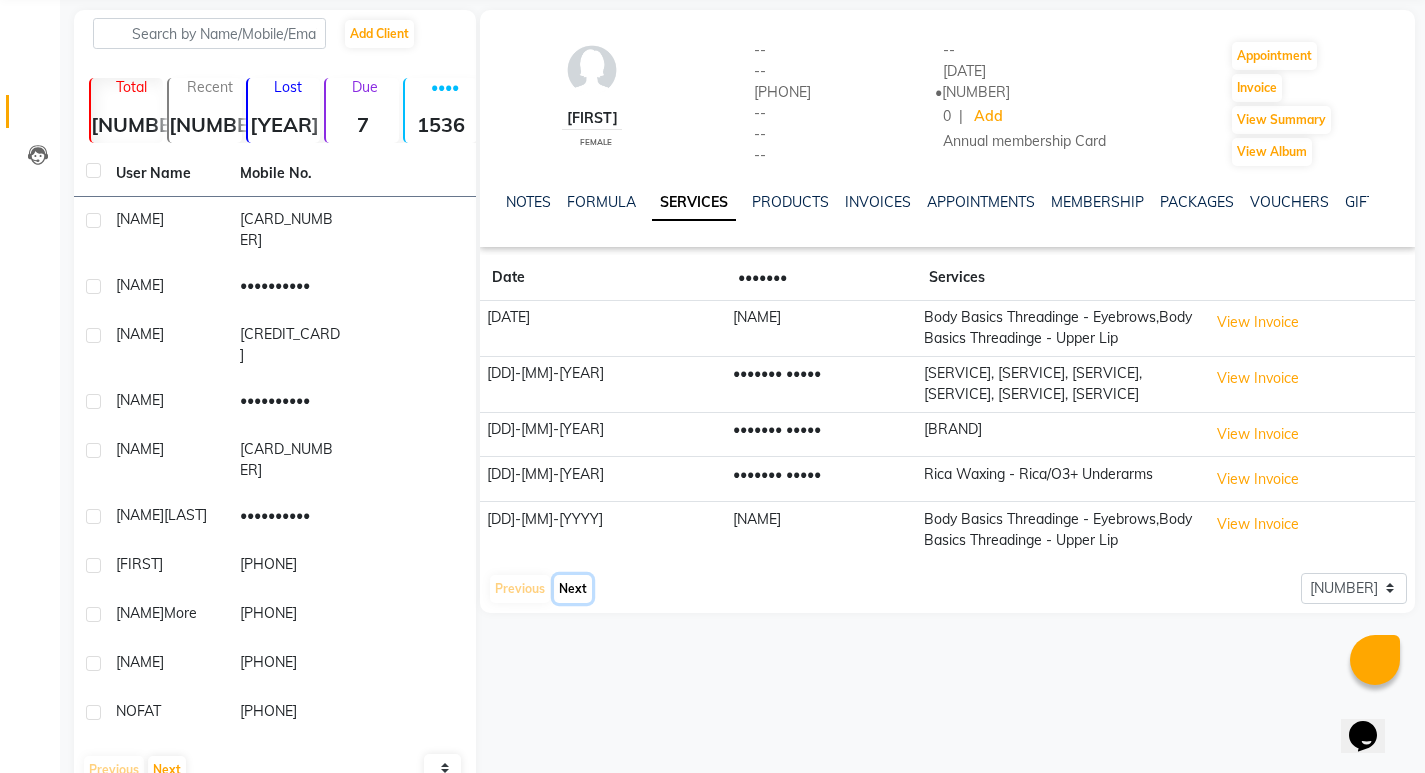 click on "Next" at bounding box center [573, 589] 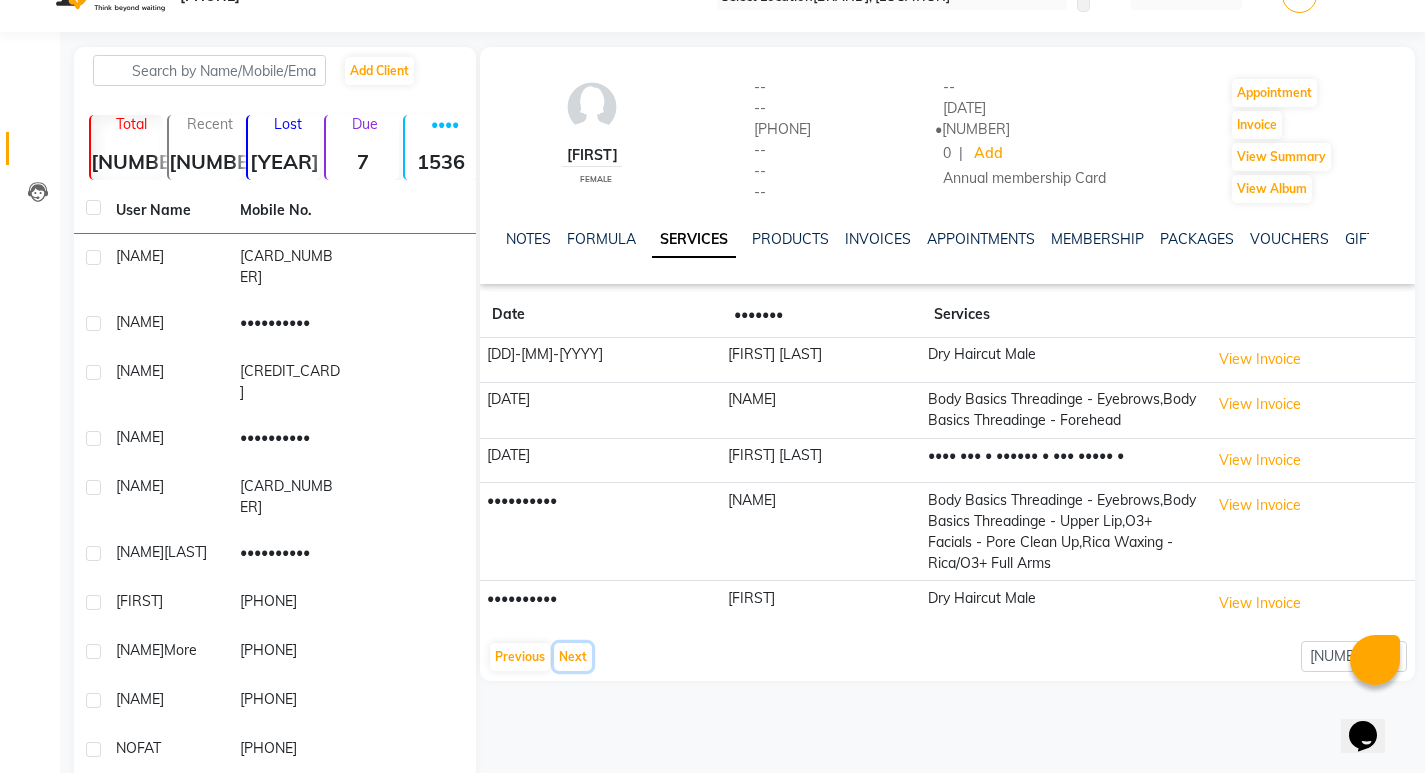 scroll, scrollTop: 77, scrollLeft: 0, axis: vertical 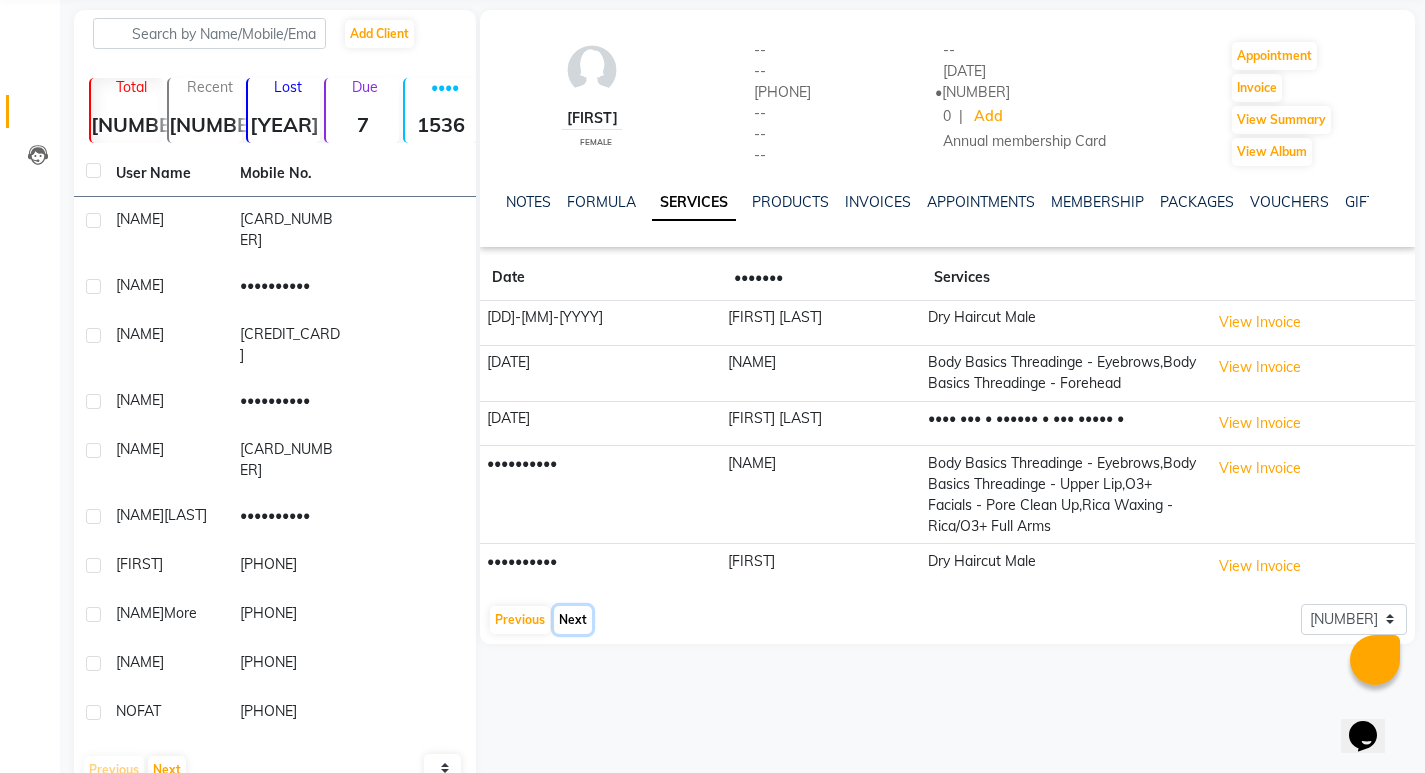 click on "Next" at bounding box center (573, 620) 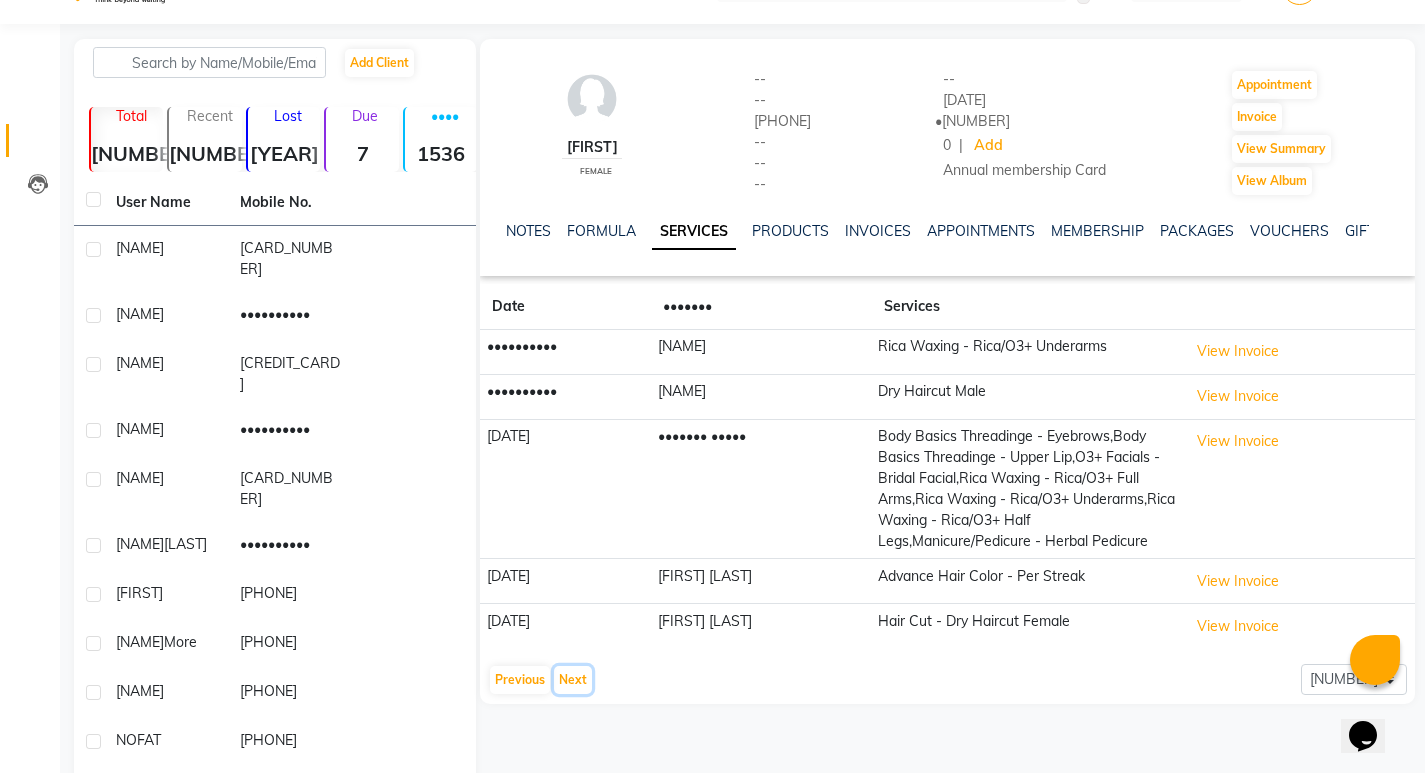 scroll, scrollTop: 77, scrollLeft: 0, axis: vertical 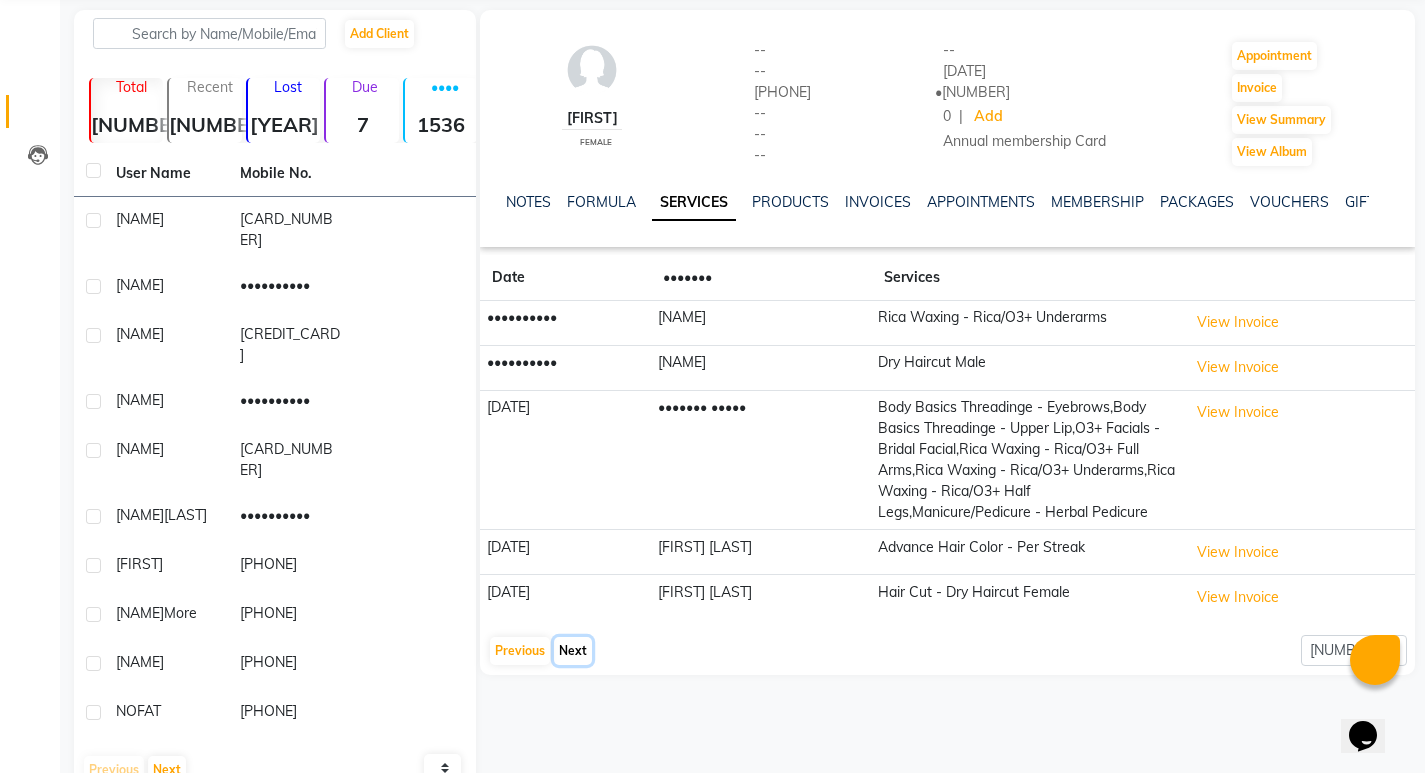 click on "Next" at bounding box center (573, 651) 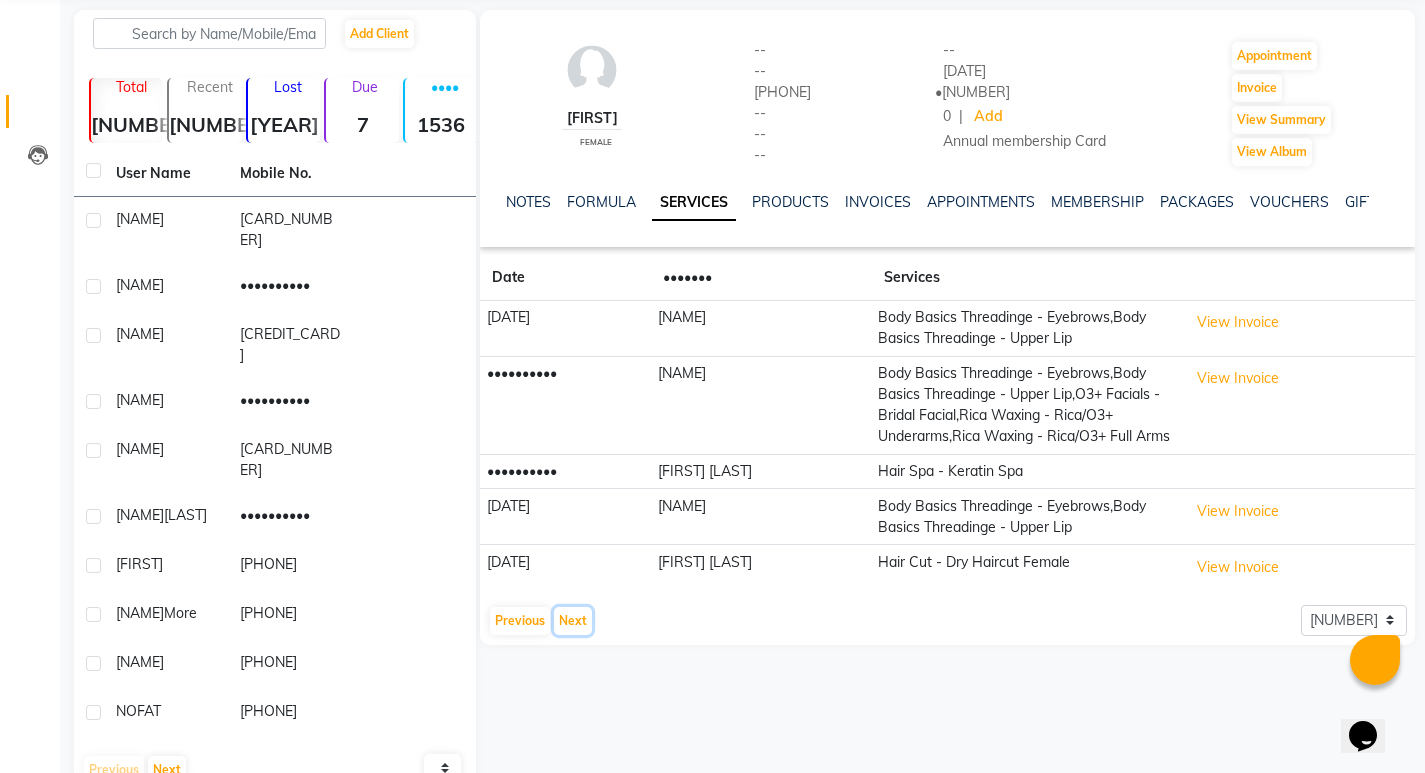 scroll, scrollTop: 0, scrollLeft: 0, axis: both 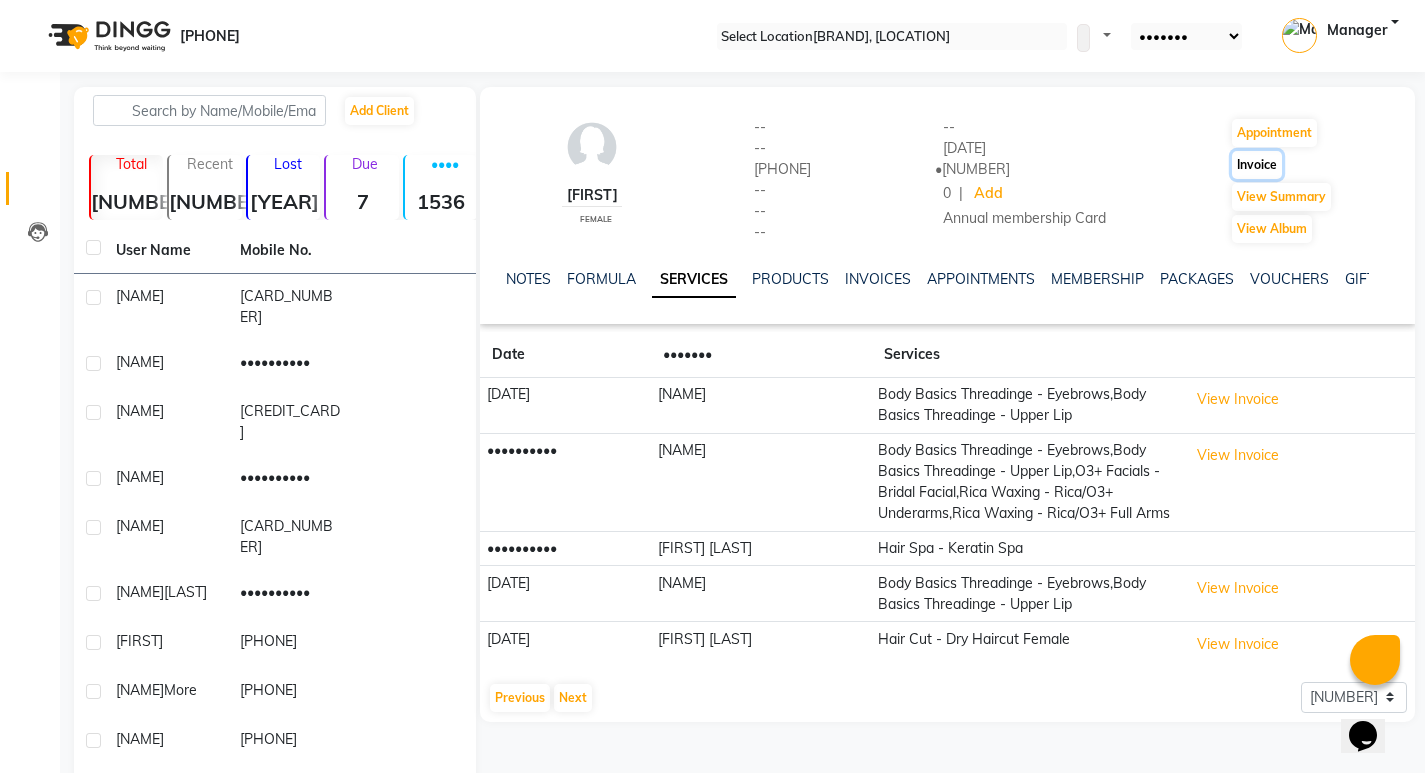 click on "Invoice" at bounding box center [1274, 133] 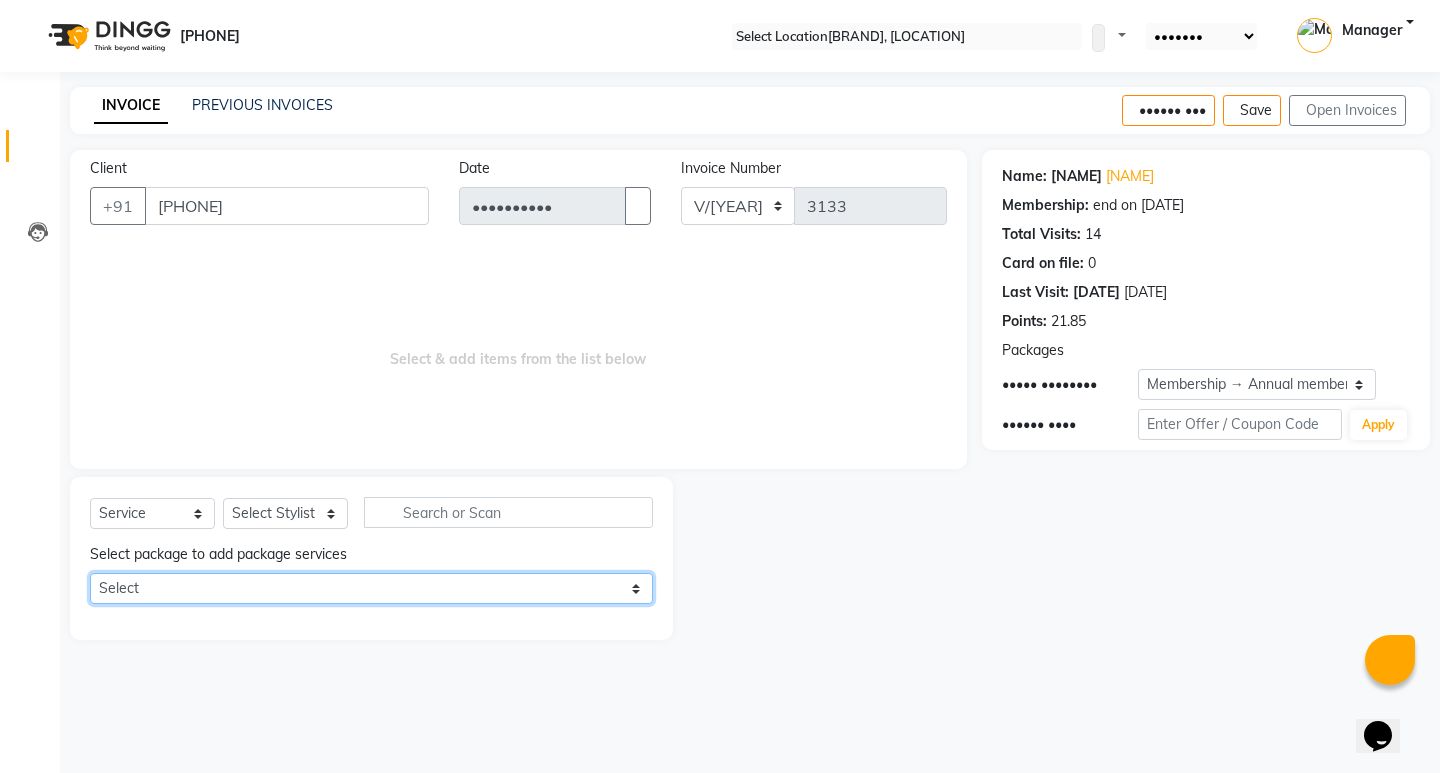 click on "Select [SERVICE] ([NUMBER]) [SERVICE] ([NUMBER])" at bounding box center [371, 588] 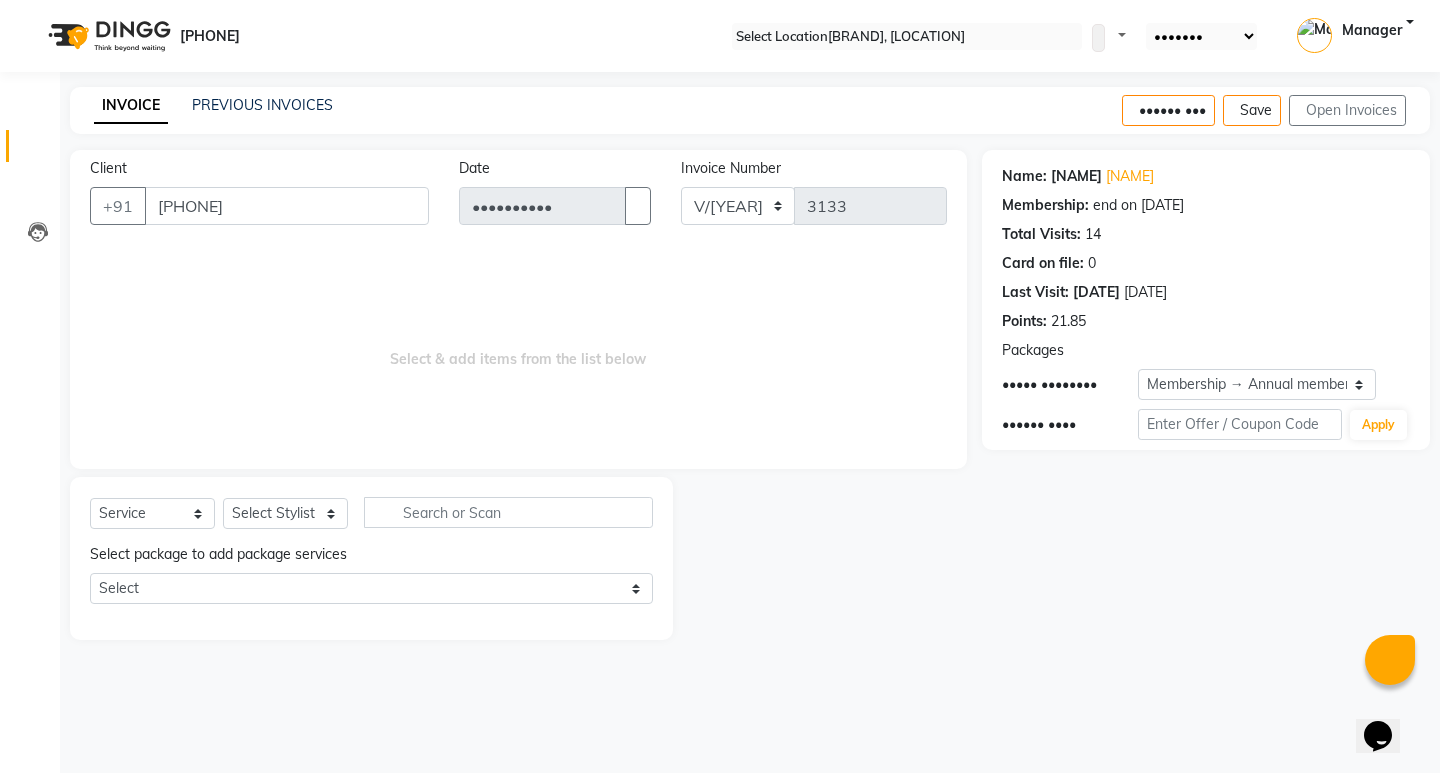 click at bounding box center (827, 558) 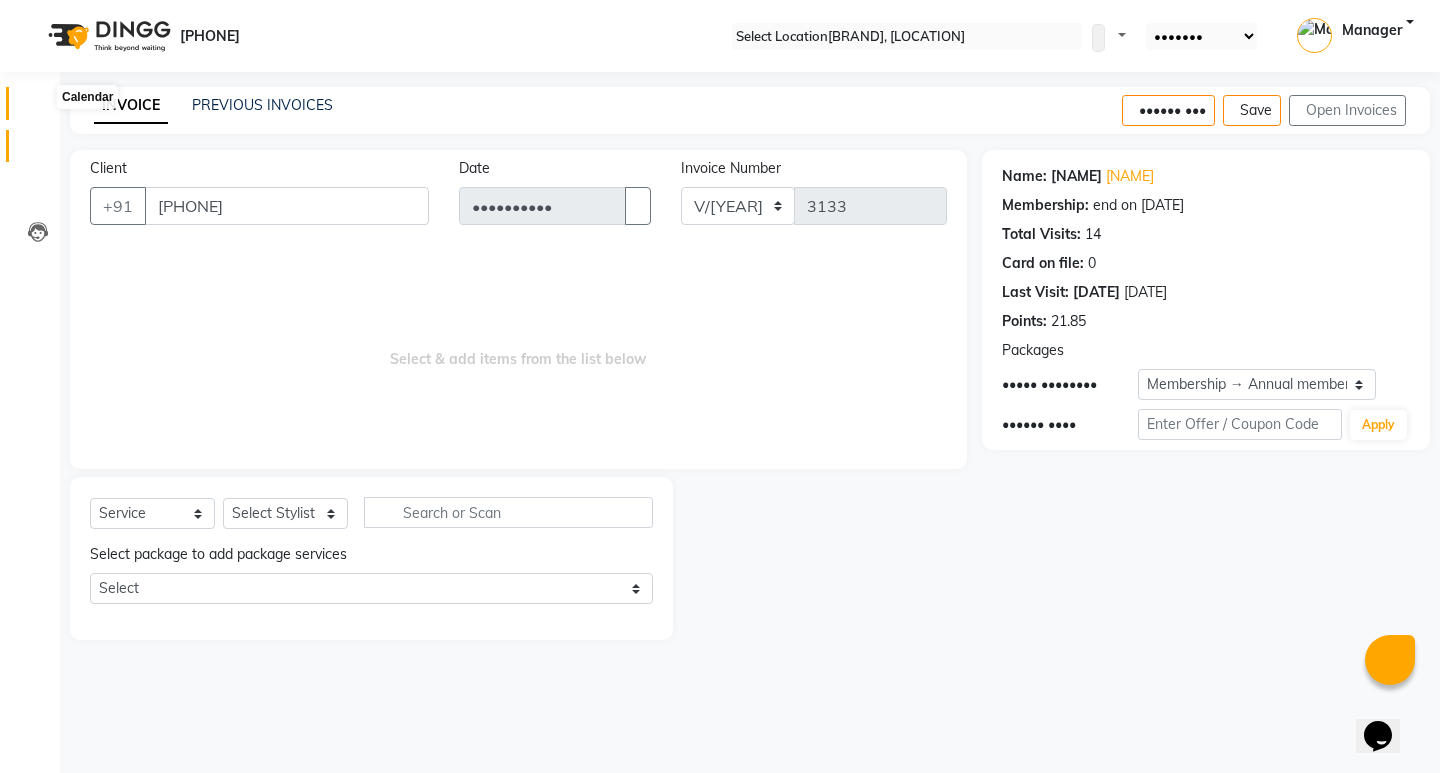 click at bounding box center (38, 108) 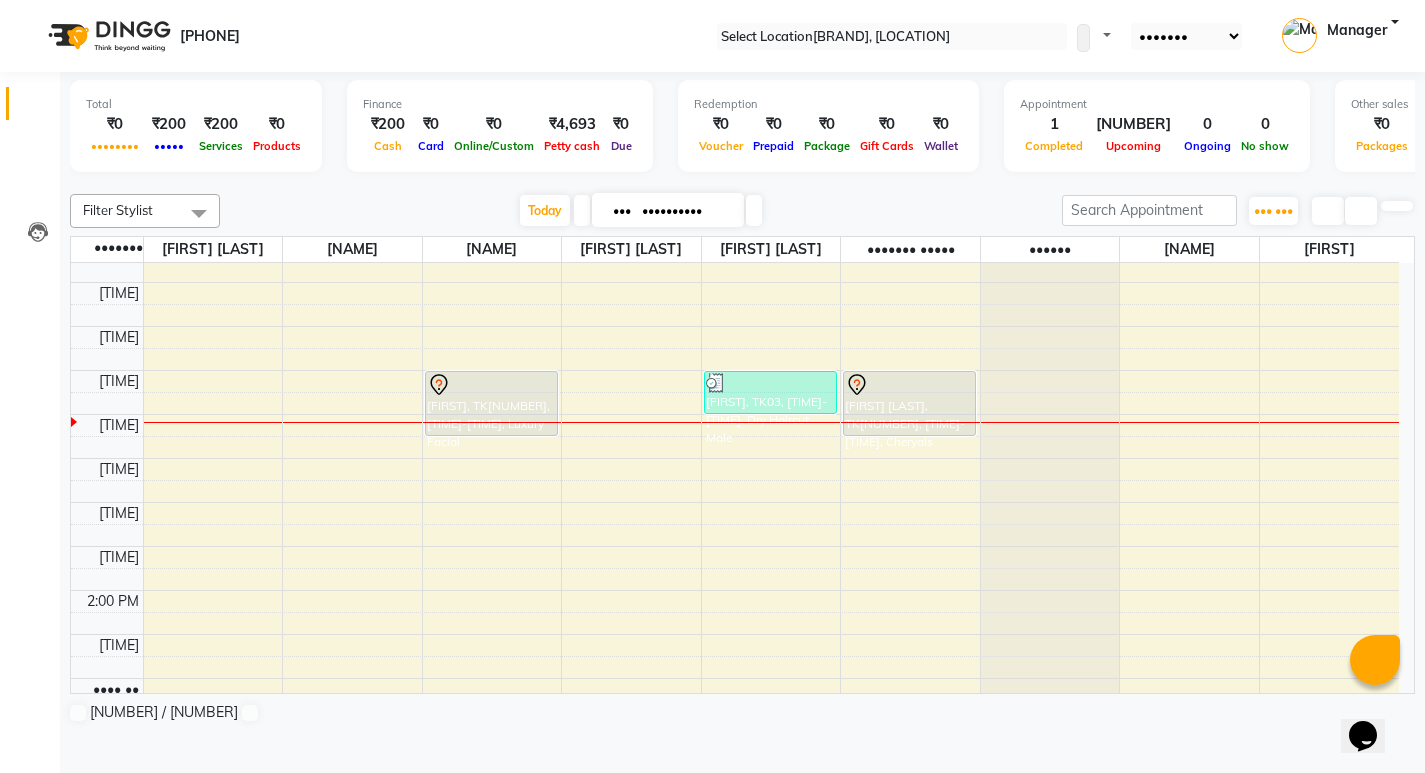scroll, scrollTop: 0, scrollLeft: 0, axis: both 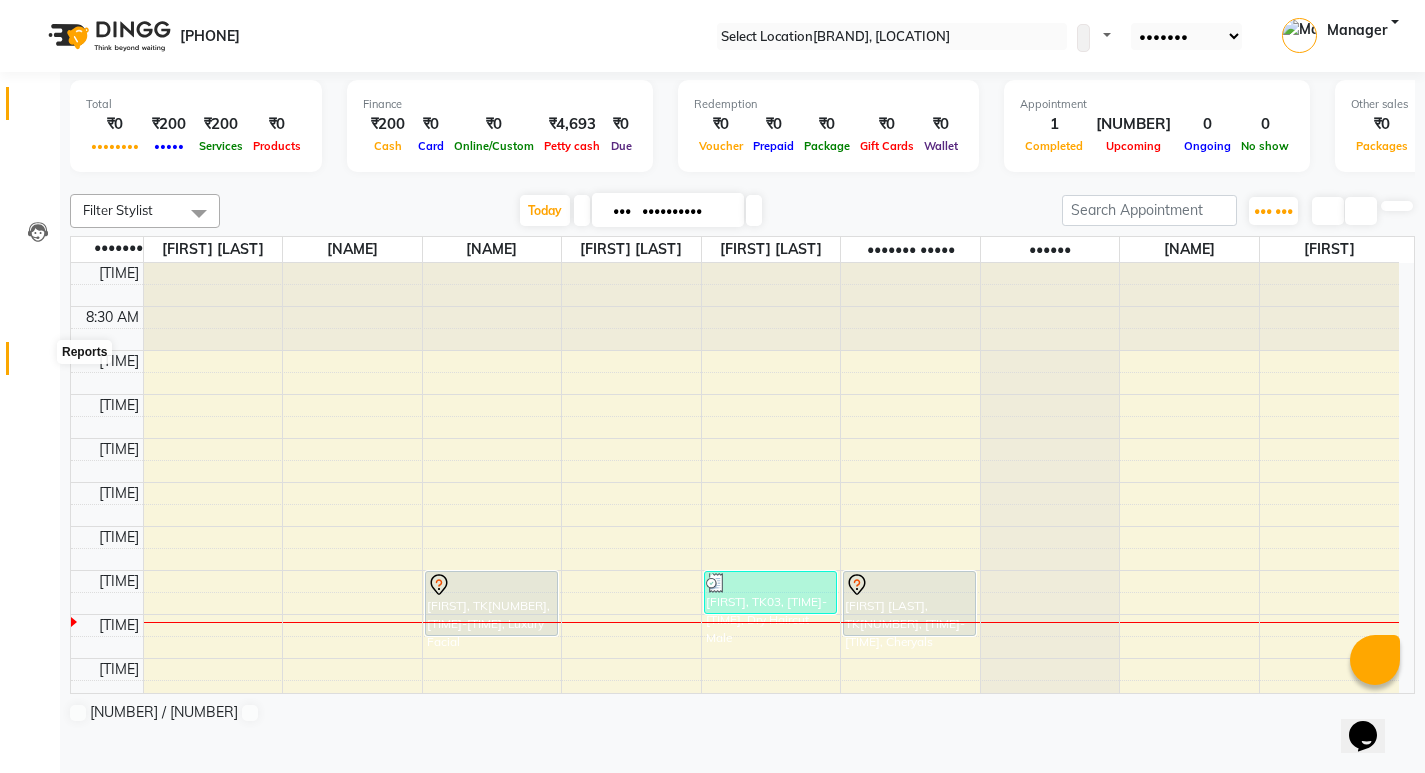 click at bounding box center [38, 363] 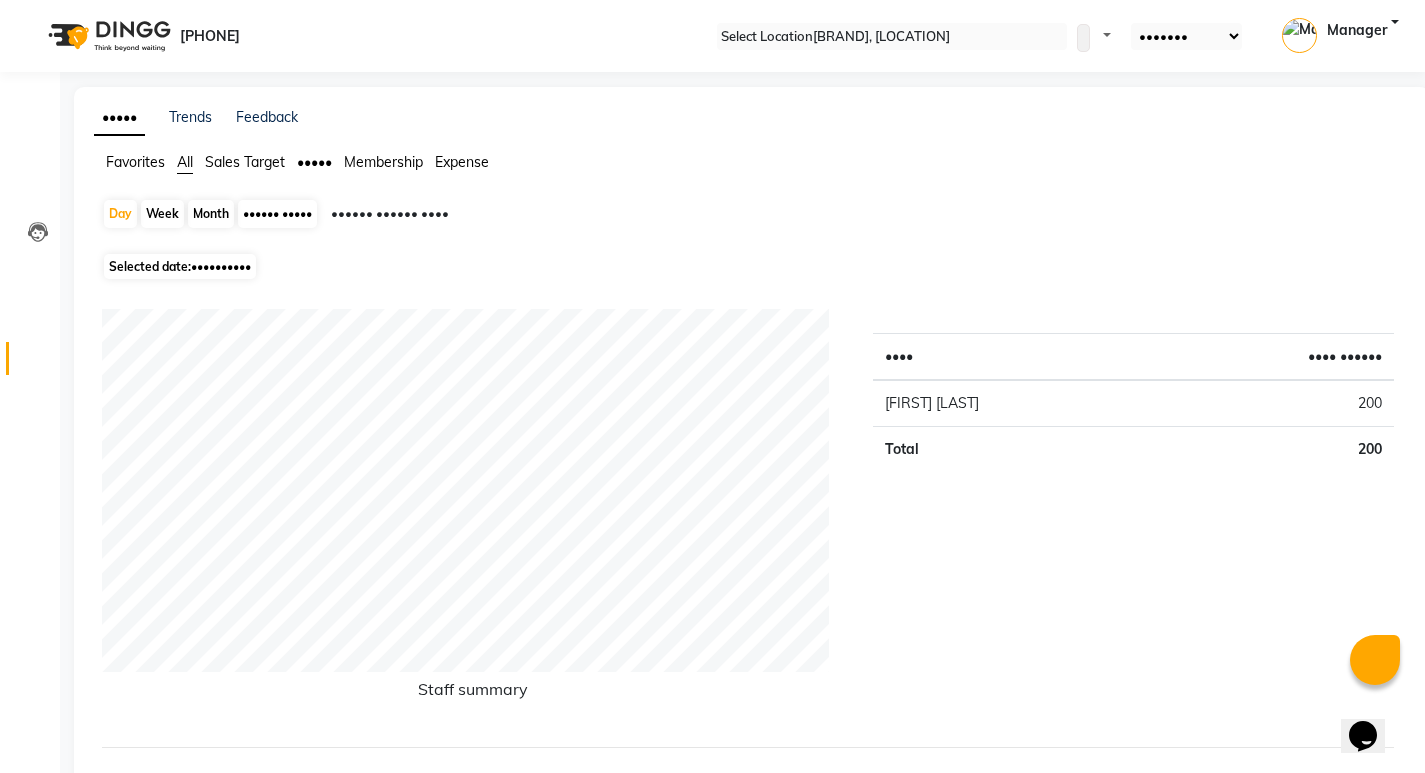 click on "Month" at bounding box center (211, 214) 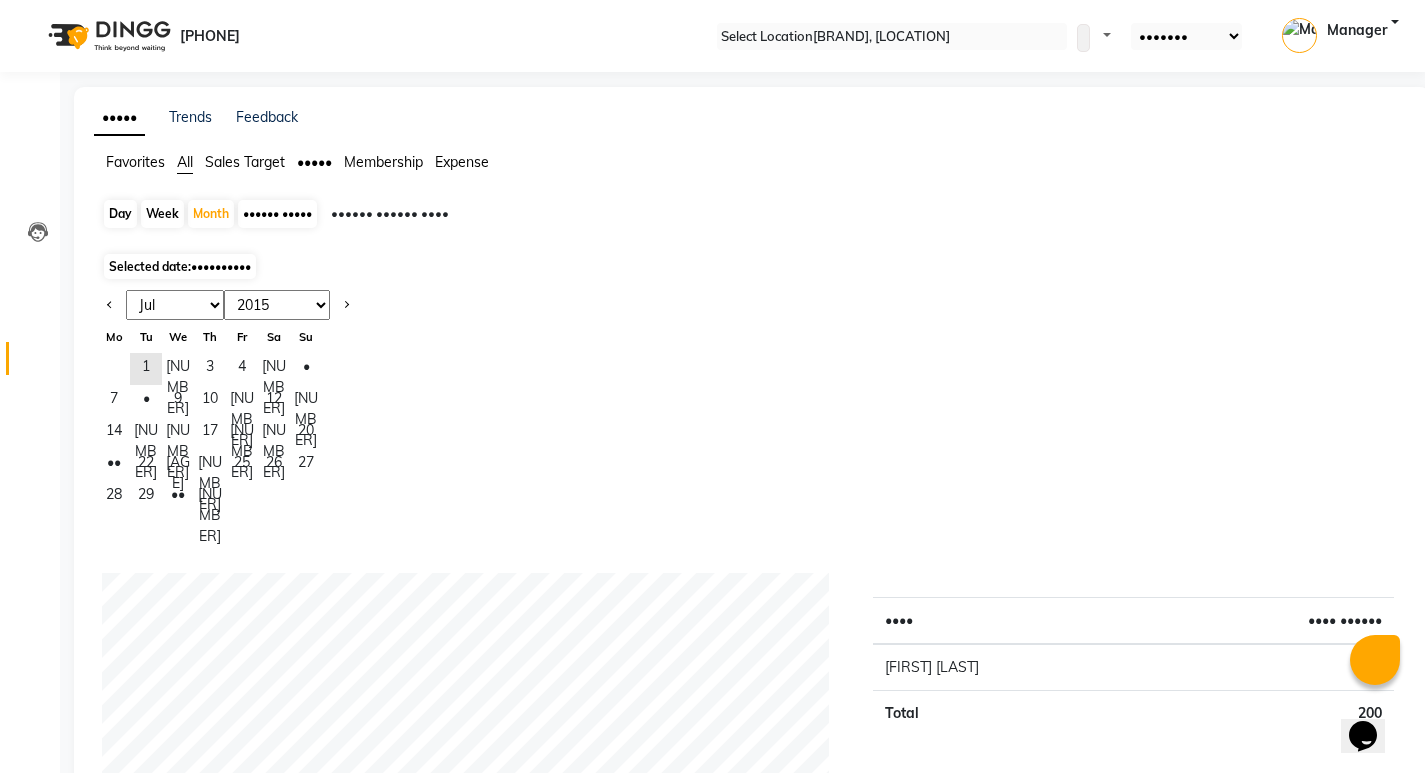 click on "Jan Feb Mar Apr May Jun Jul Aug Sep Oct Nov Dec" at bounding box center (175, 305) 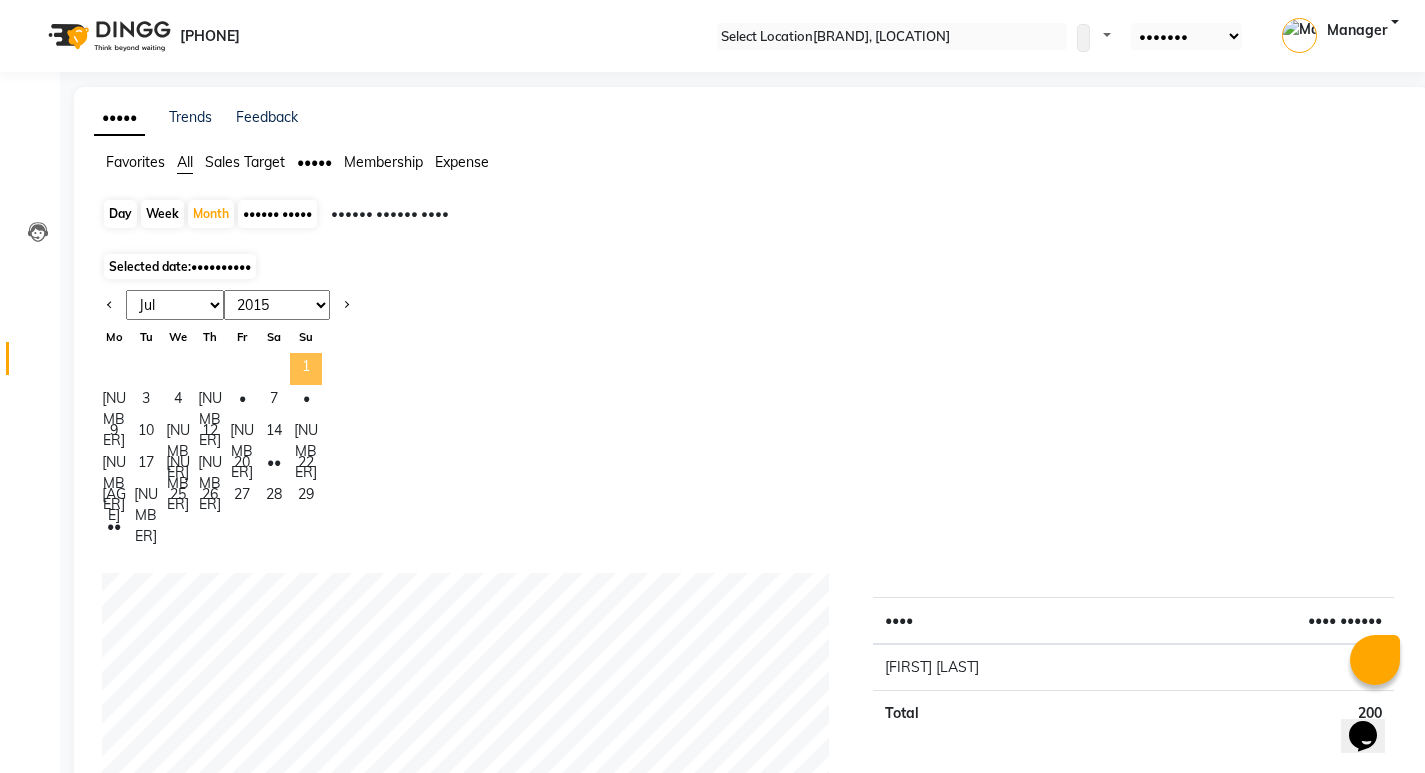 click on "1" at bounding box center [306, 369] 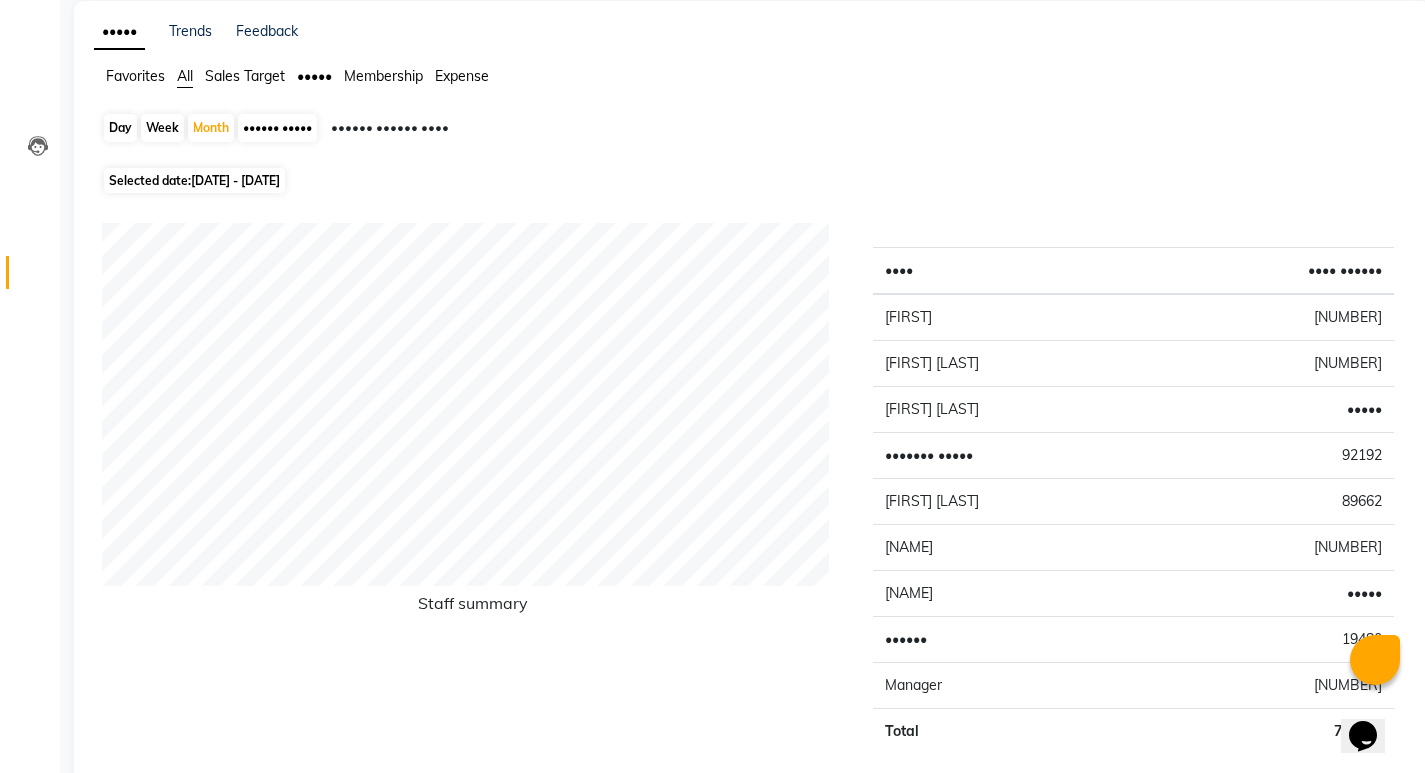 scroll, scrollTop: 100, scrollLeft: 0, axis: vertical 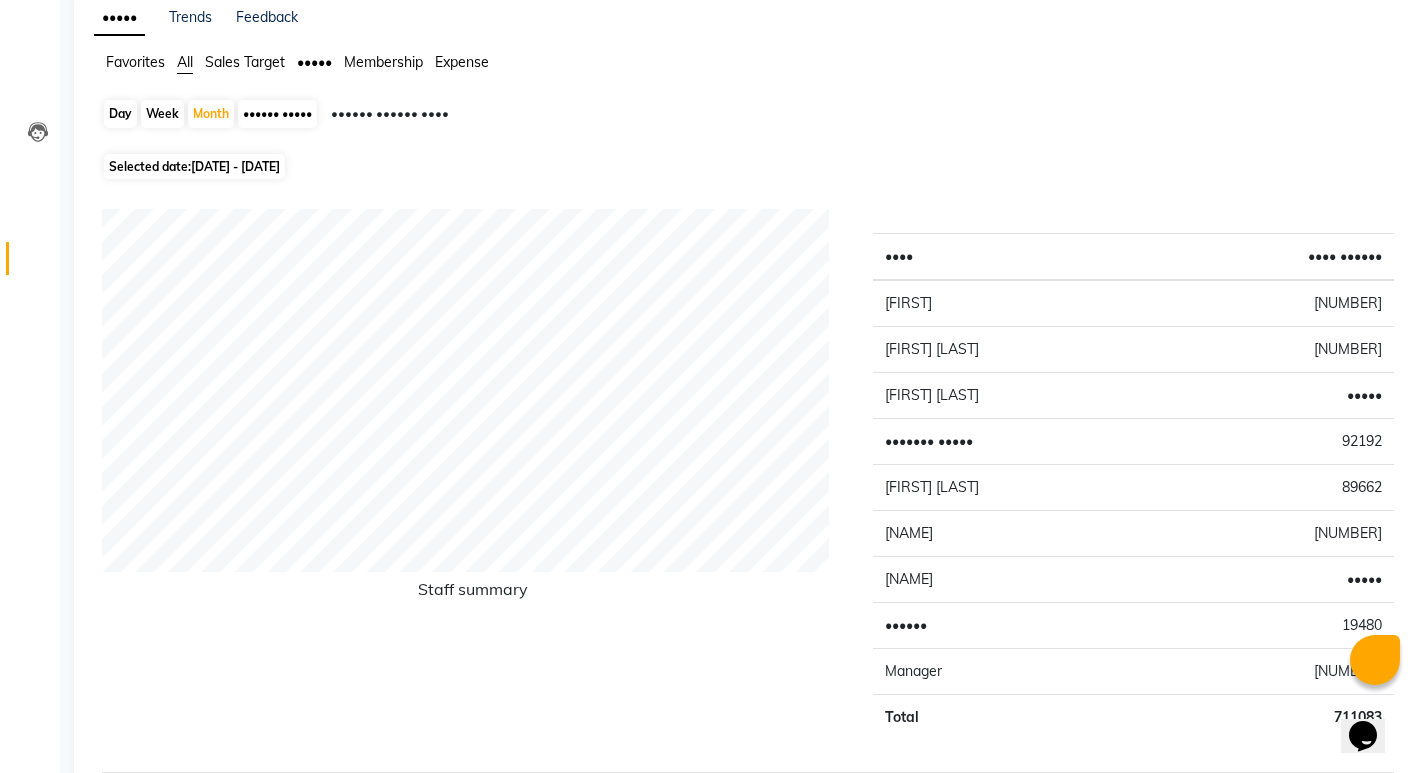 click on "•••••" at bounding box center (135, 62) 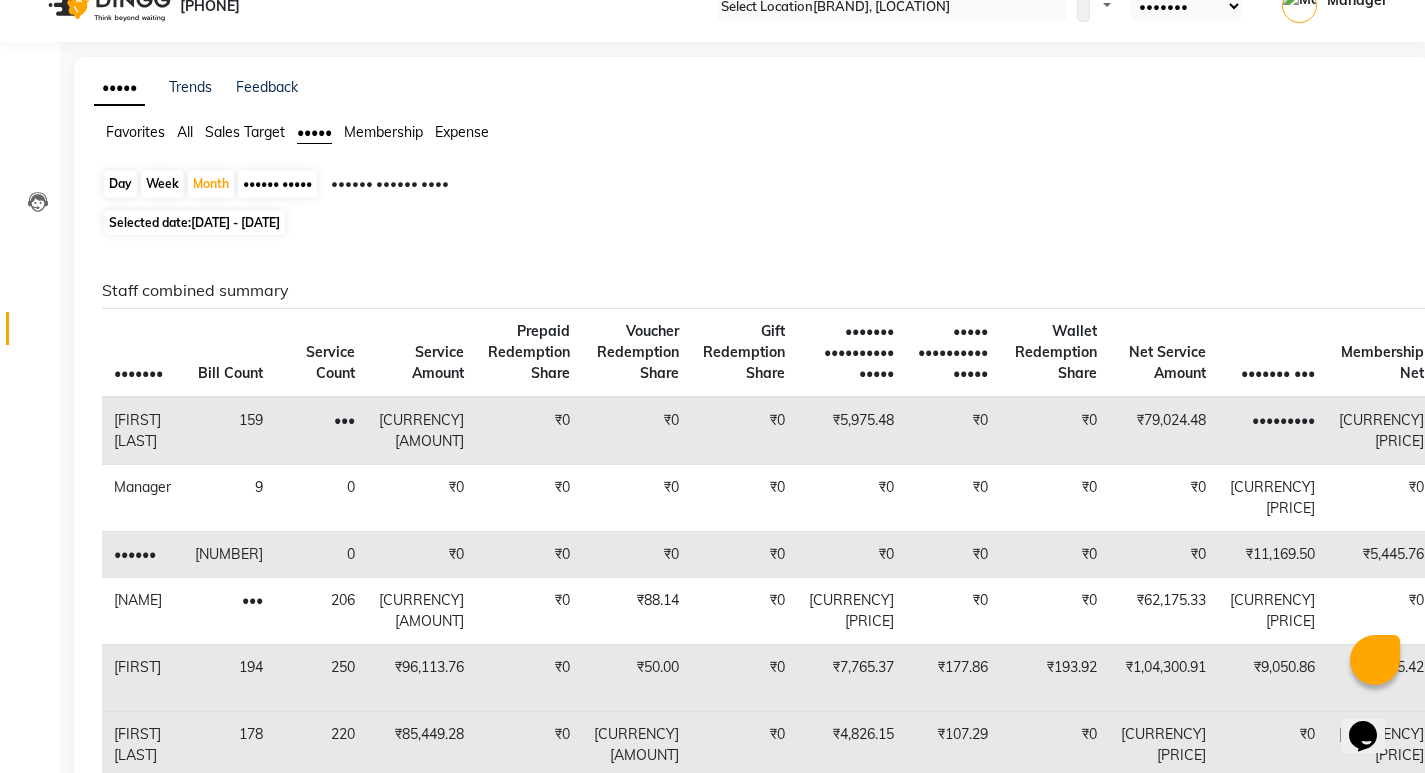 scroll, scrollTop: 0, scrollLeft: 0, axis: both 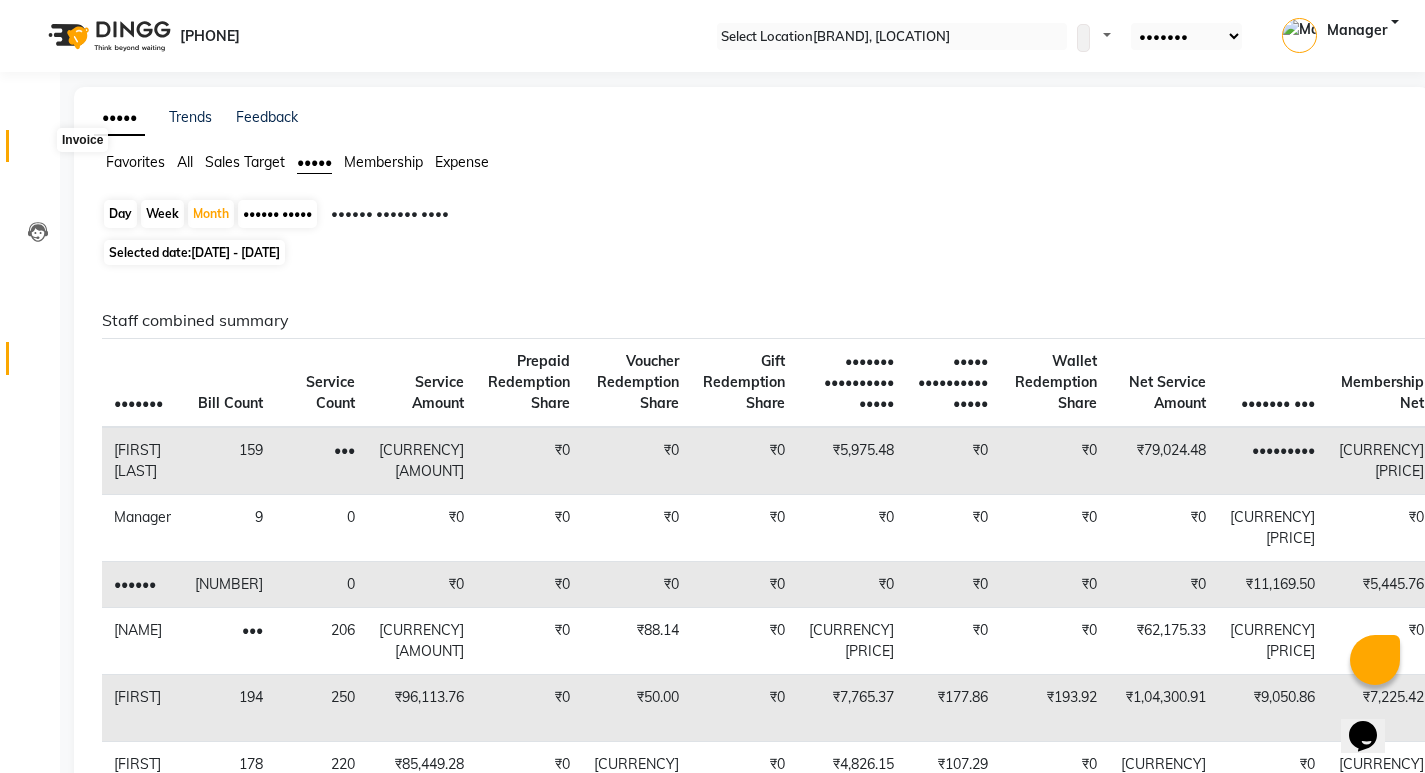click at bounding box center [38, 151] 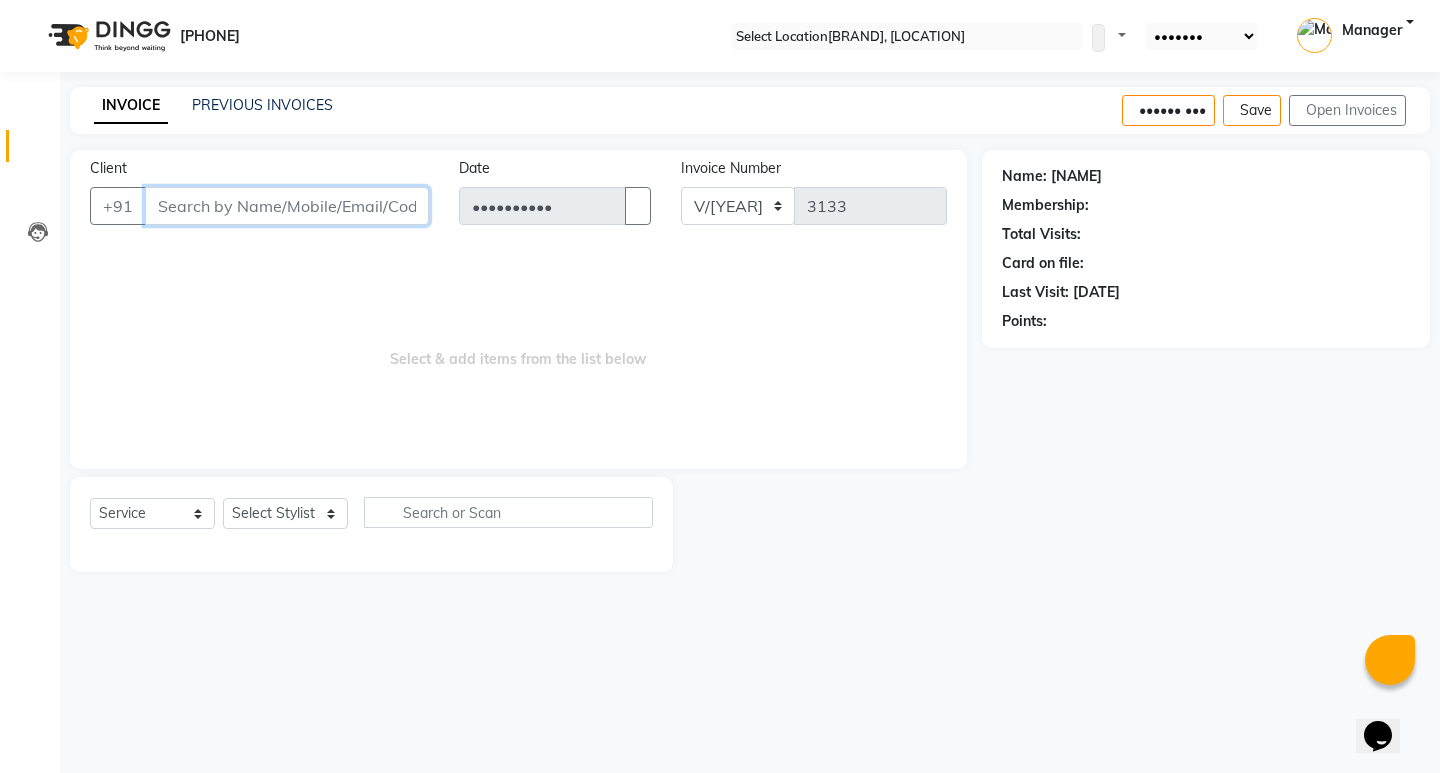 click on "Client" at bounding box center (287, 206) 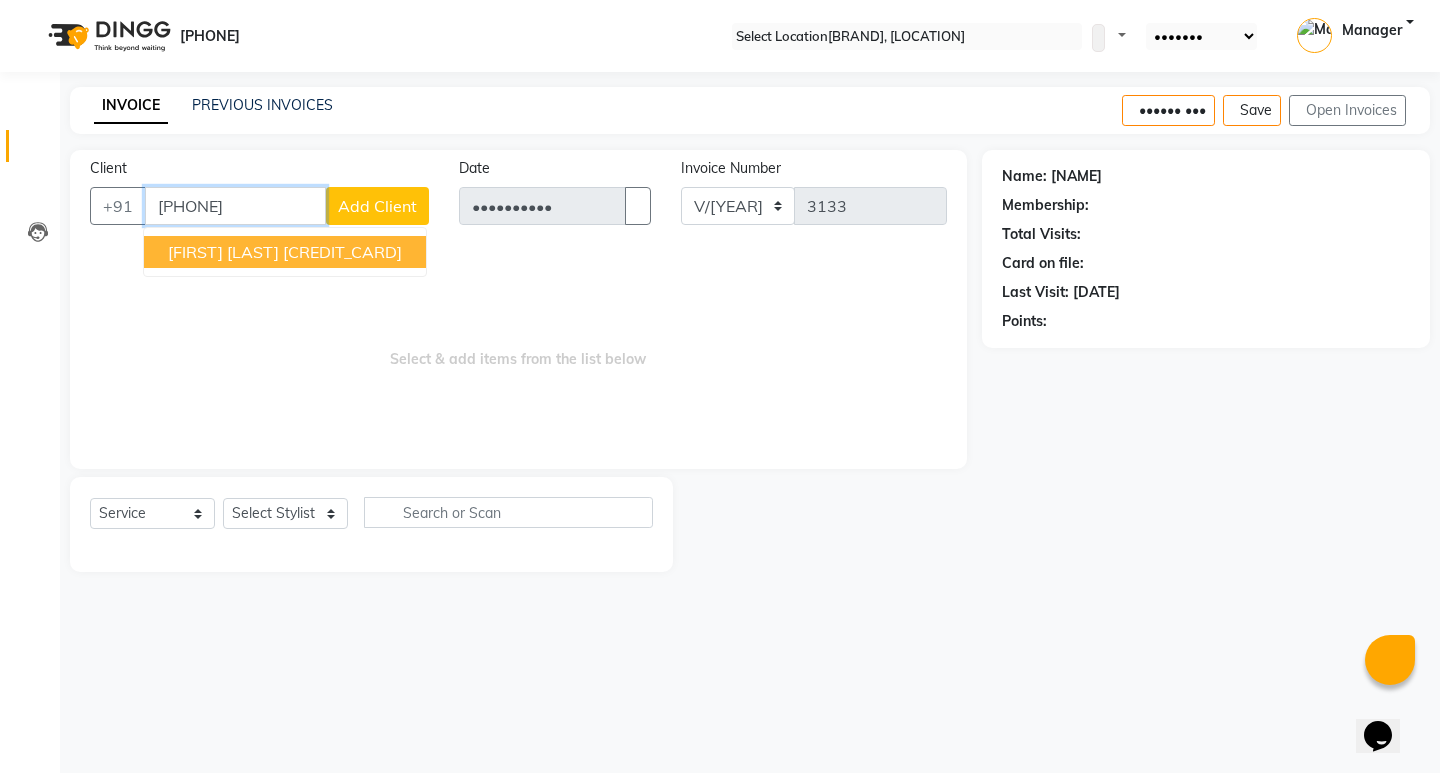 click on "[CREDIT_CARD]" at bounding box center [342, 252] 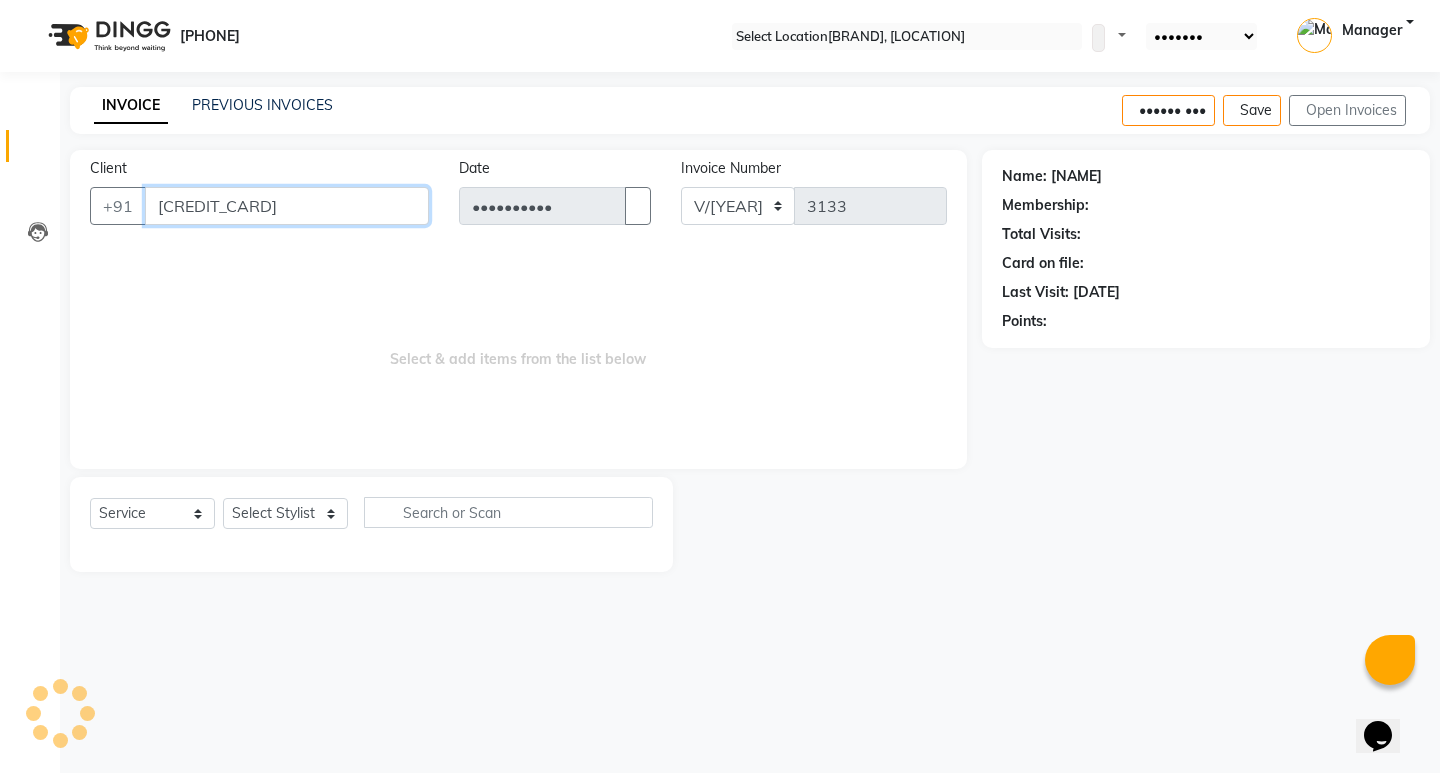 type on "[CREDIT_CARD]" 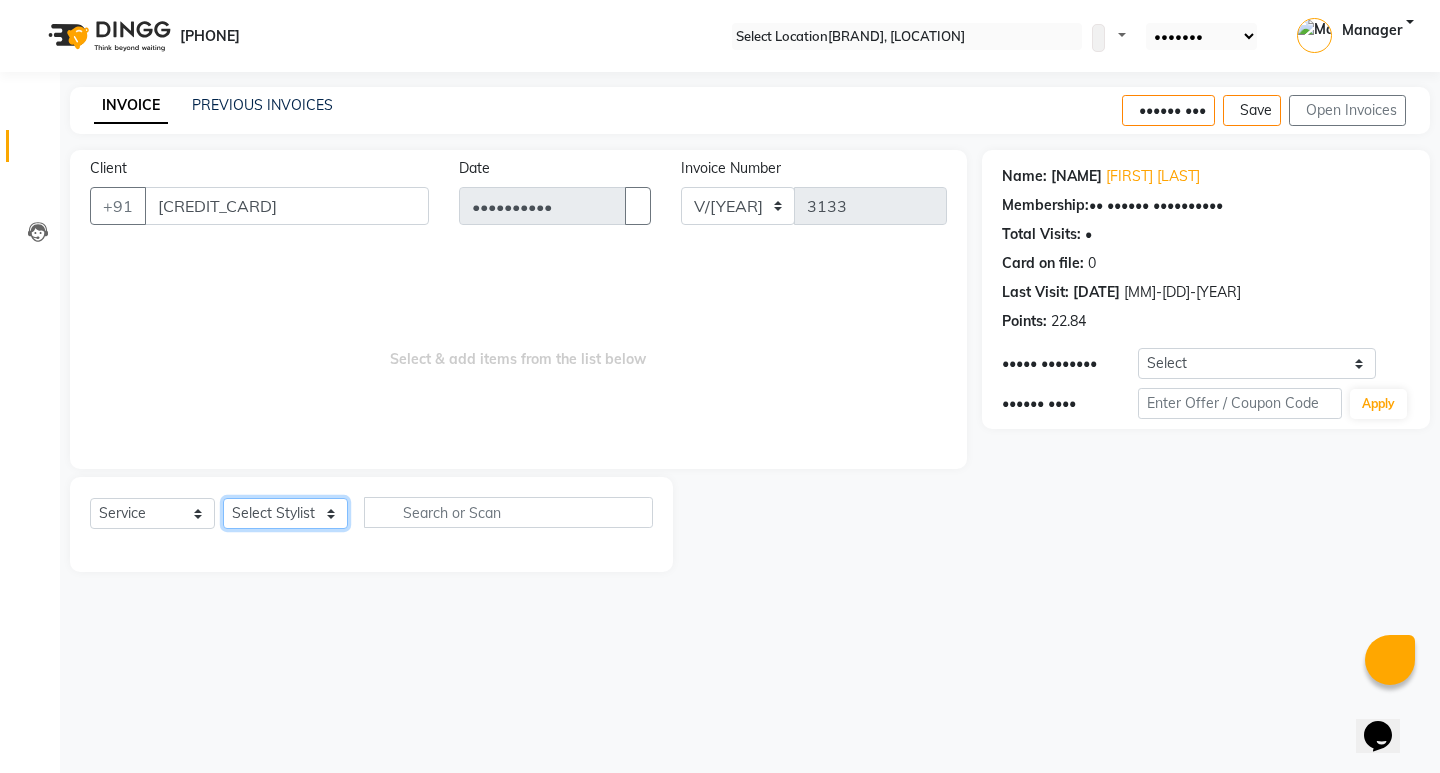 click on "Select [SERVICE] [FIRST] [LAST] HK [FIRST] [LAST] Manager [FIRST] [LAST] [FIRST] [LAST] [FIRST] [LAST] [FIRST] [LAST] [FIRST] [LAST] [FIRST] [LAST]" at bounding box center [285, 513] 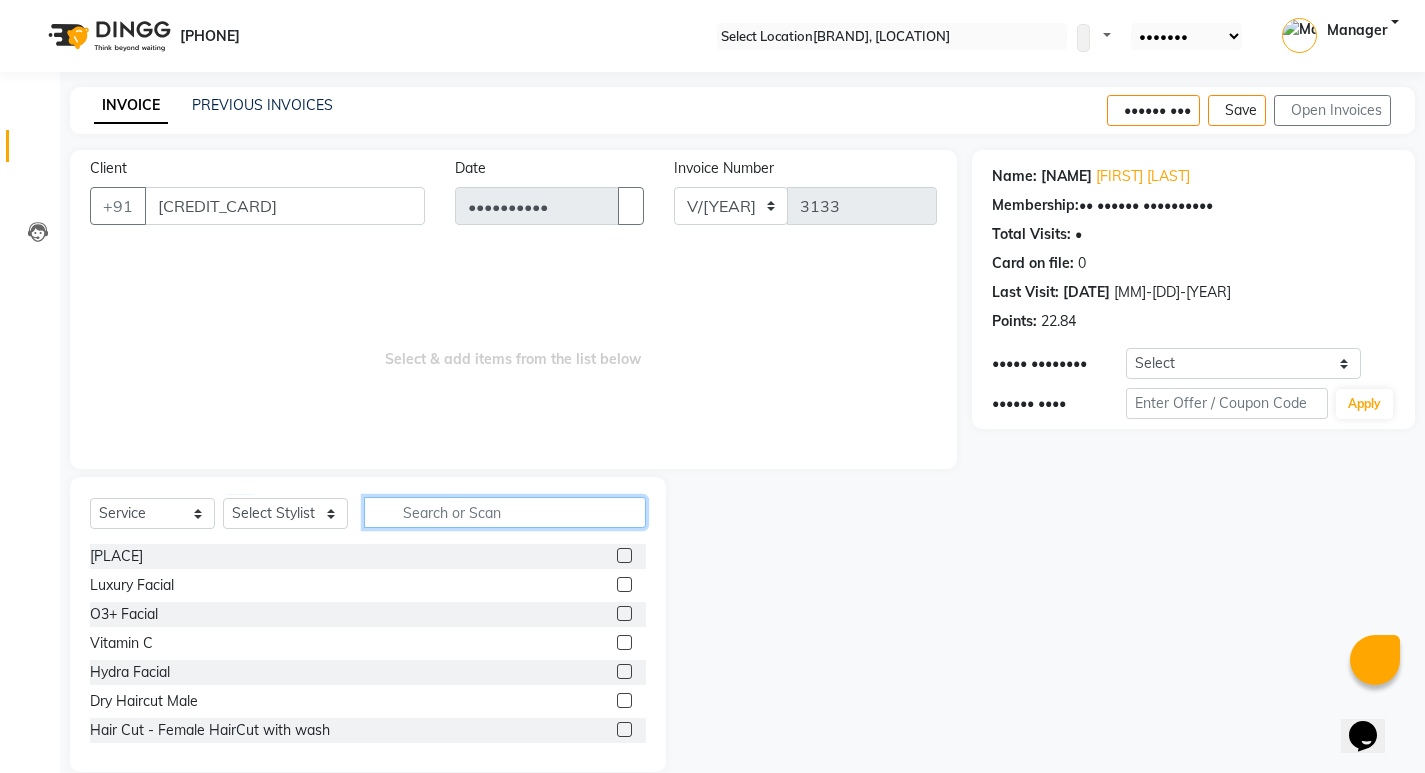 click at bounding box center [505, 512] 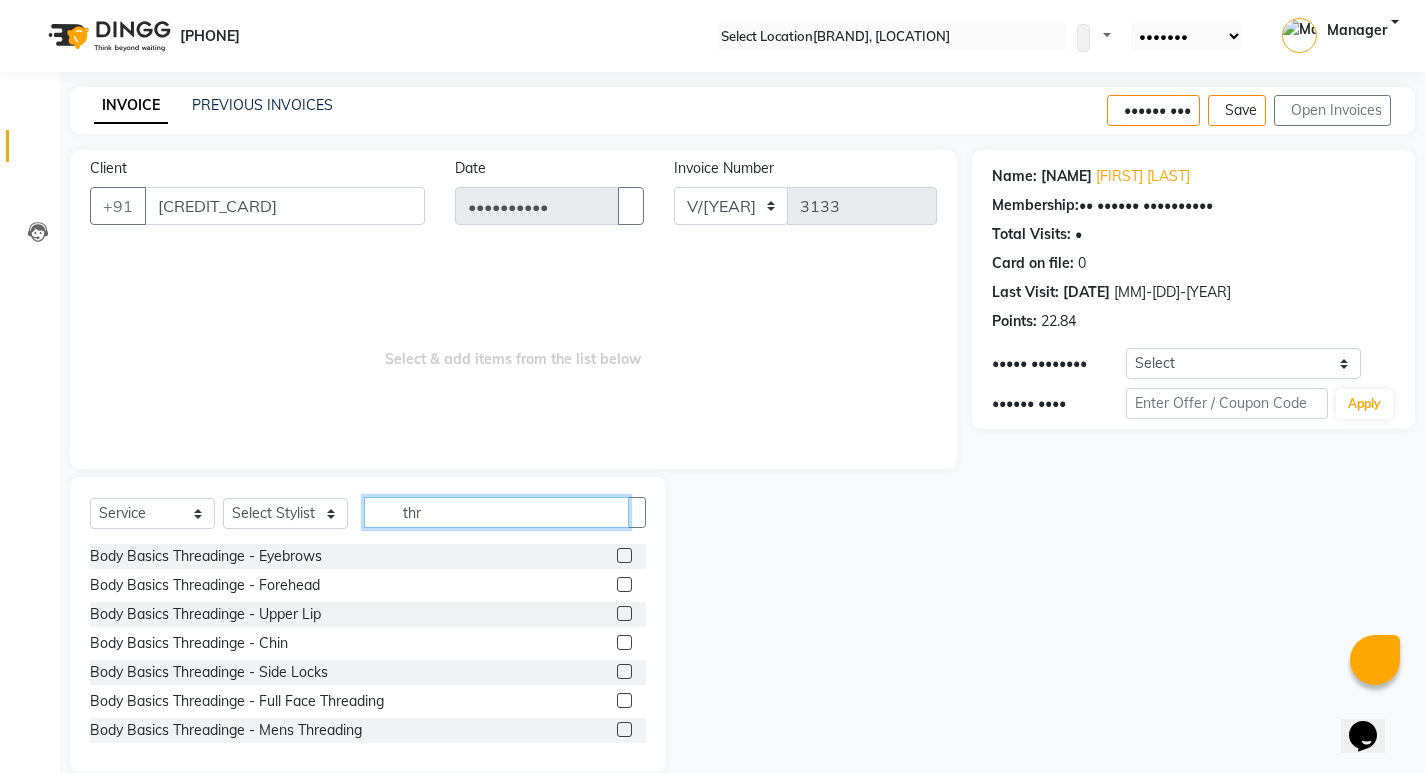 type on "thr" 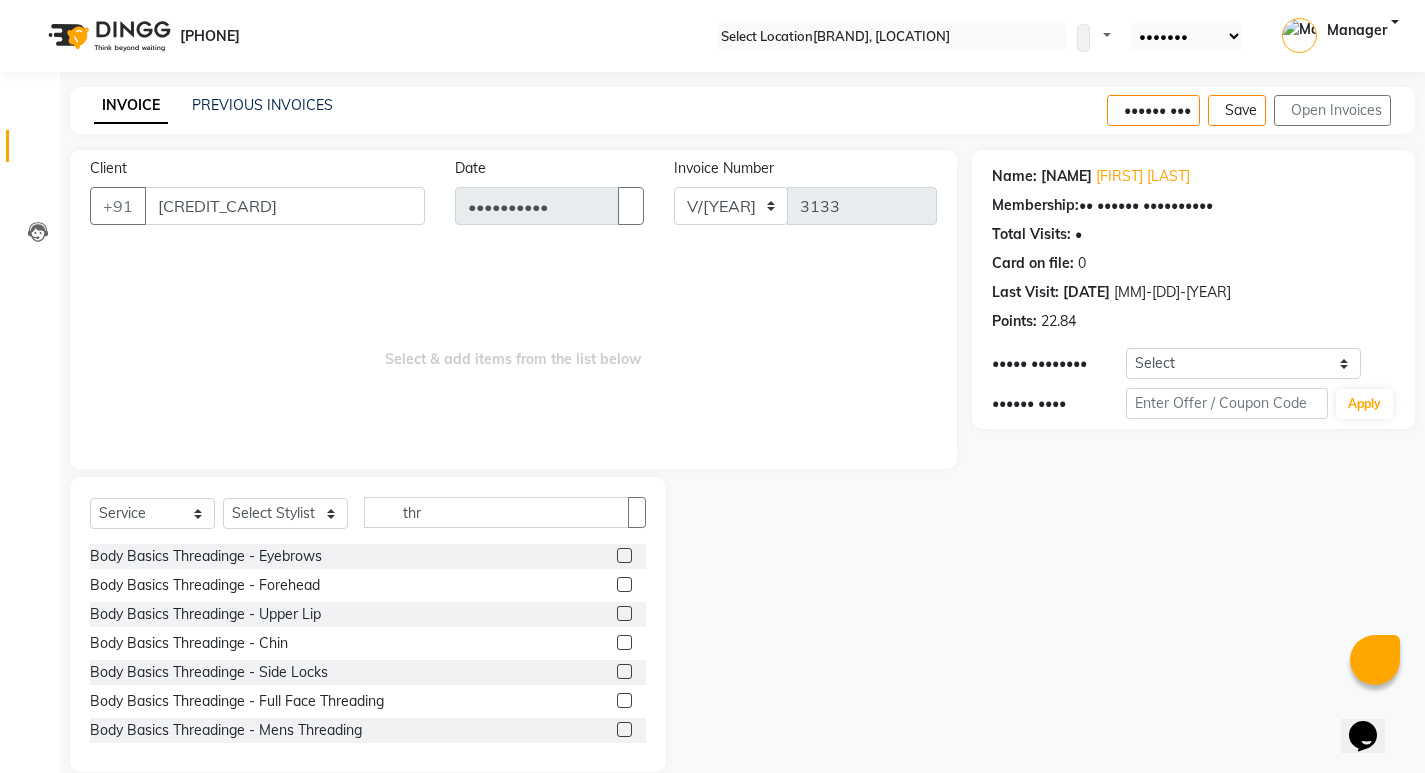click at bounding box center (624, 555) 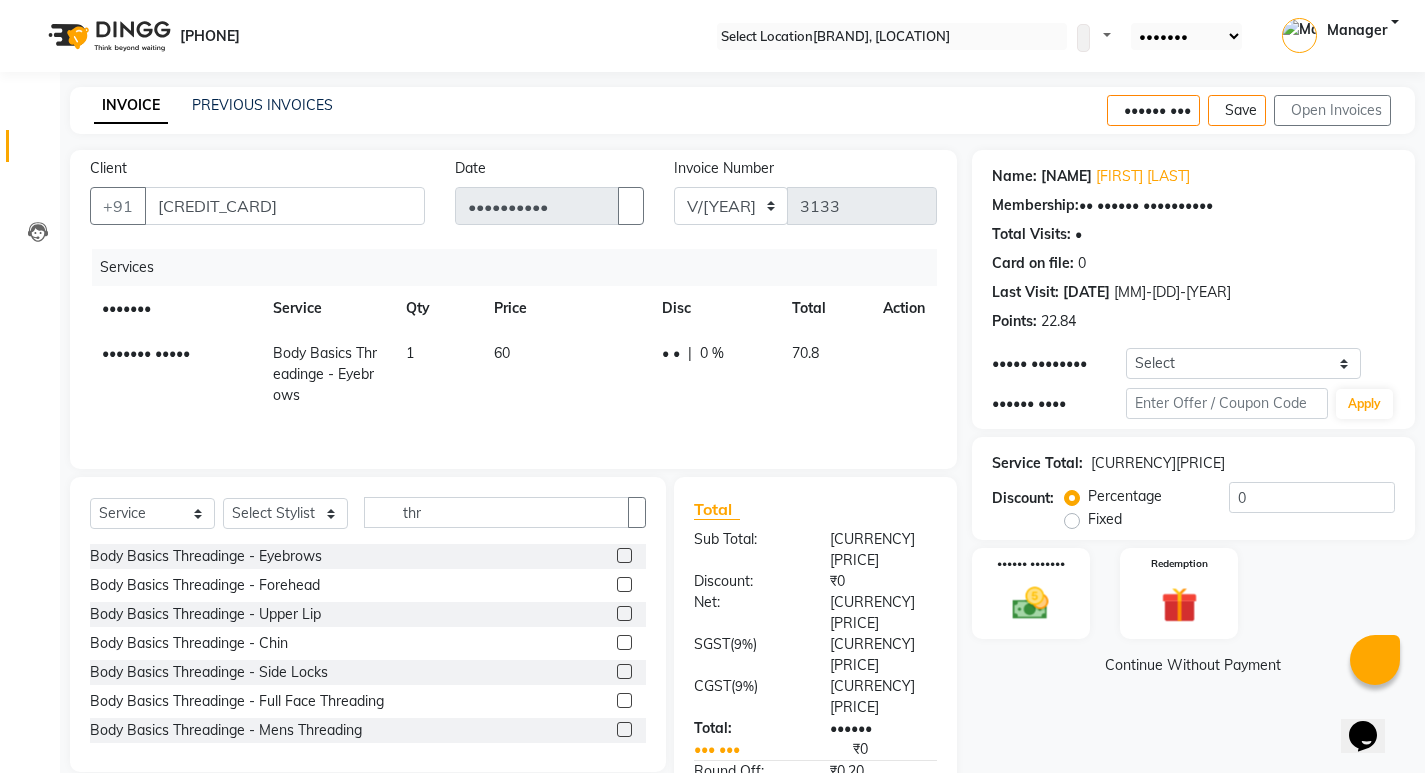 click on "60" at bounding box center [566, 374] 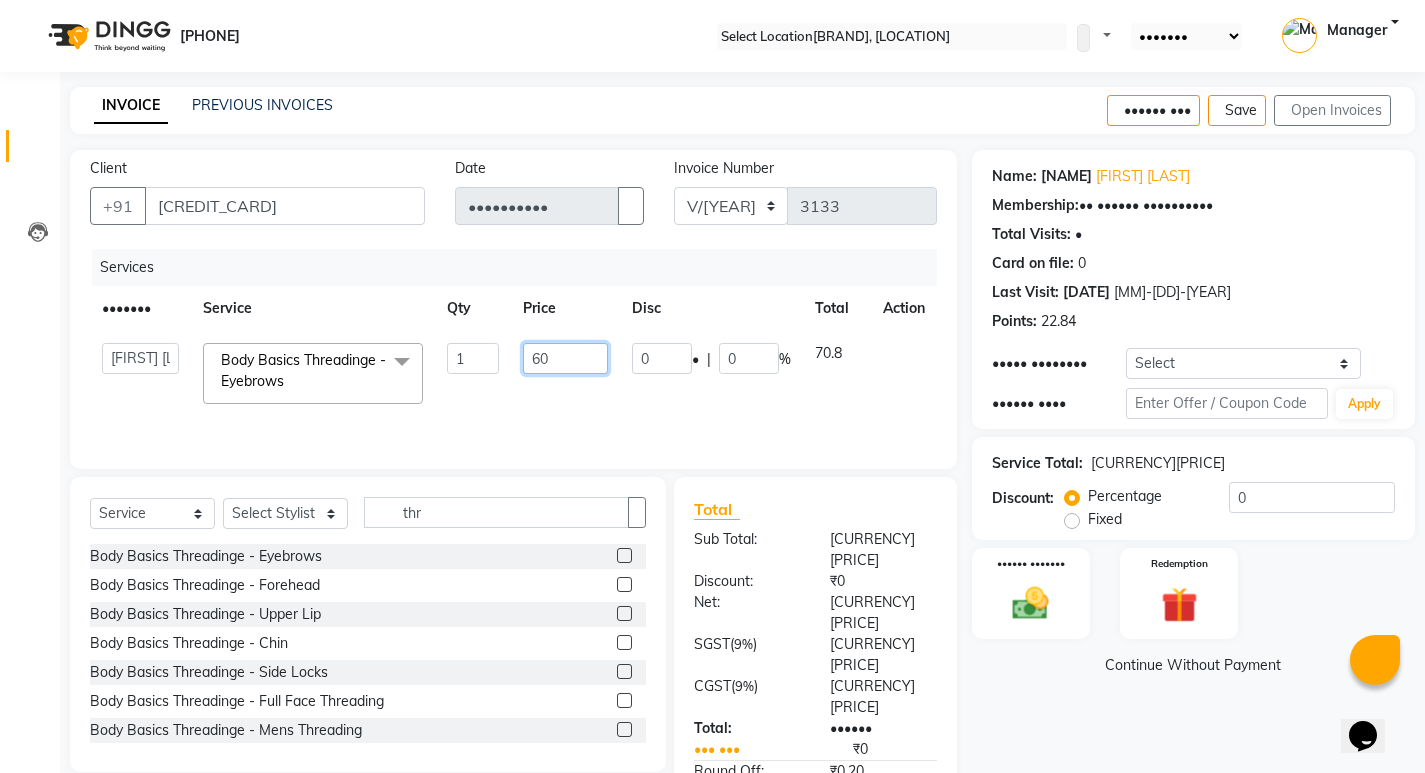 click on "60" at bounding box center (473, 358) 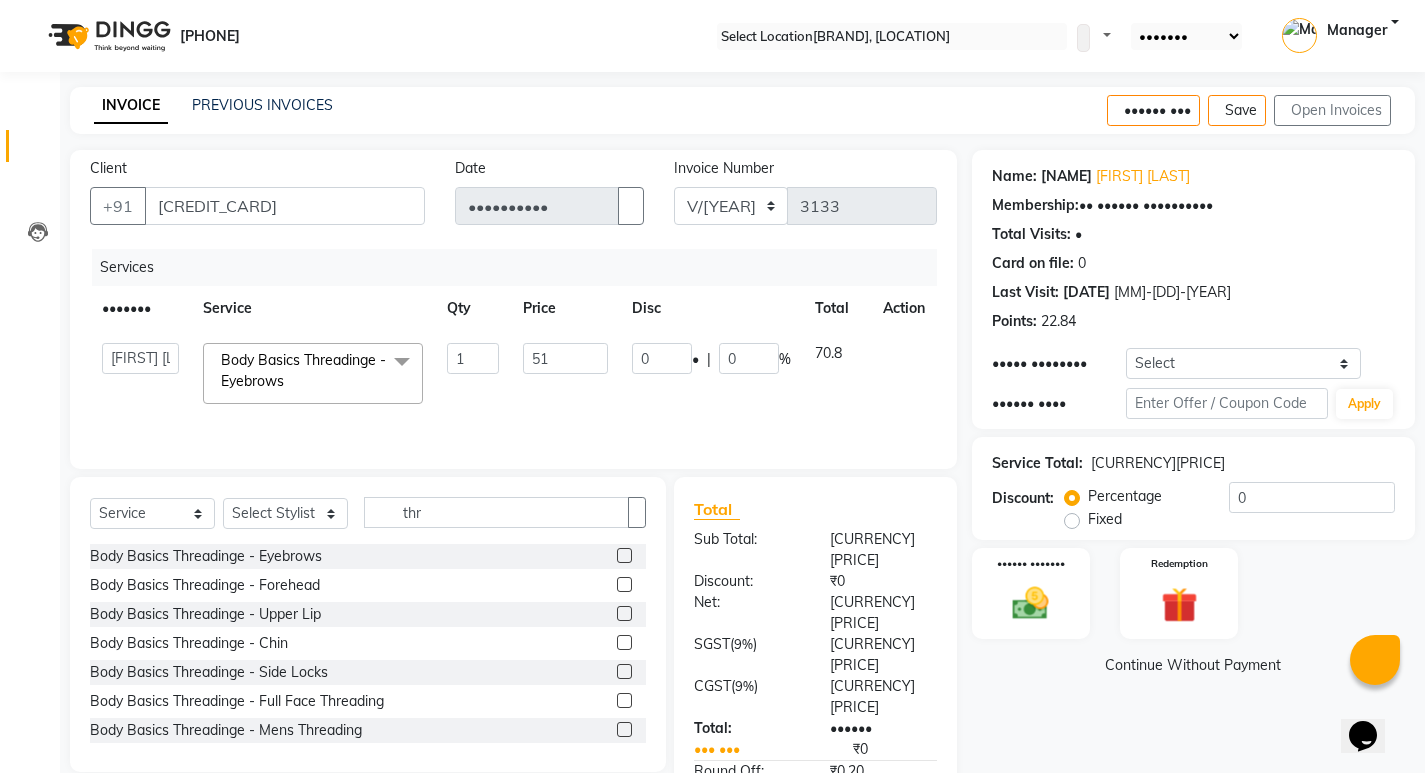 click on "Name: [FIRST] [LAST] Membership:  No Active Membership  Total Visits:  6 Card on file:  0 Last Visit:   08-05-2025 Points:   22.84  Apply Discount Select  Loyalty → Loyality level 1  Coupon Code Apply Service Total:  ₹60.00  Discount:  Percentage   Fixed  0 Manual Payment Redemption  Continue Without Payment" at bounding box center (1201, 513) 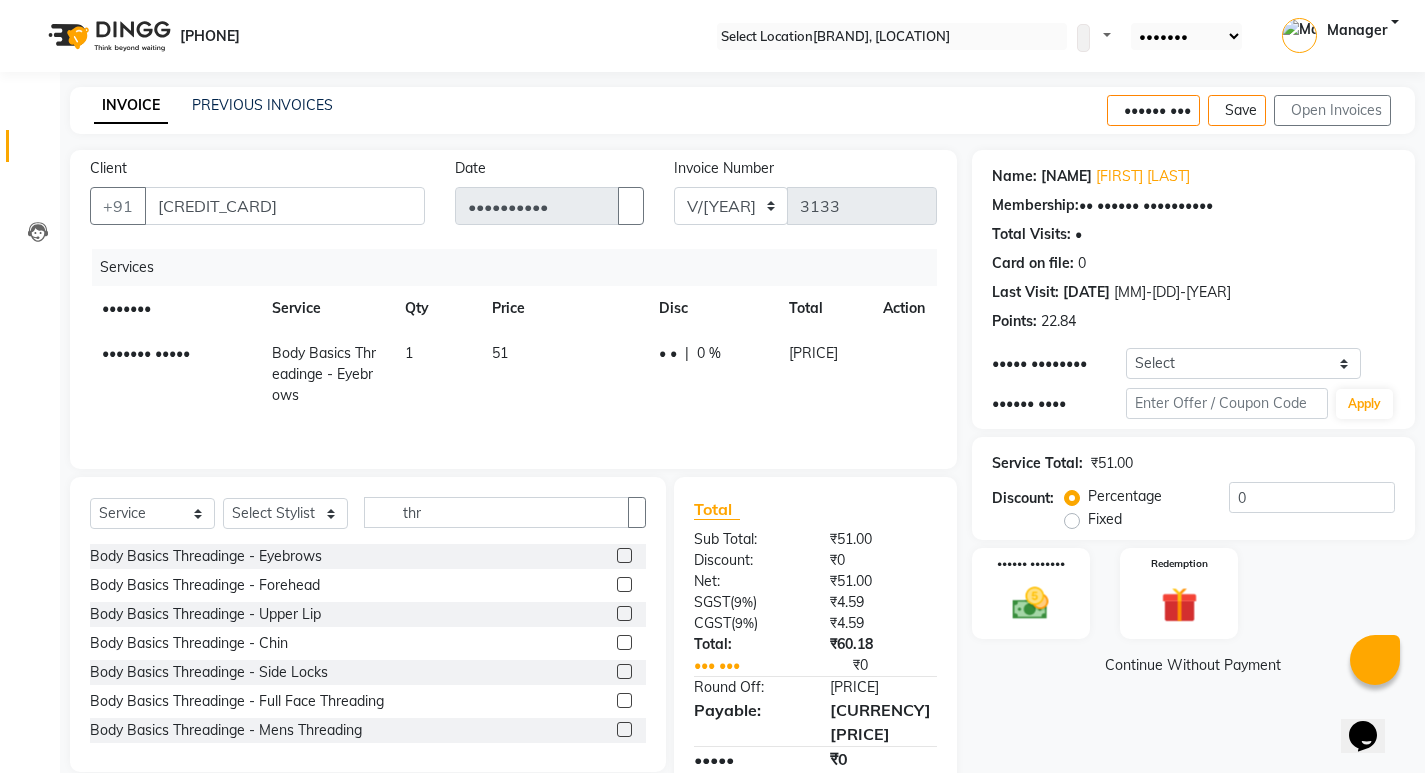scroll, scrollTop: 48, scrollLeft: 0, axis: vertical 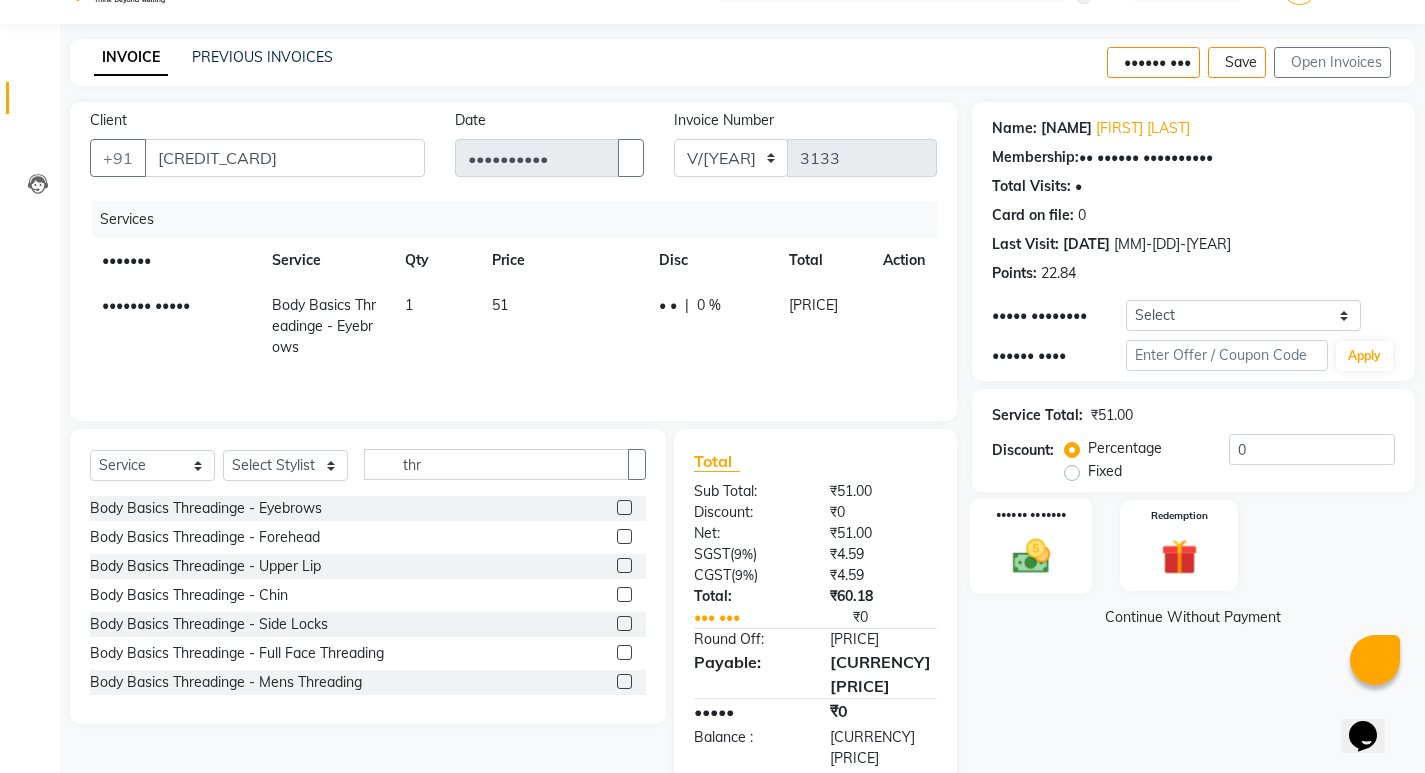 click at bounding box center (1030, 555) 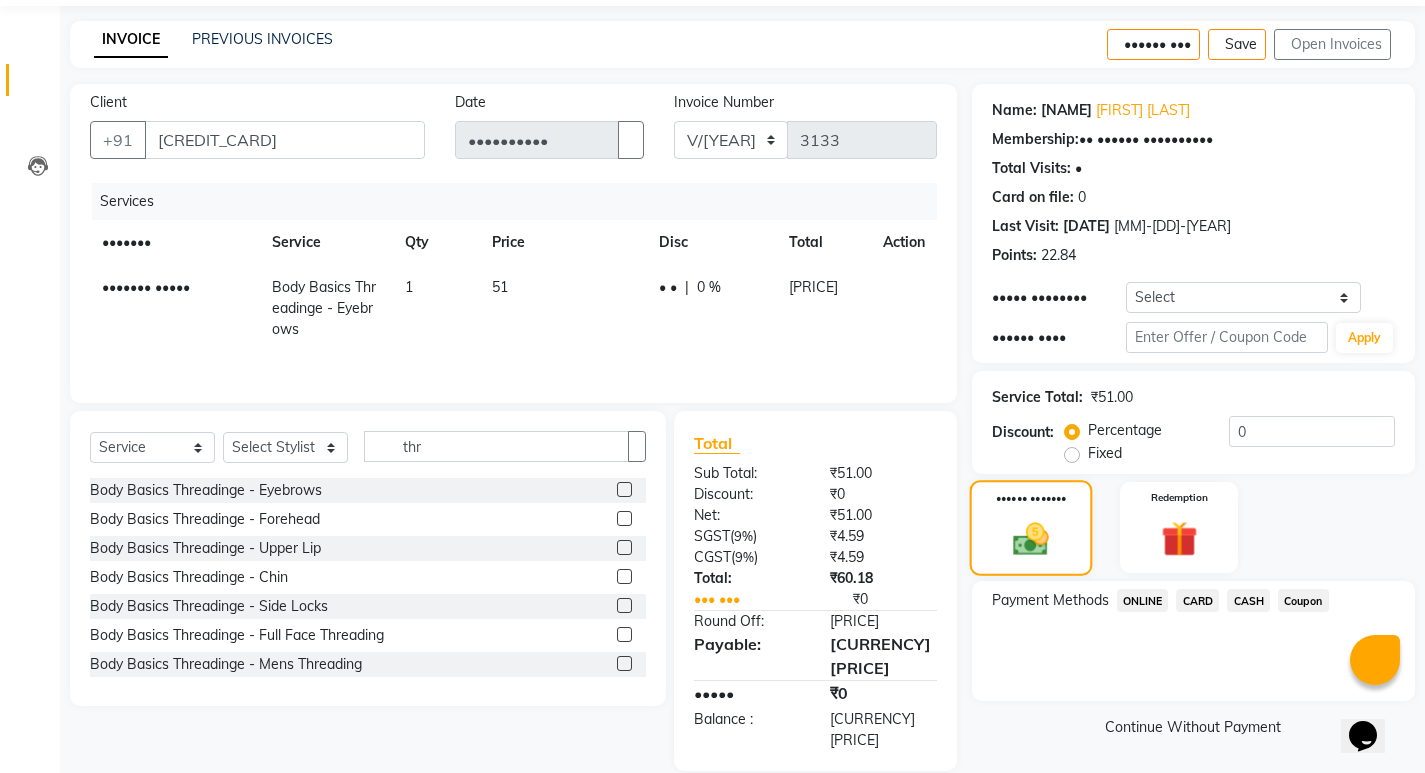 scroll, scrollTop: 72, scrollLeft: 0, axis: vertical 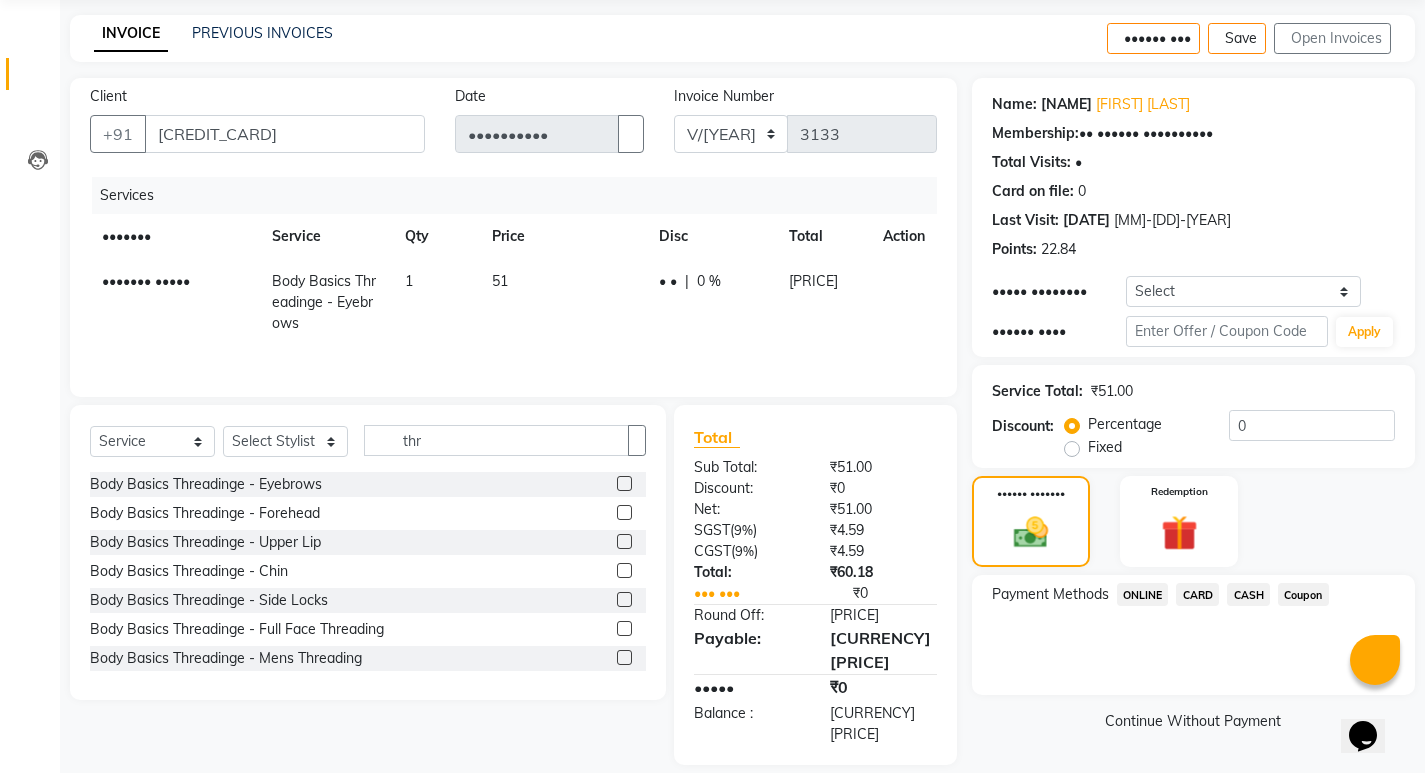 click on "ONLINE" at bounding box center [1143, 594] 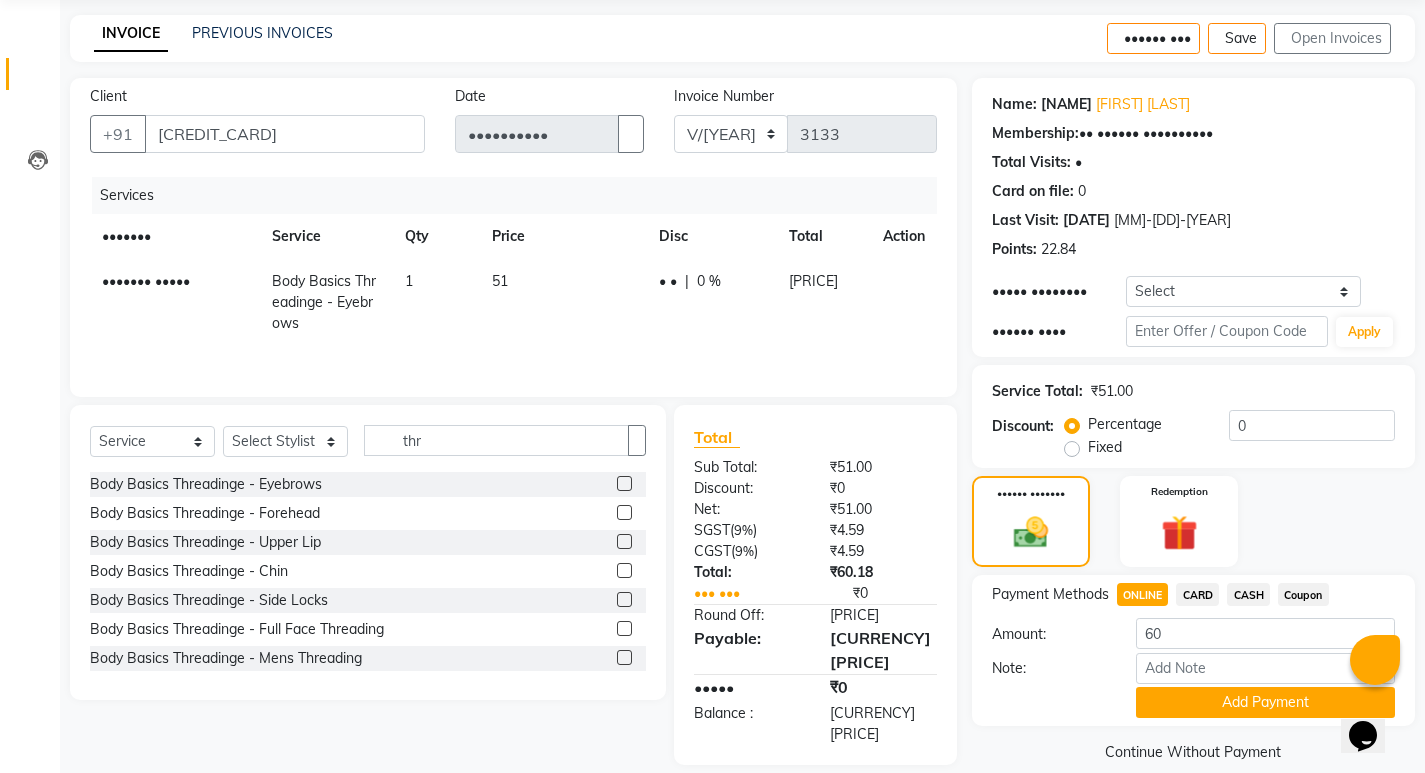 scroll, scrollTop: 101, scrollLeft: 0, axis: vertical 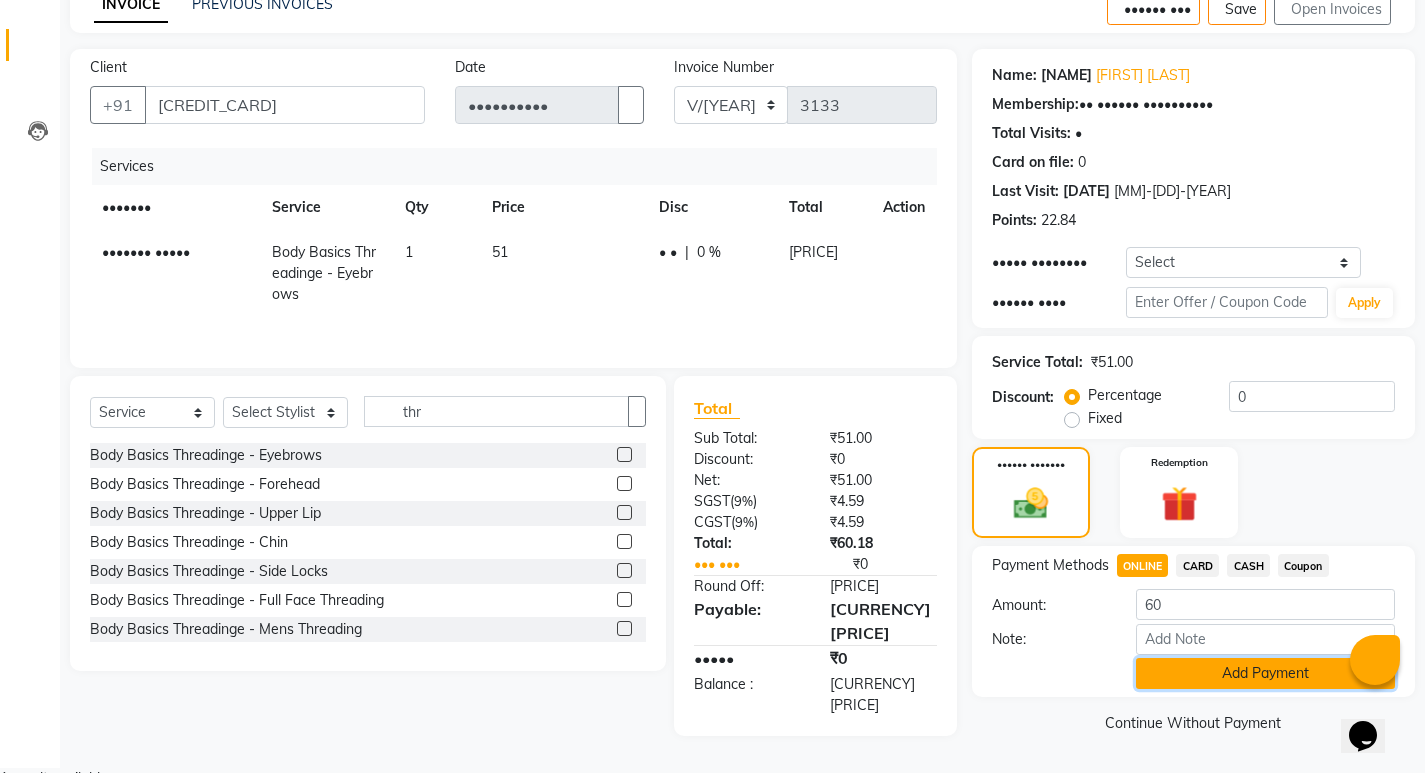 click on "Add Payment" at bounding box center [1265, 673] 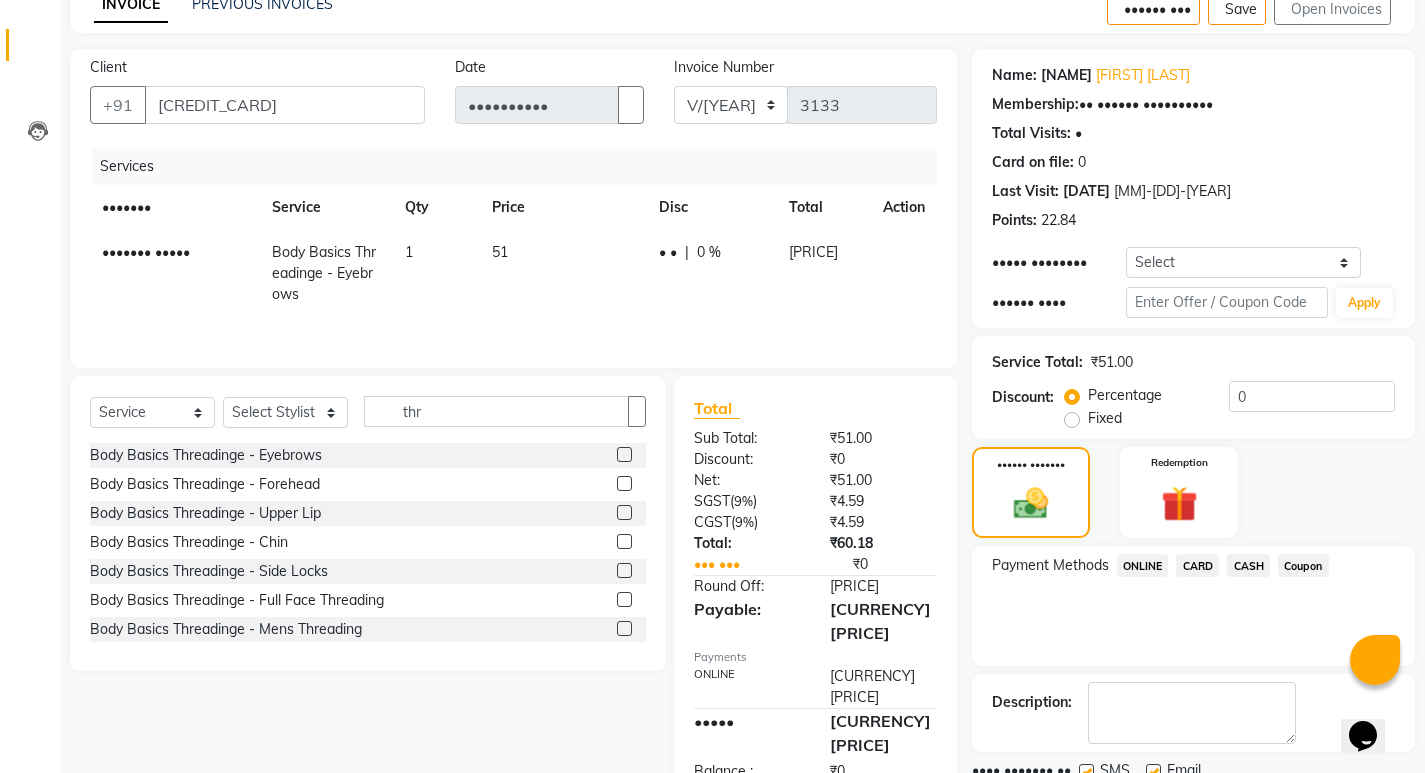 scroll, scrollTop: 189, scrollLeft: 0, axis: vertical 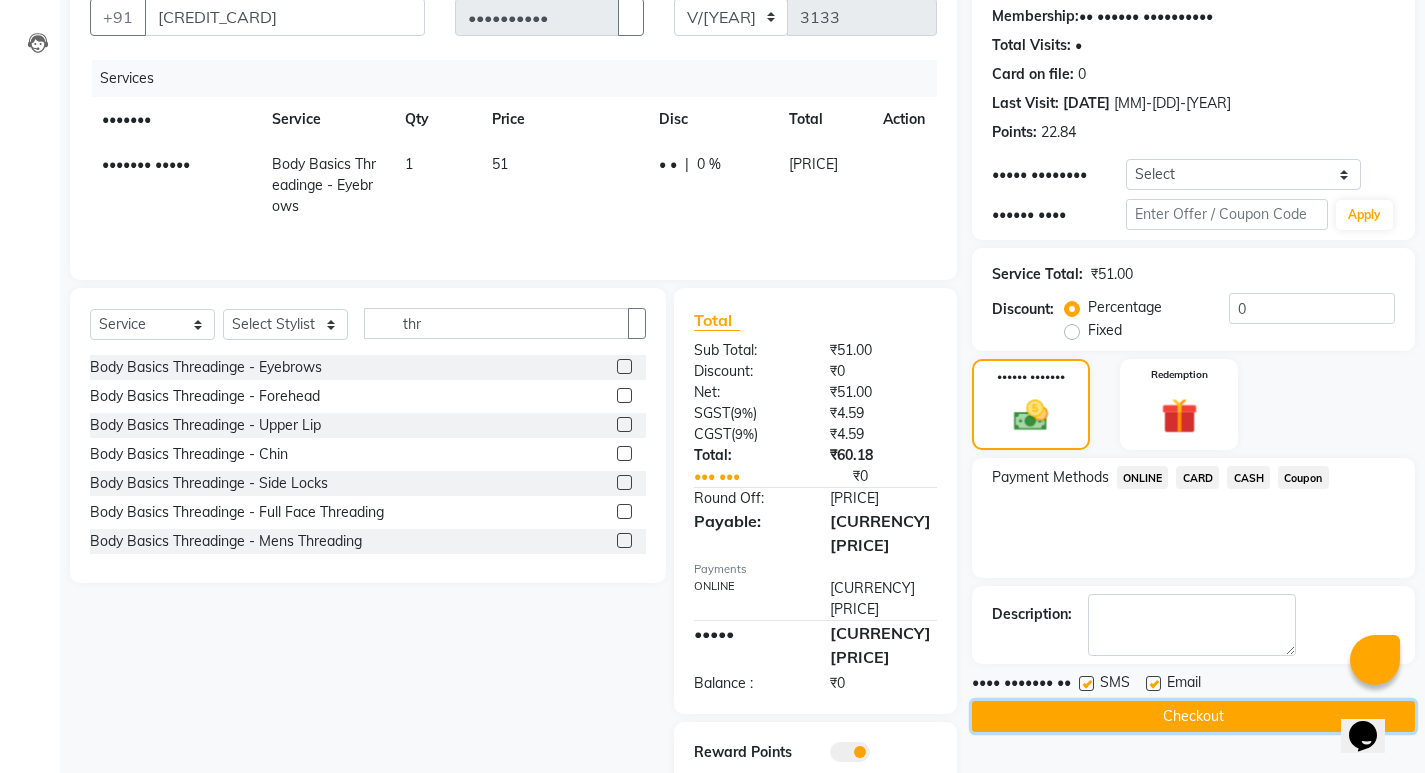 click on "Checkout" at bounding box center (1193, 716) 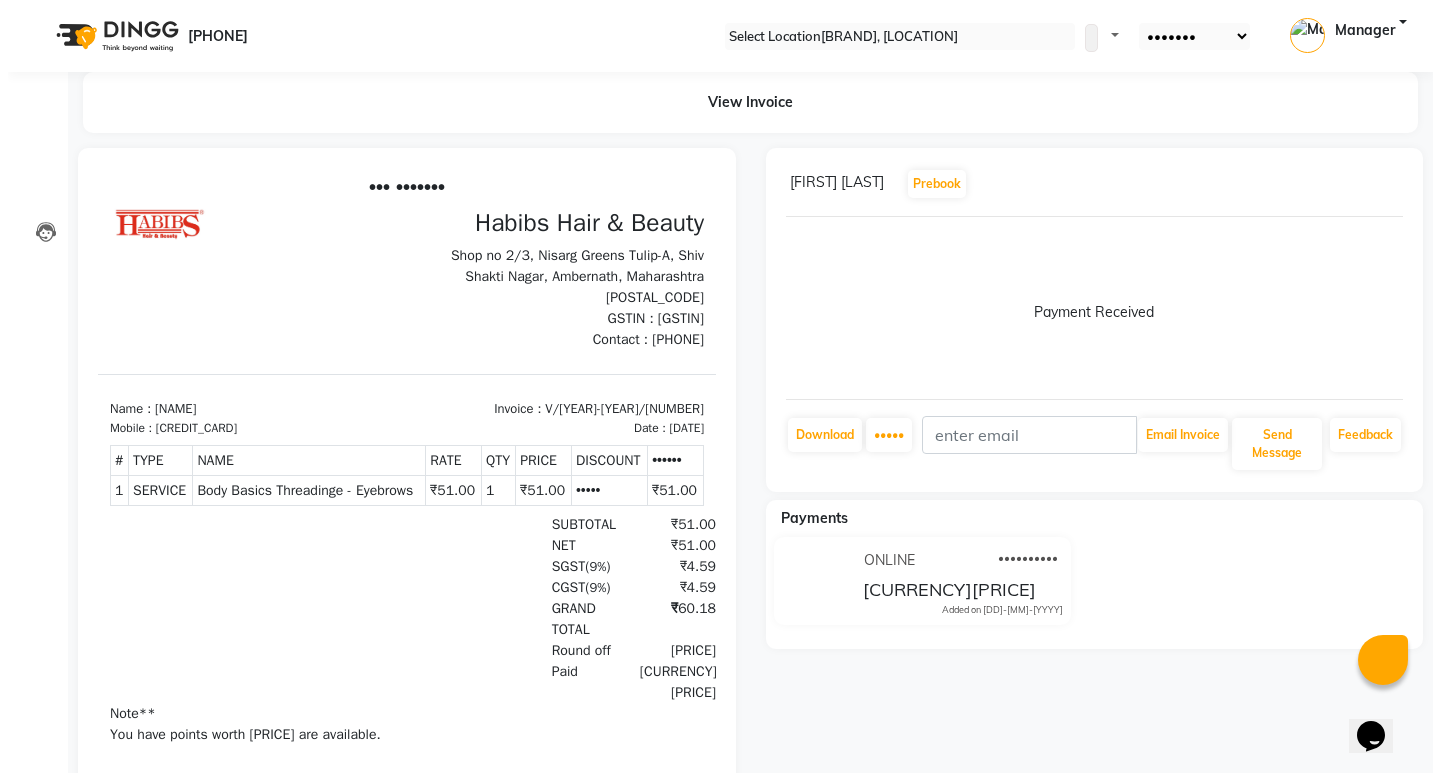 scroll, scrollTop: 0, scrollLeft: 0, axis: both 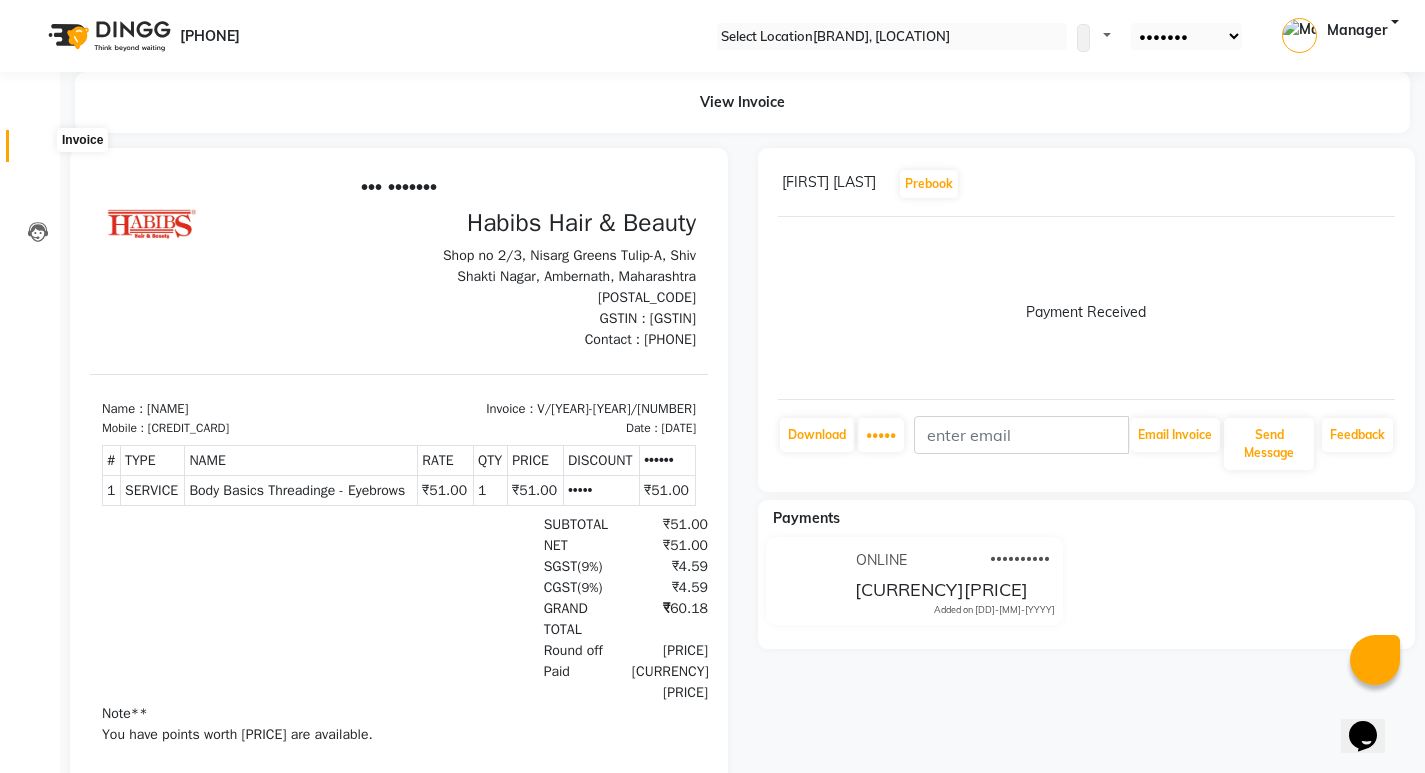 click at bounding box center (37, 151) 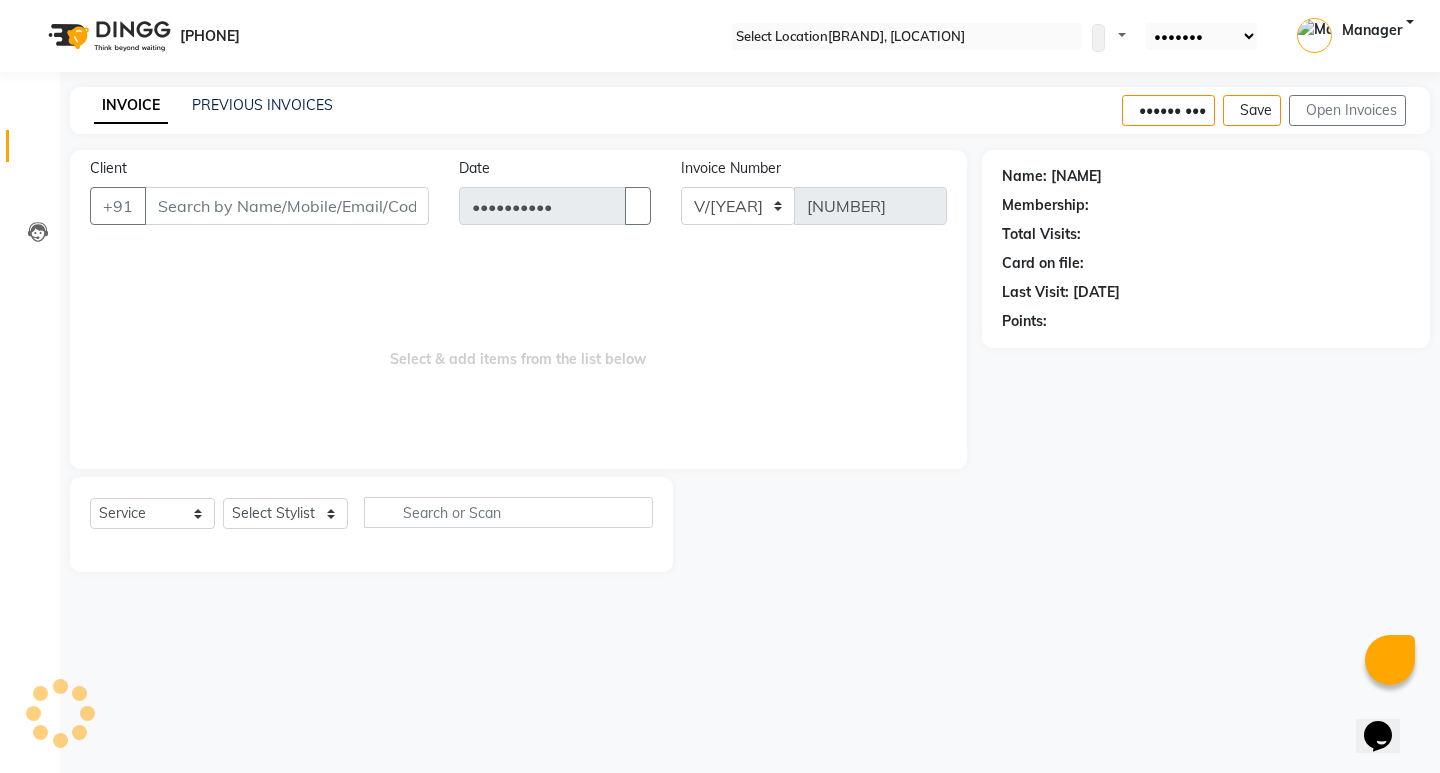 click on "Client" at bounding box center [287, 206] 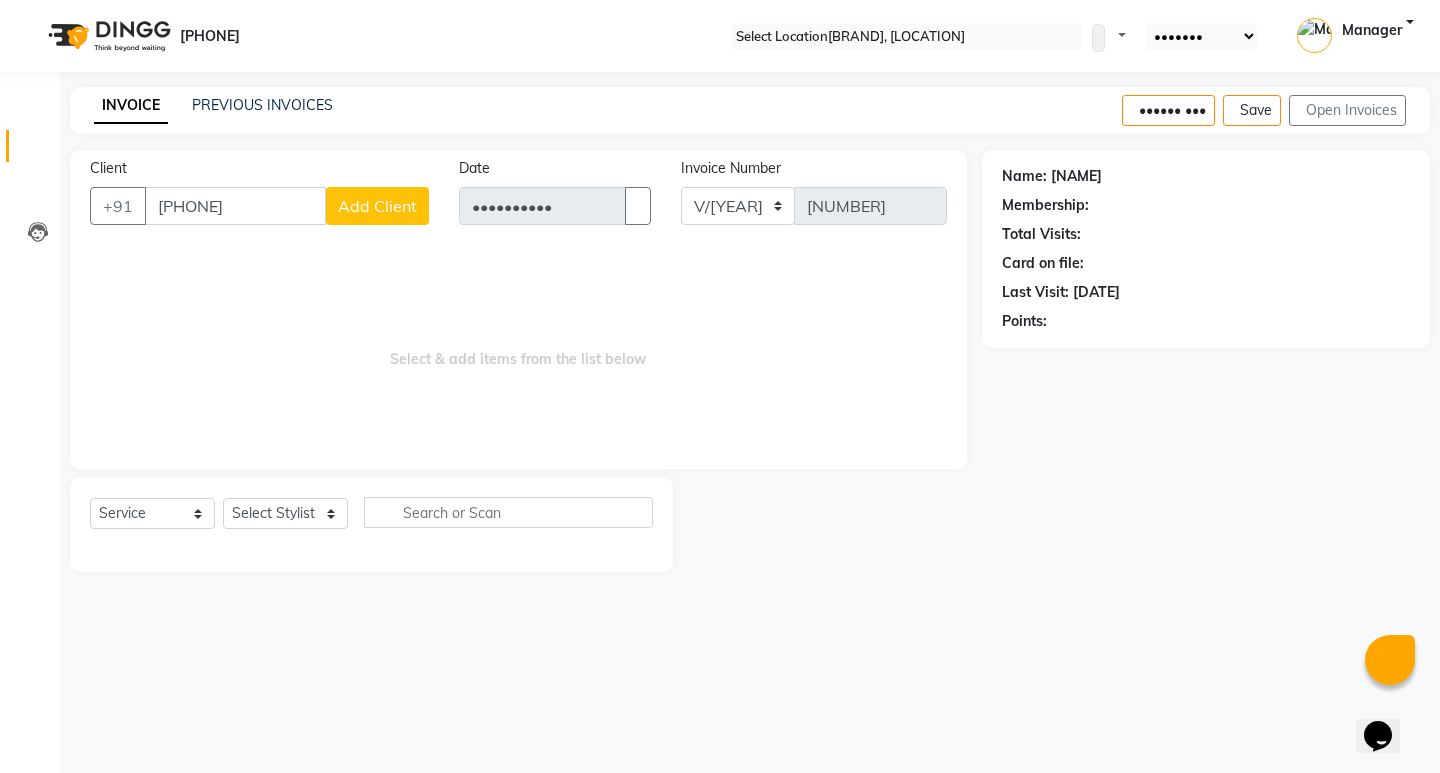 type on "[PHONE]" 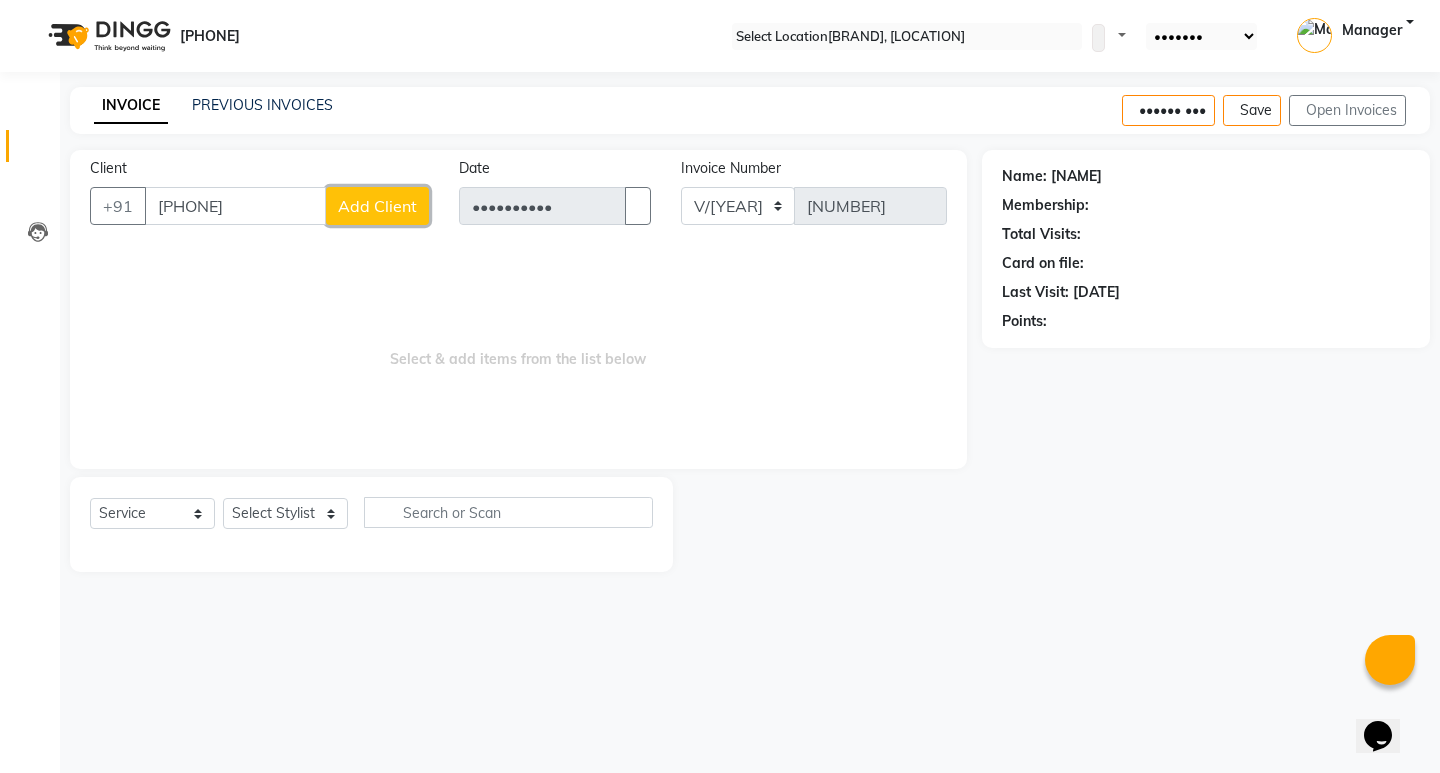 click on "Add Client" at bounding box center [377, 206] 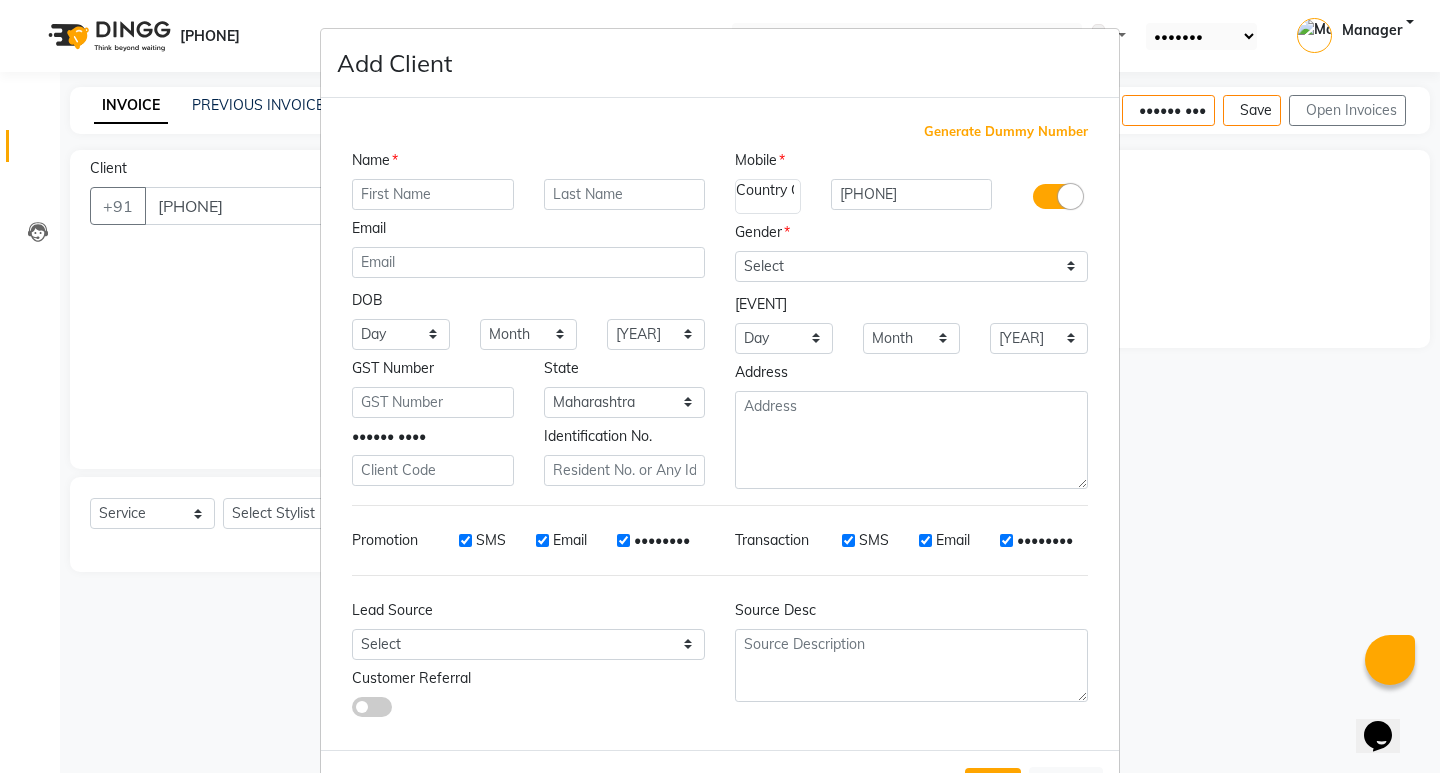 click at bounding box center [433, 194] 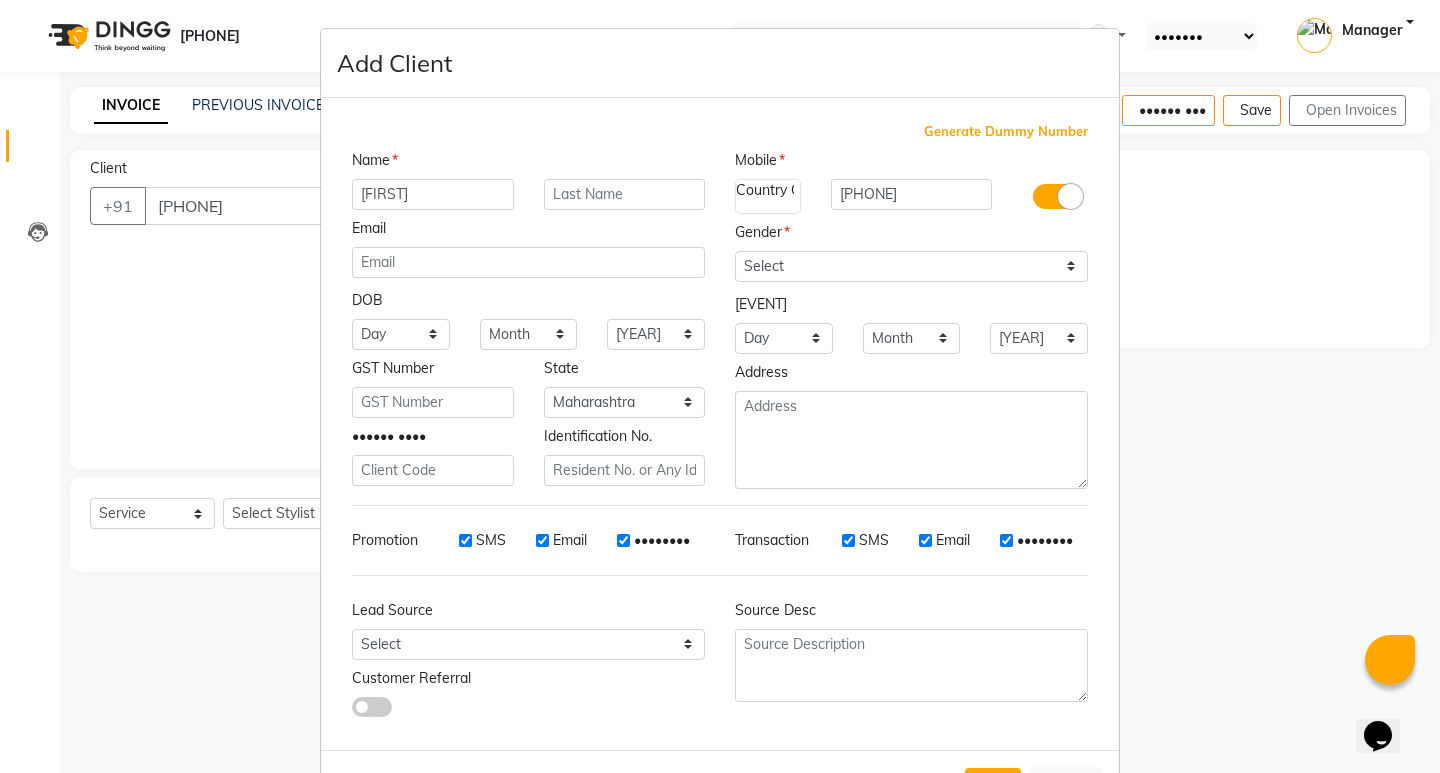 click on "[FIRST]" at bounding box center (433, 194) 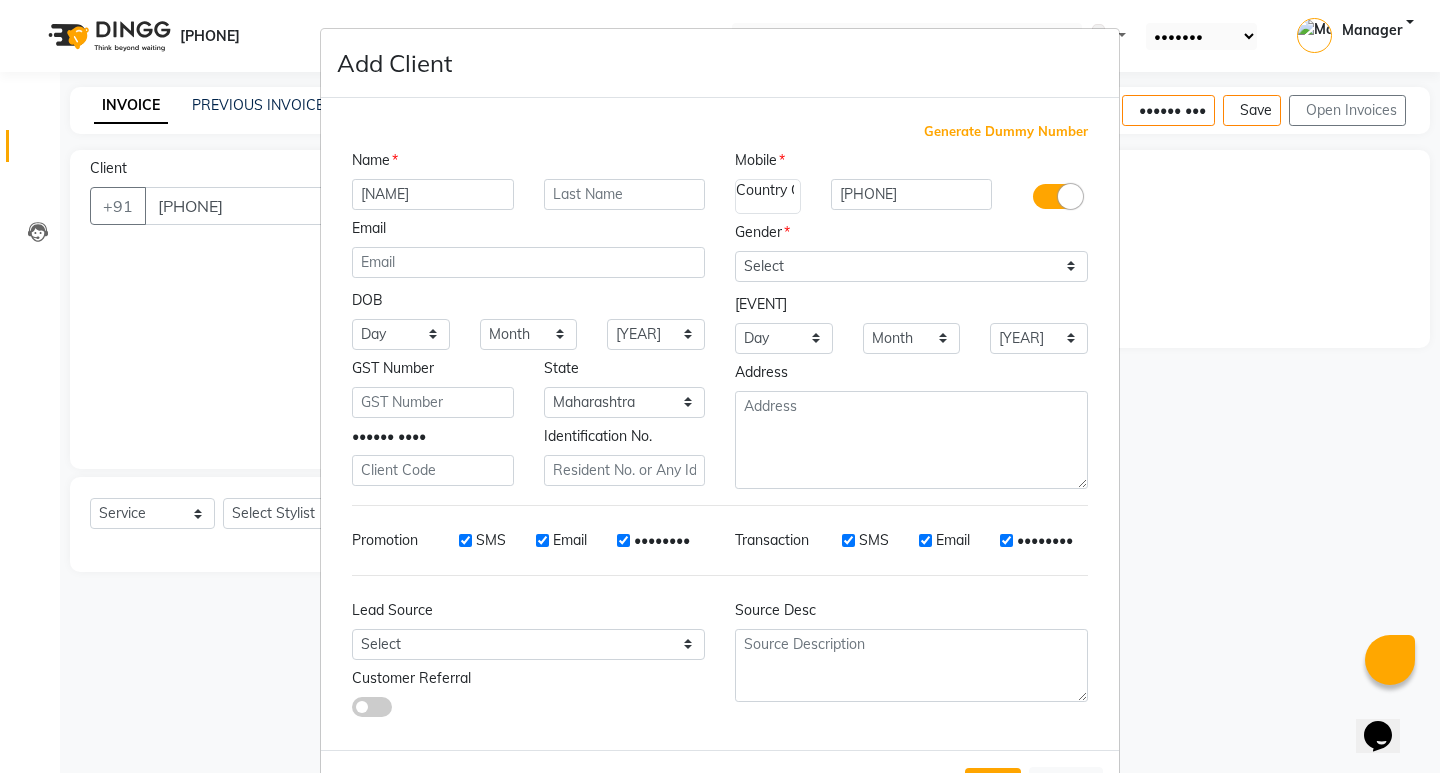 type on "[NAME]" 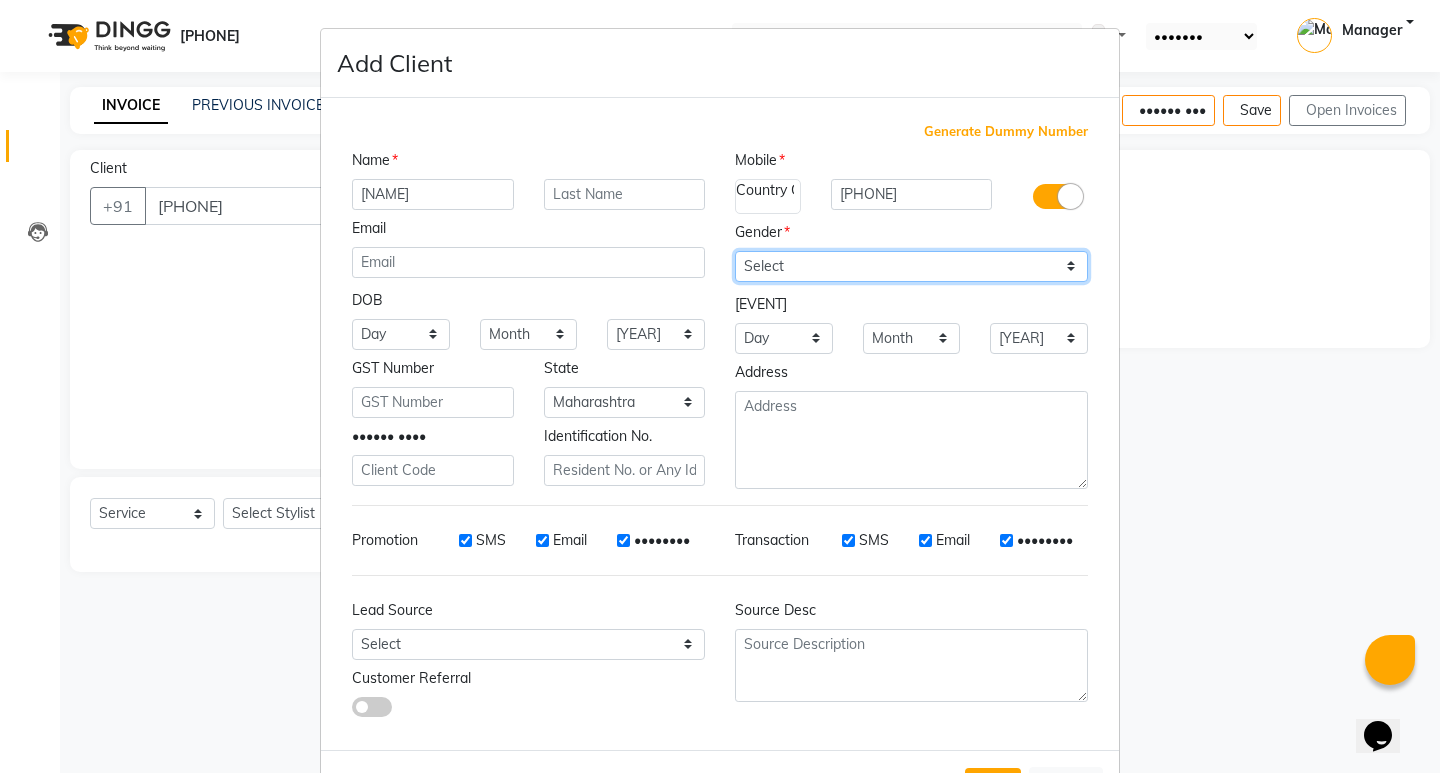 click on "•••••• •••• •••••• ••••• •••••• ••• •• •••" at bounding box center (911, 266) 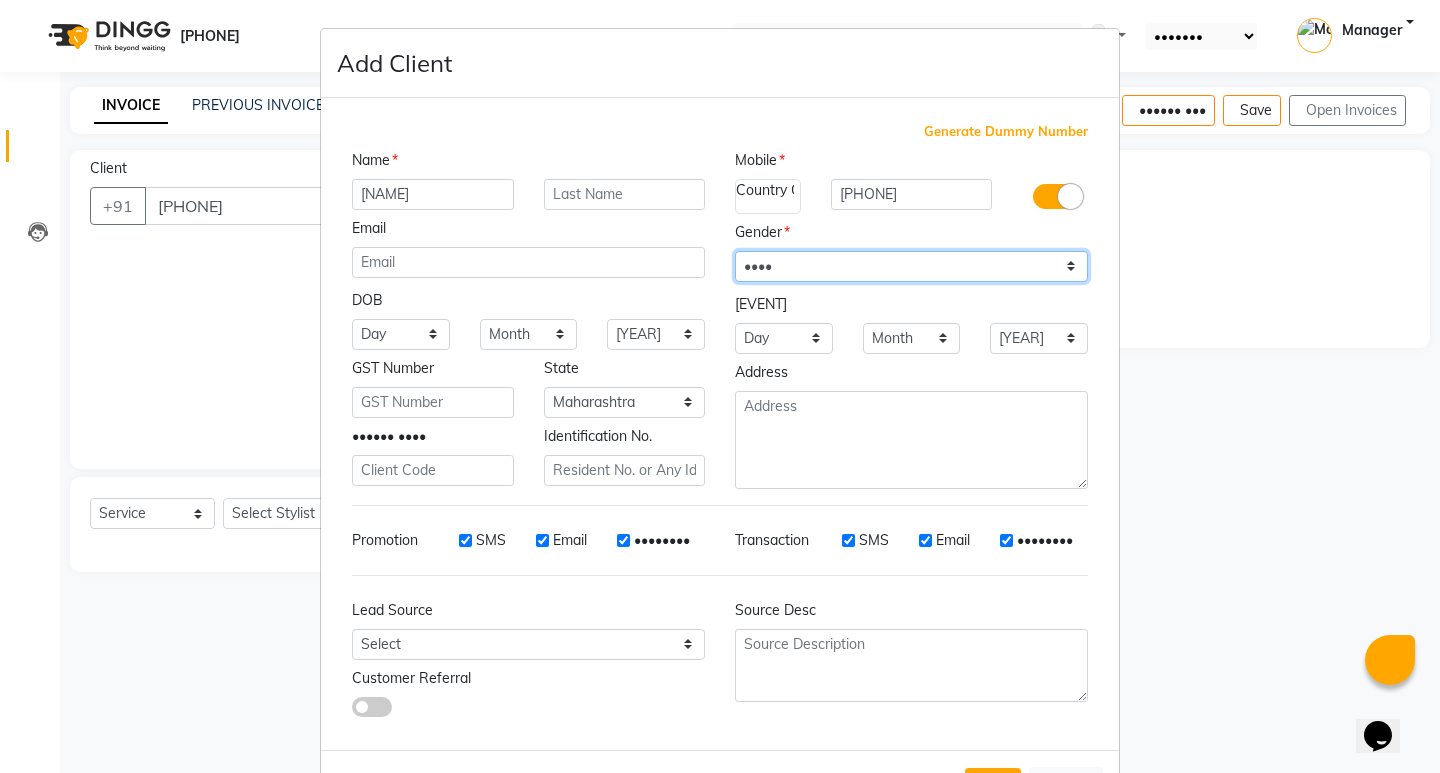 click on "•••••• •••• •••••• ••••• •••••• ••• •• •••" at bounding box center (911, 266) 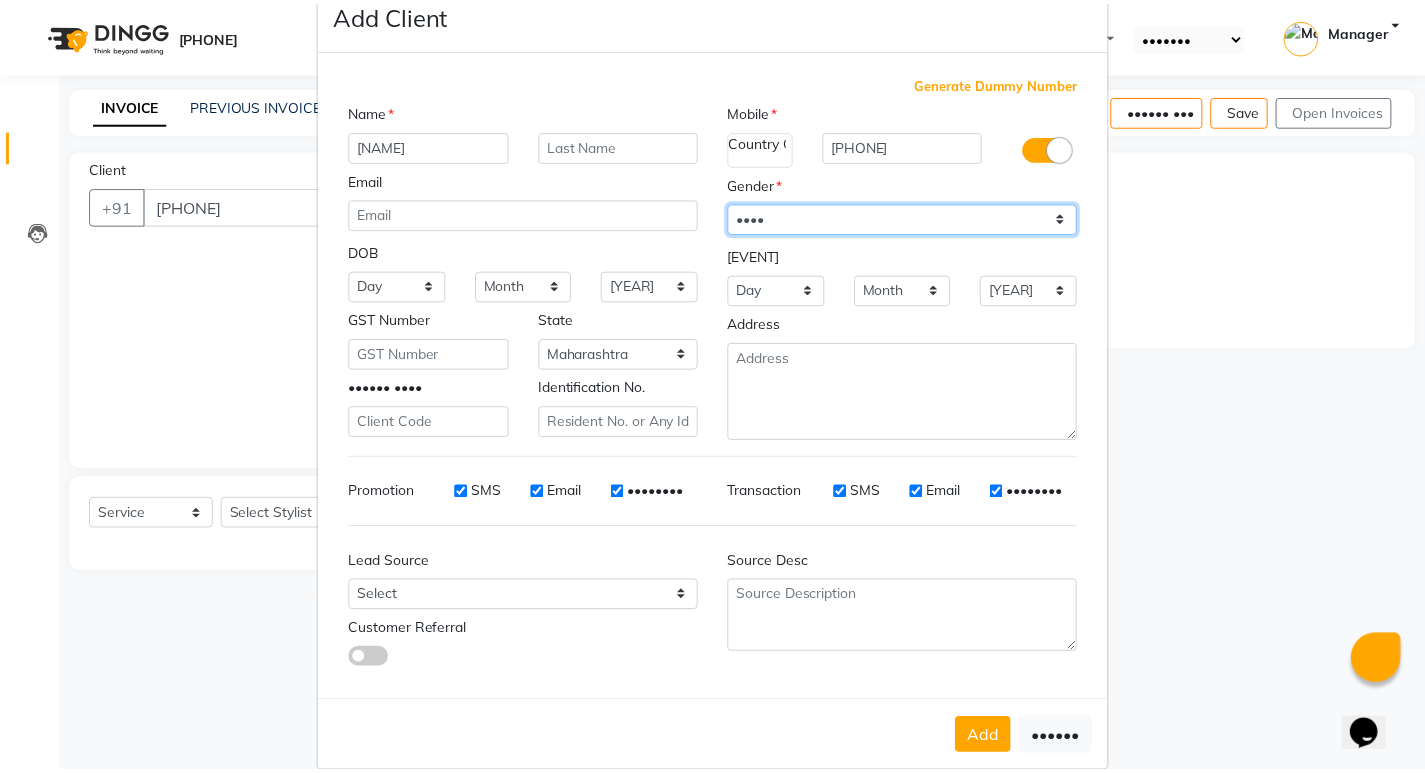 scroll, scrollTop: 76, scrollLeft: 0, axis: vertical 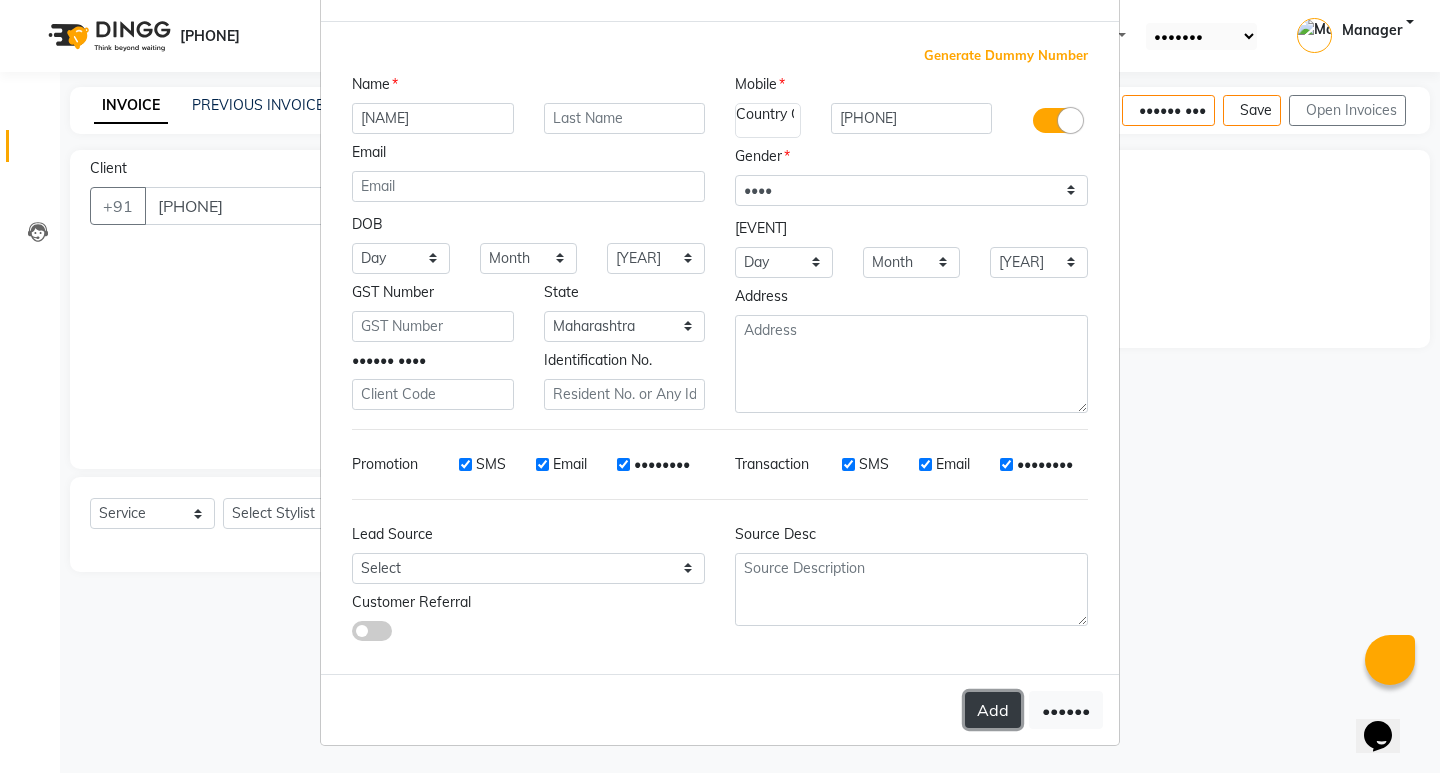 click on "Add" at bounding box center [993, 710] 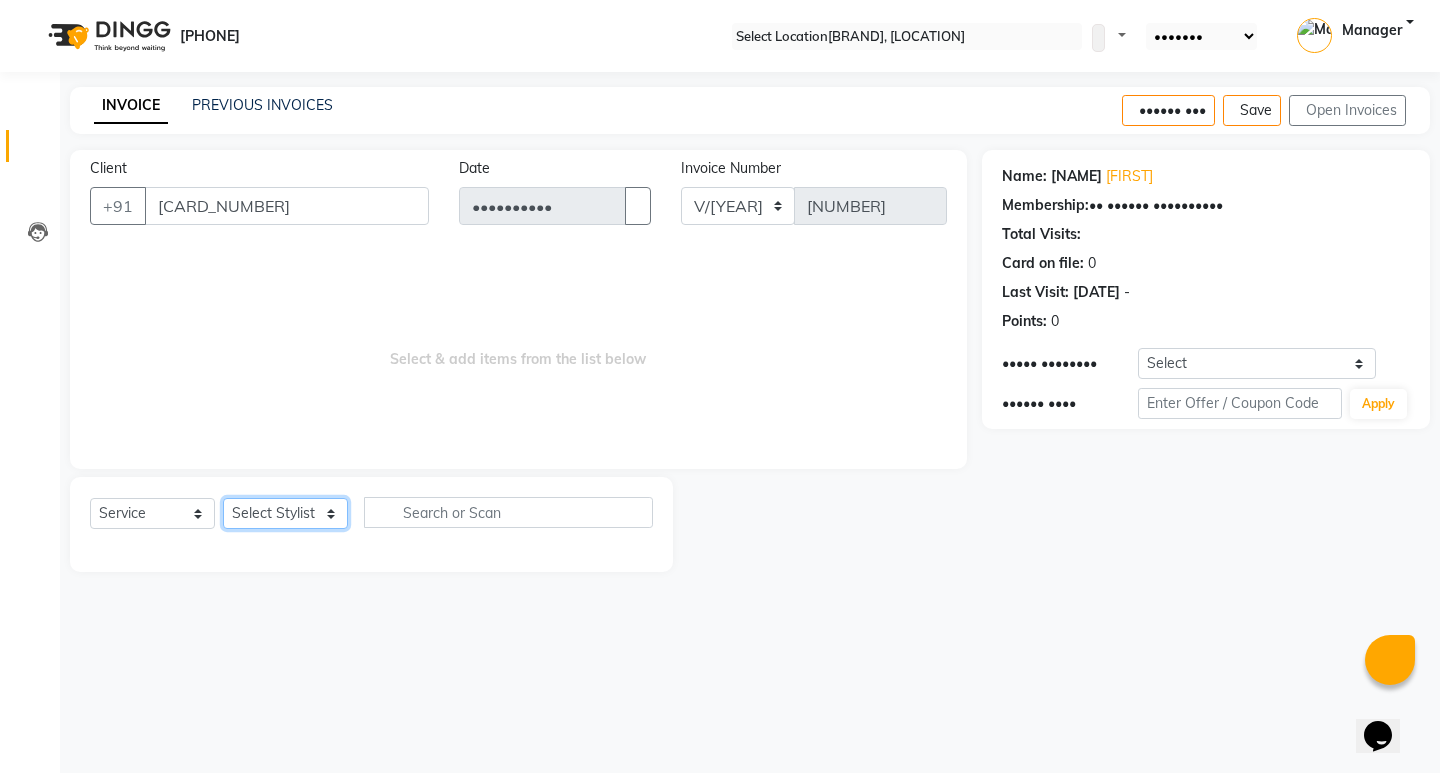 click on "Select [SERVICE] [FIRST] [LAST] HK [FIRST] [LAST] Manager [FIRST] [LAST] [FIRST] [LAST] [FIRST] [LAST] [FIRST] [LAST] [FIRST] [LAST] [FIRST] [LAST]" at bounding box center [285, 513] 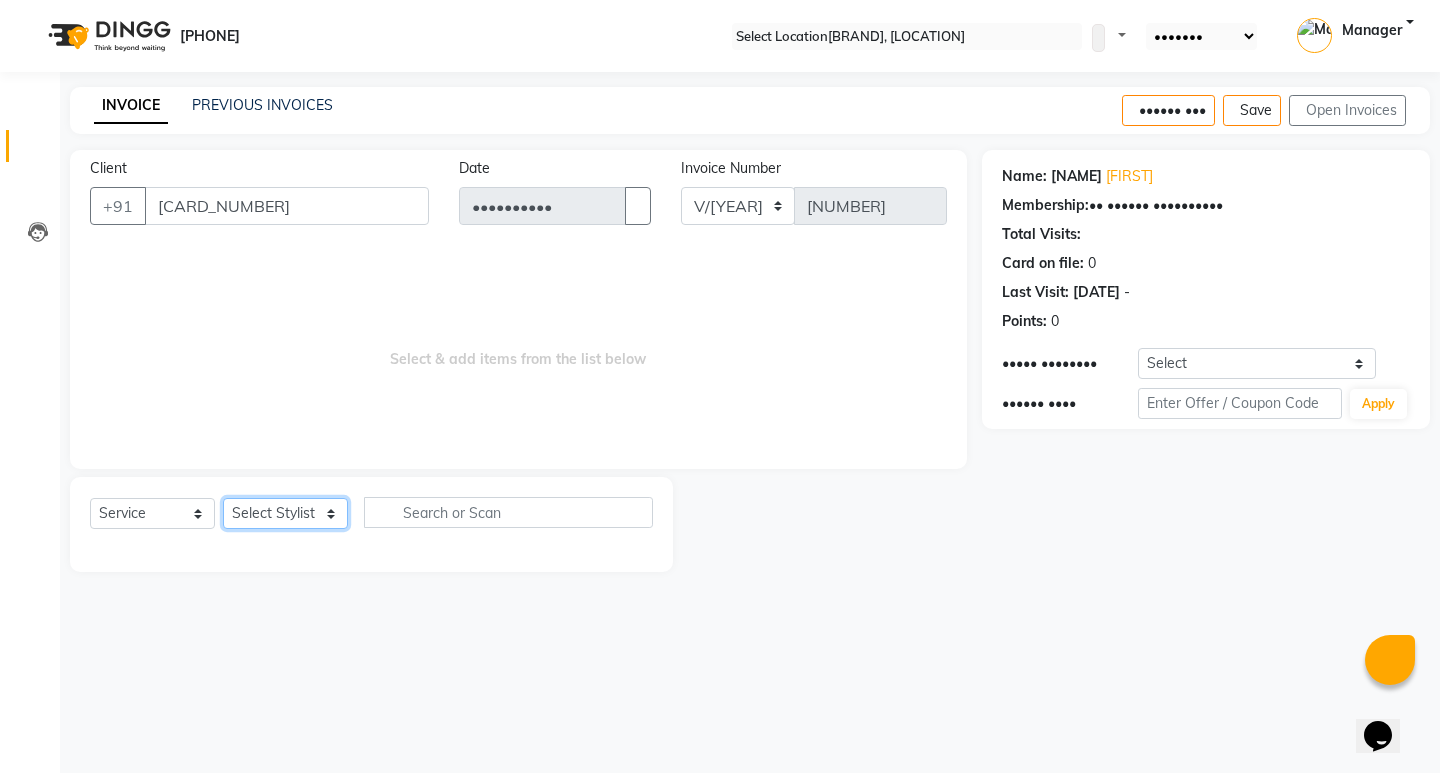 click on "Select [SERVICE] [FIRST] [LAST] HK [FIRST] [LAST] Manager [FIRST] [LAST] [FIRST] [LAST] [FIRST] [LAST] [FIRST] [LAST] [FIRST] [LAST] [FIRST] [LAST]" at bounding box center [285, 513] 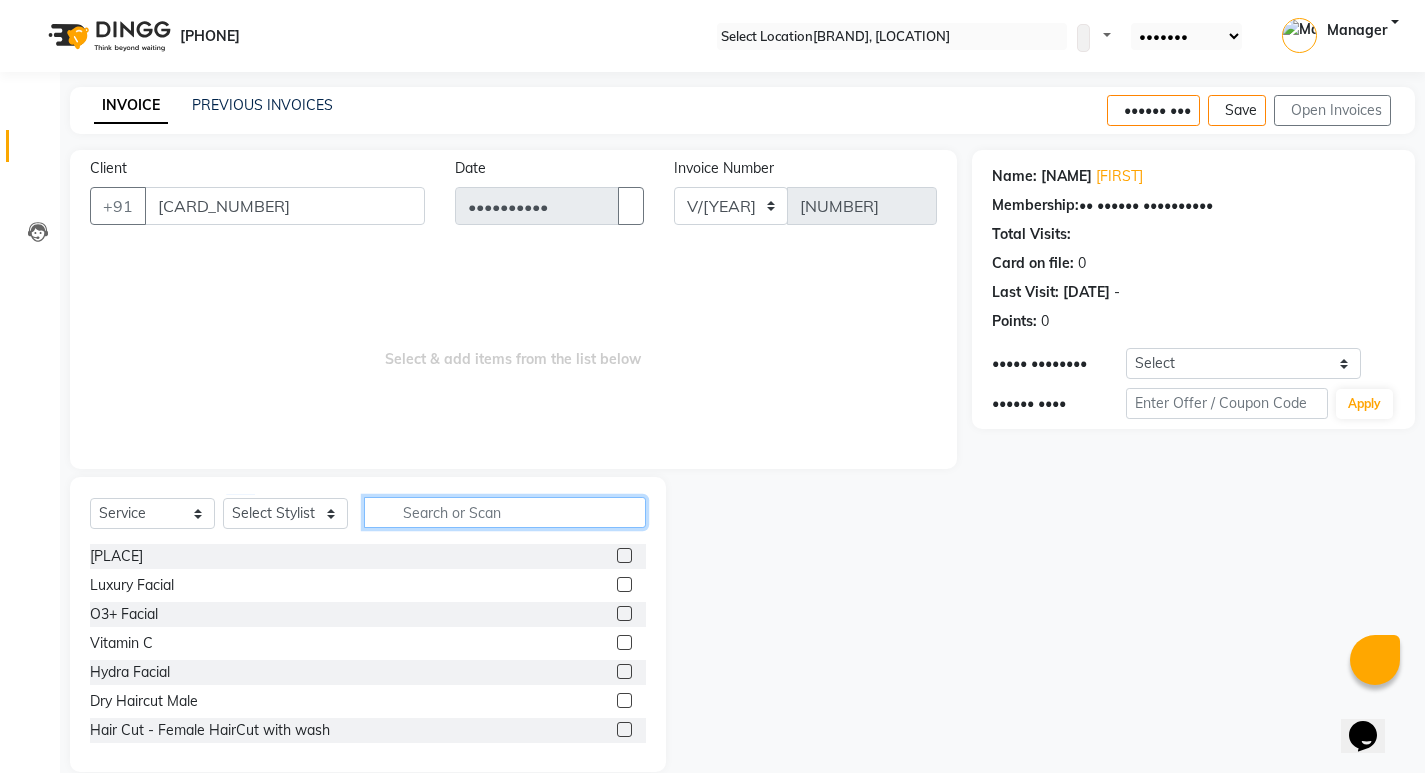 click at bounding box center [505, 512] 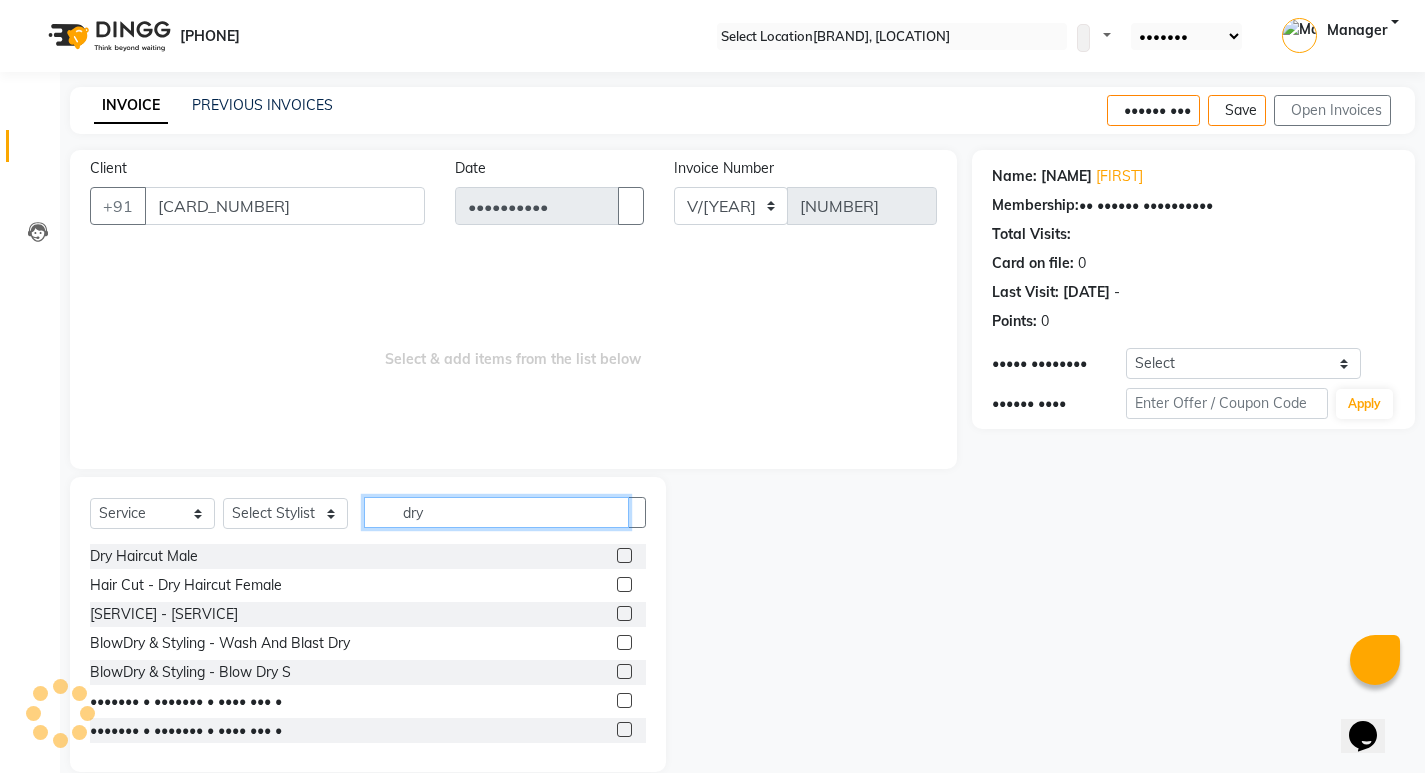 type on "dry" 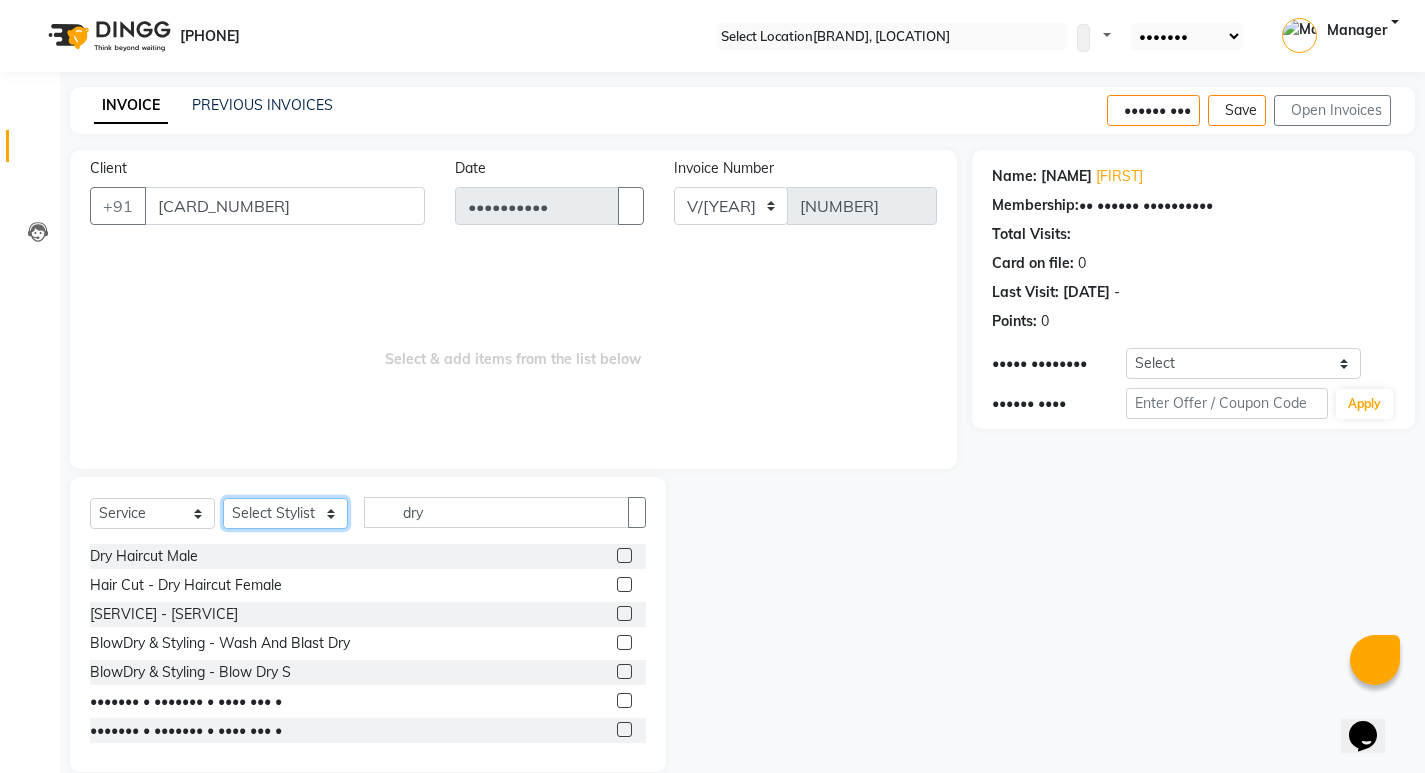 click on "Select [SERVICE] [FIRST] [LAST] HK [FIRST] [LAST] Manager [FIRST] [LAST] [FIRST] [LAST] [FIRST] [LAST] [FIRST] [LAST] [FIRST] [LAST] [FIRST] [LAST]" at bounding box center [285, 513] 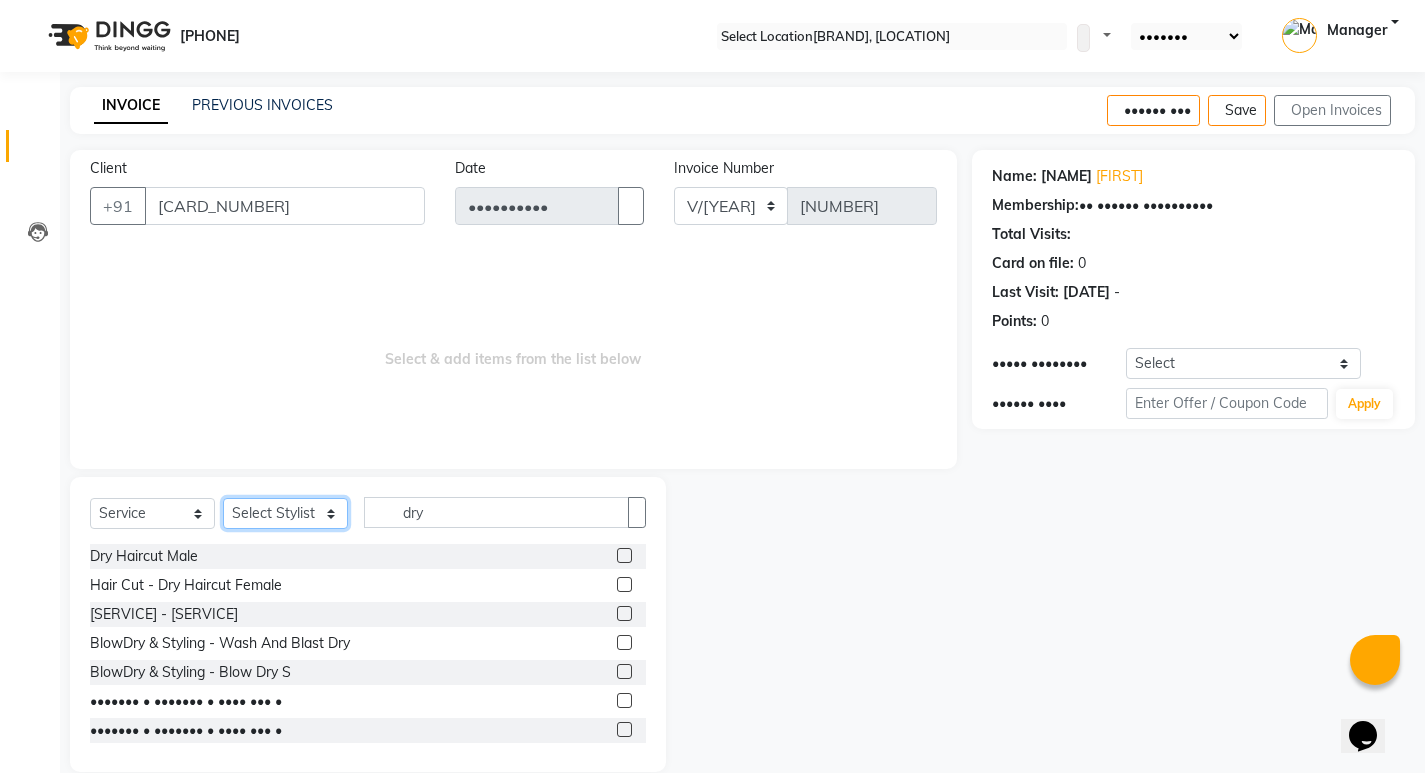select on "[NUMBER]" 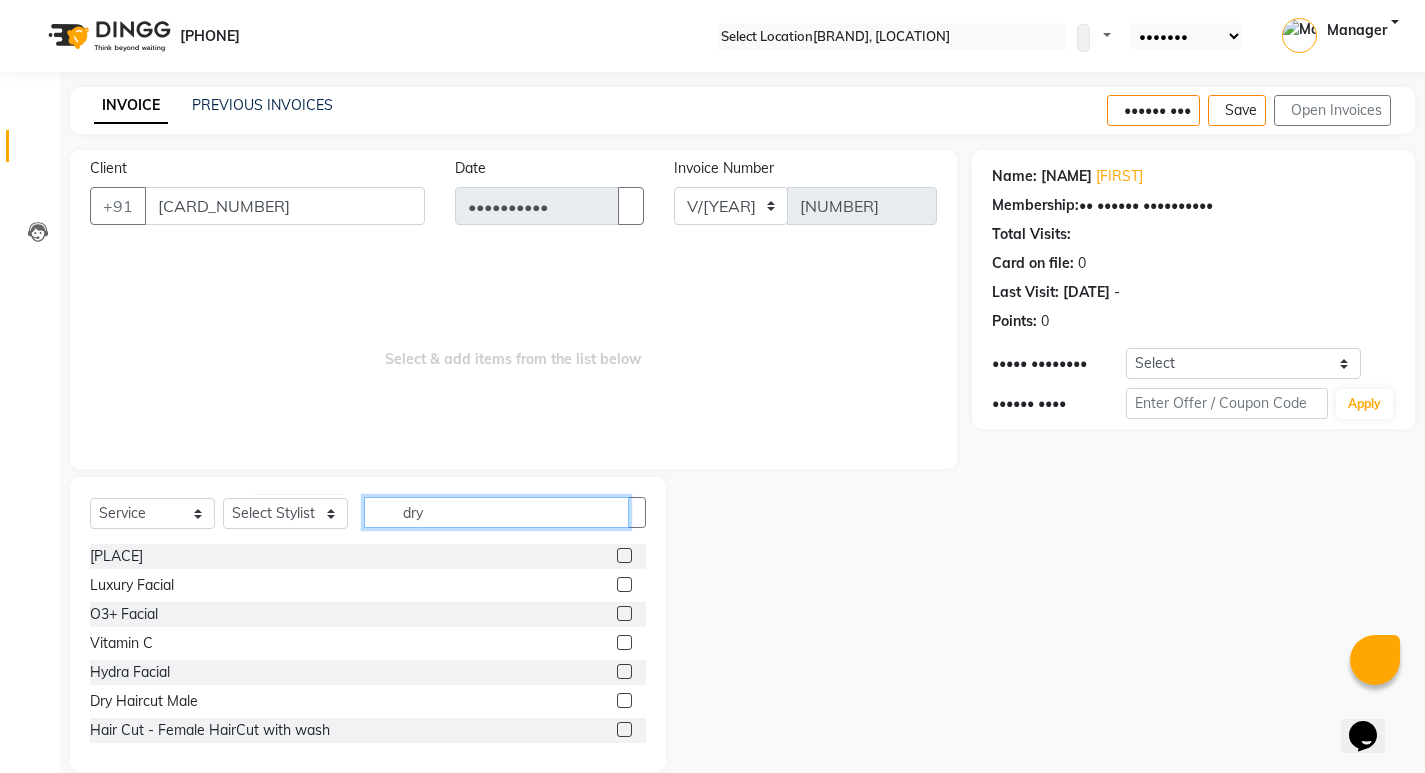 click on "dry" at bounding box center (496, 512) 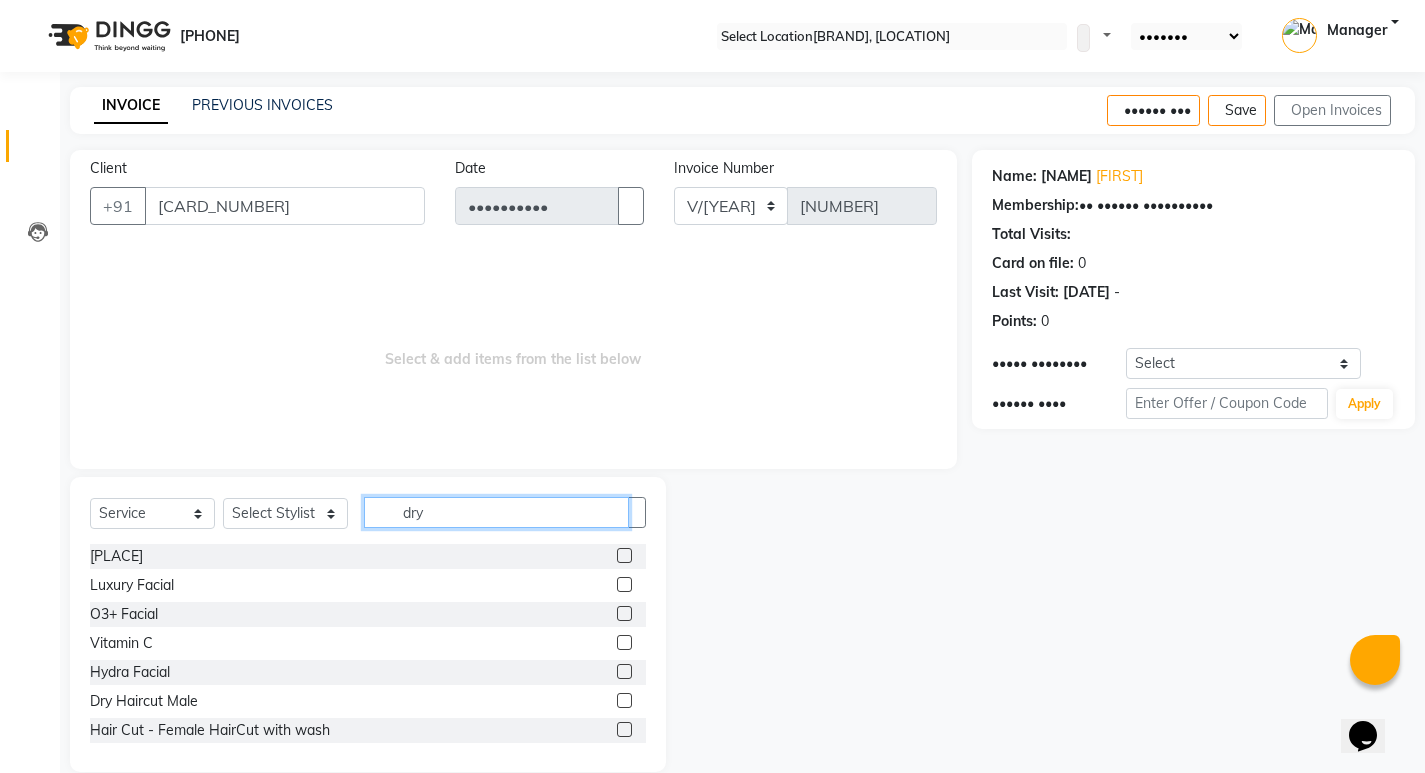 click on "dry" at bounding box center (496, 512) 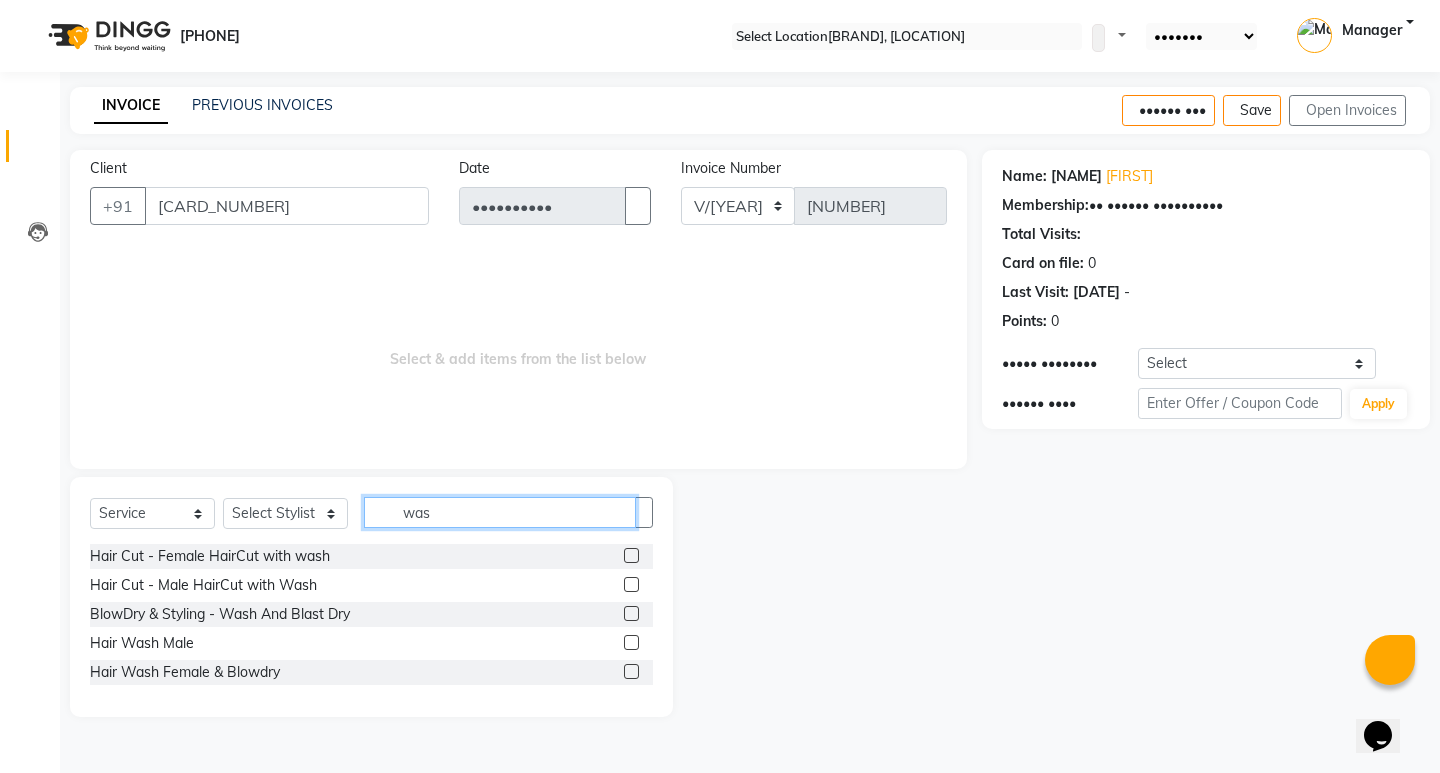 type on "was" 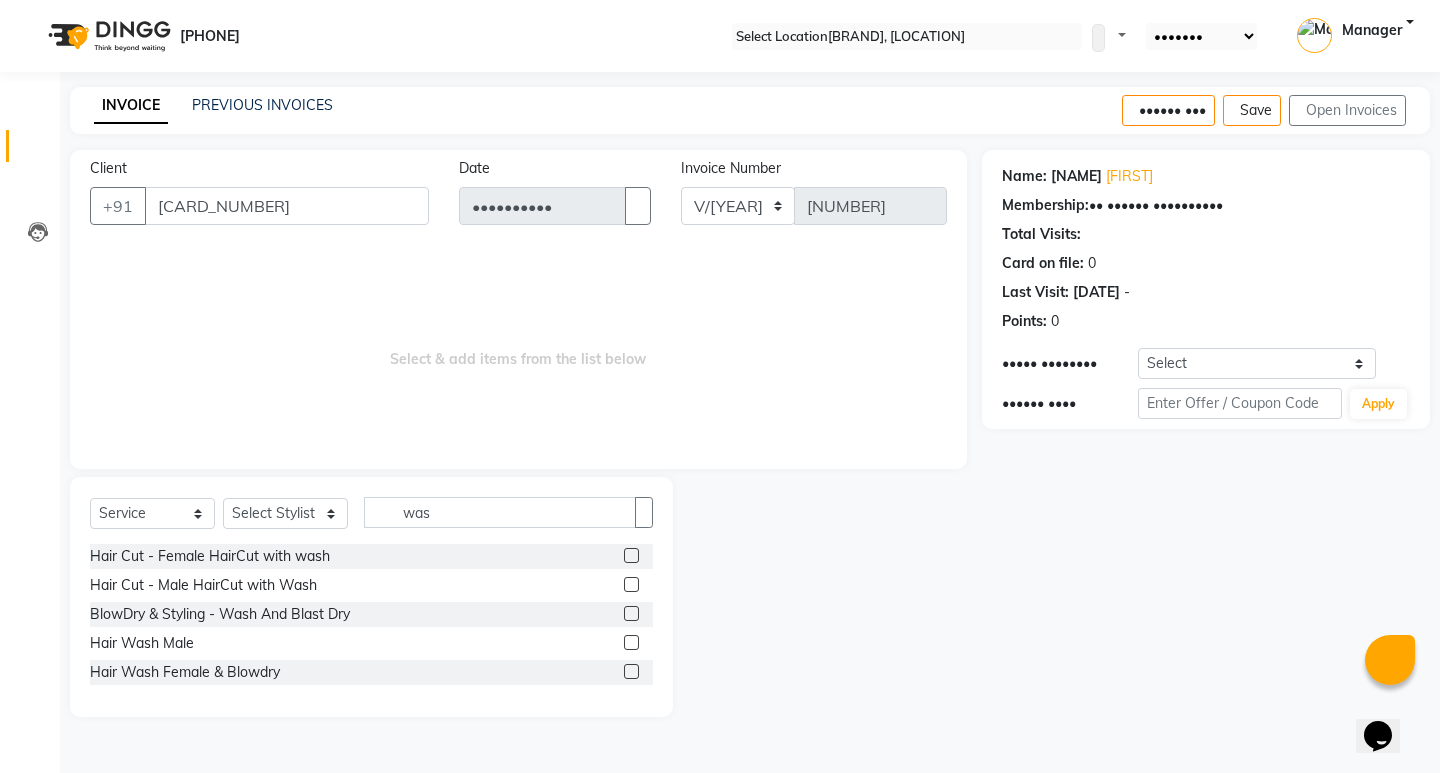 click at bounding box center (631, 584) 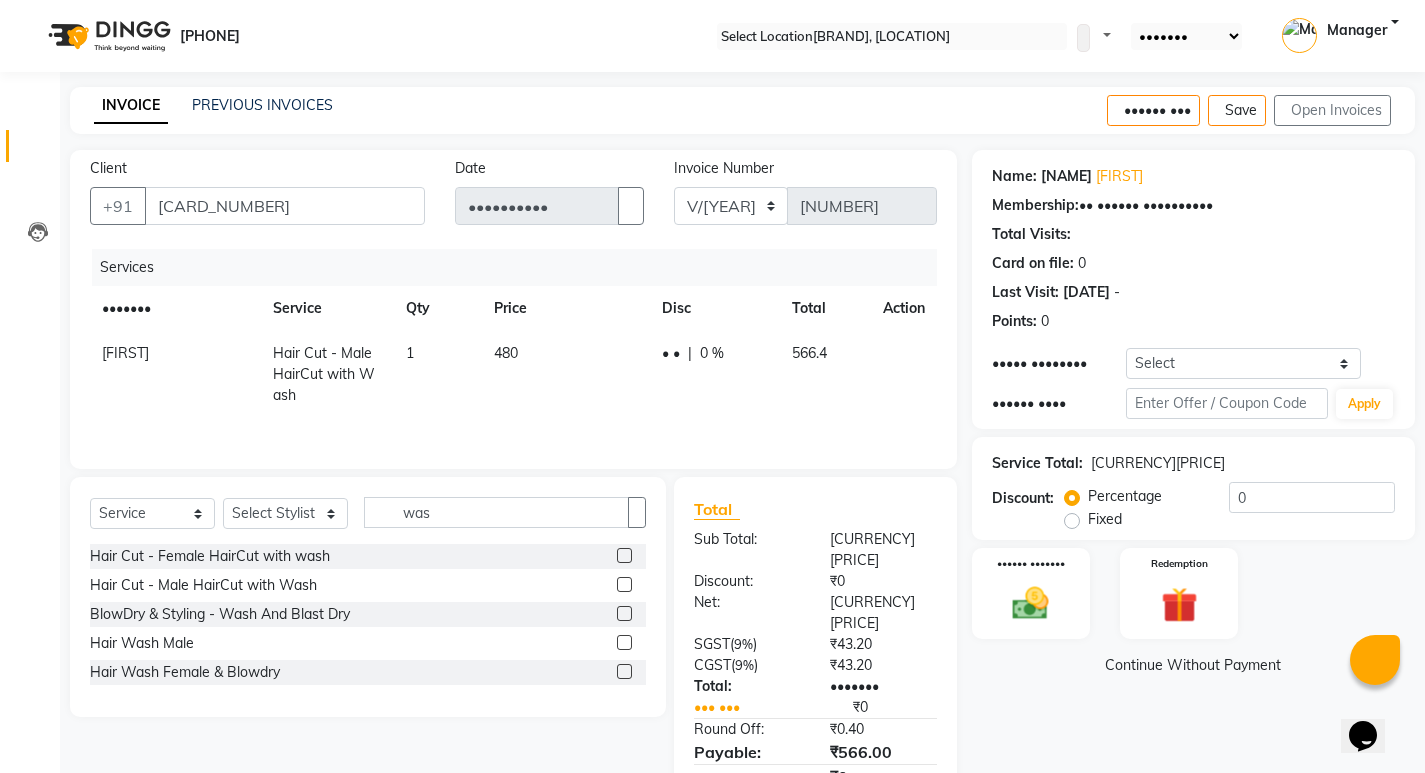 click on "480" at bounding box center [125, 353] 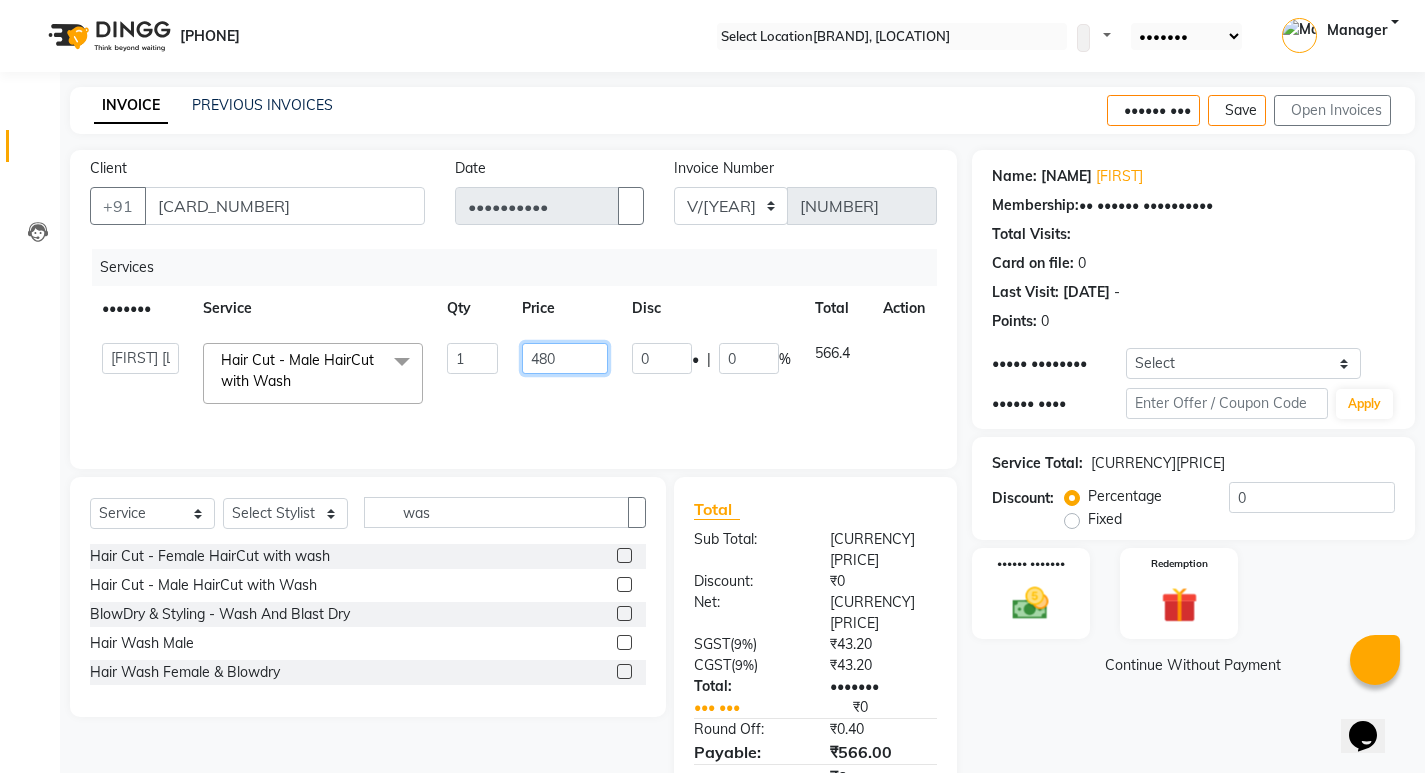 click on "480" at bounding box center [473, 358] 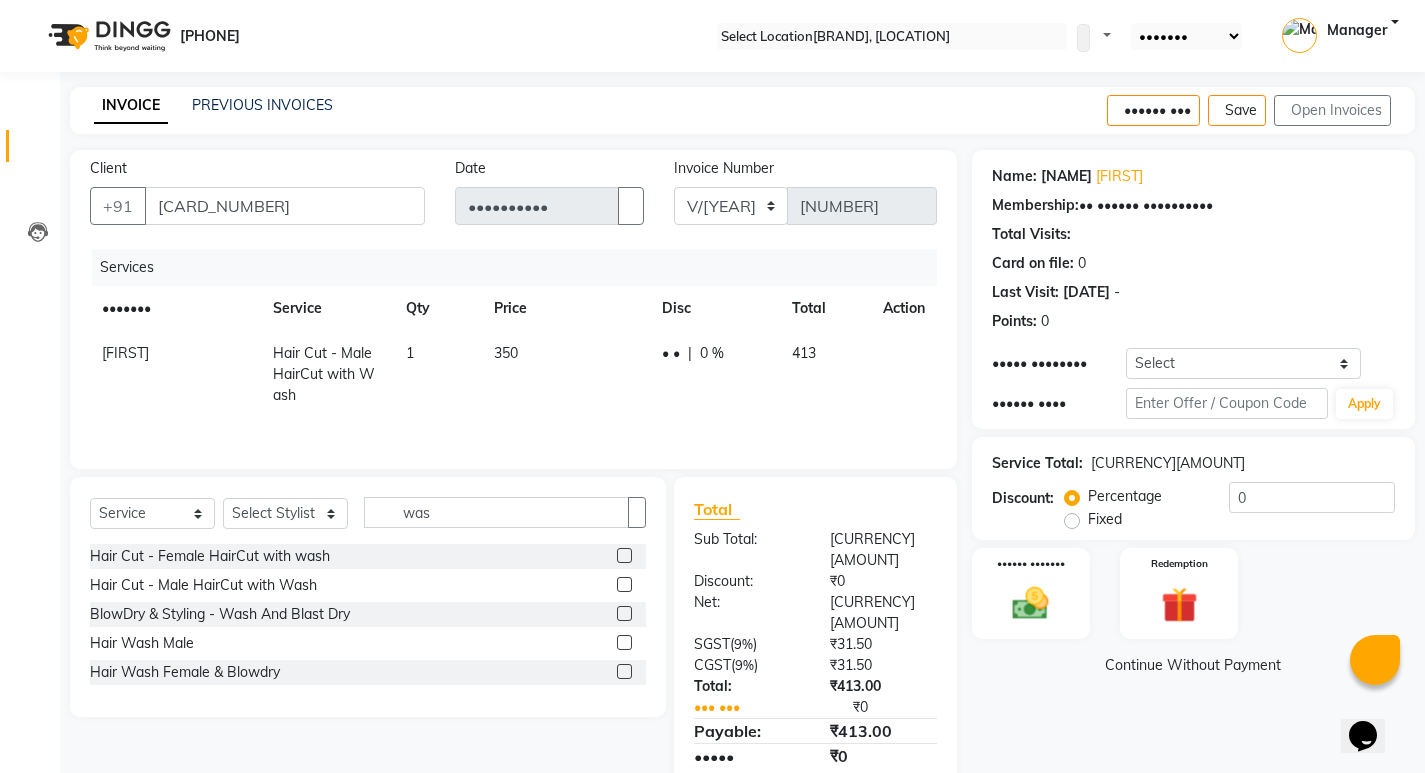 click on "Services" at bounding box center (127, 267) 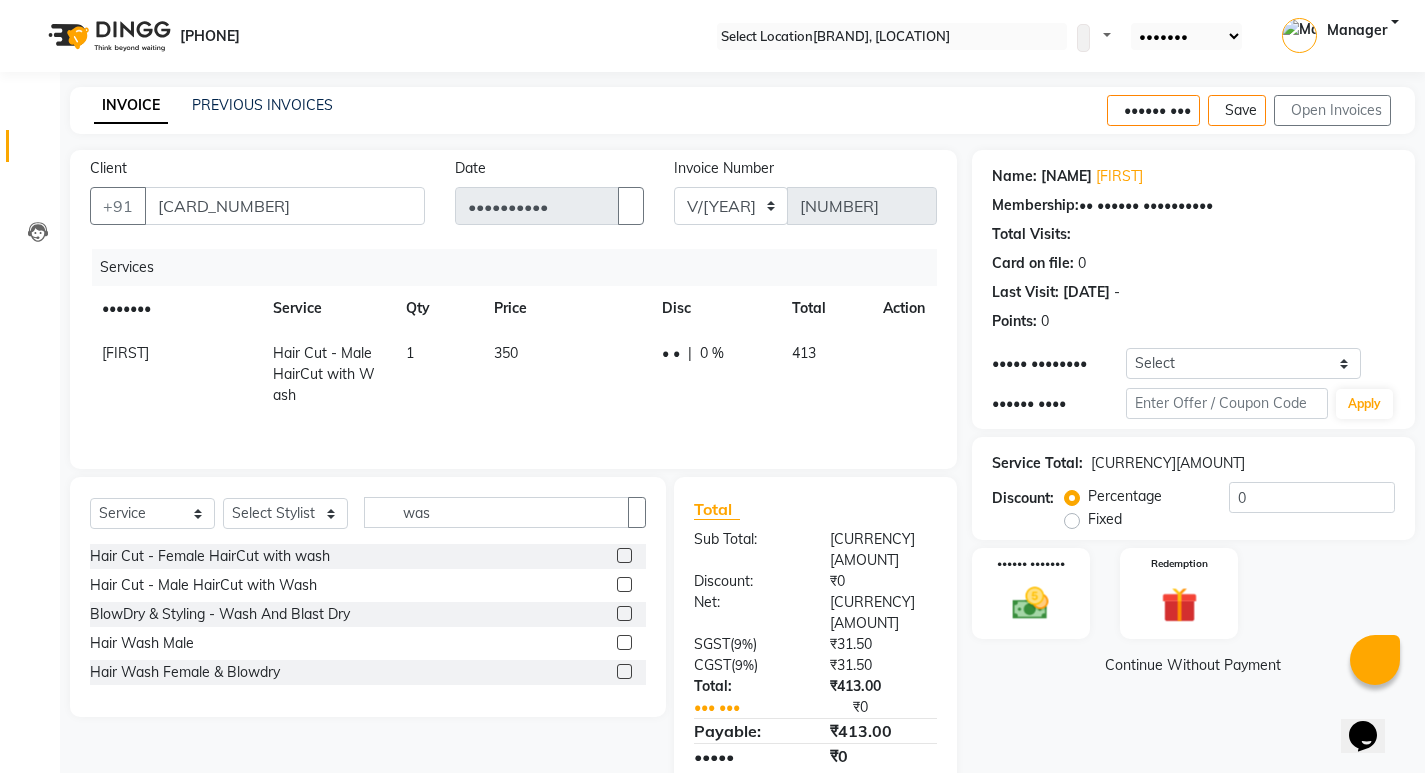 click on "Create New   Save   Open Invoices" at bounding box center [1261, 110] 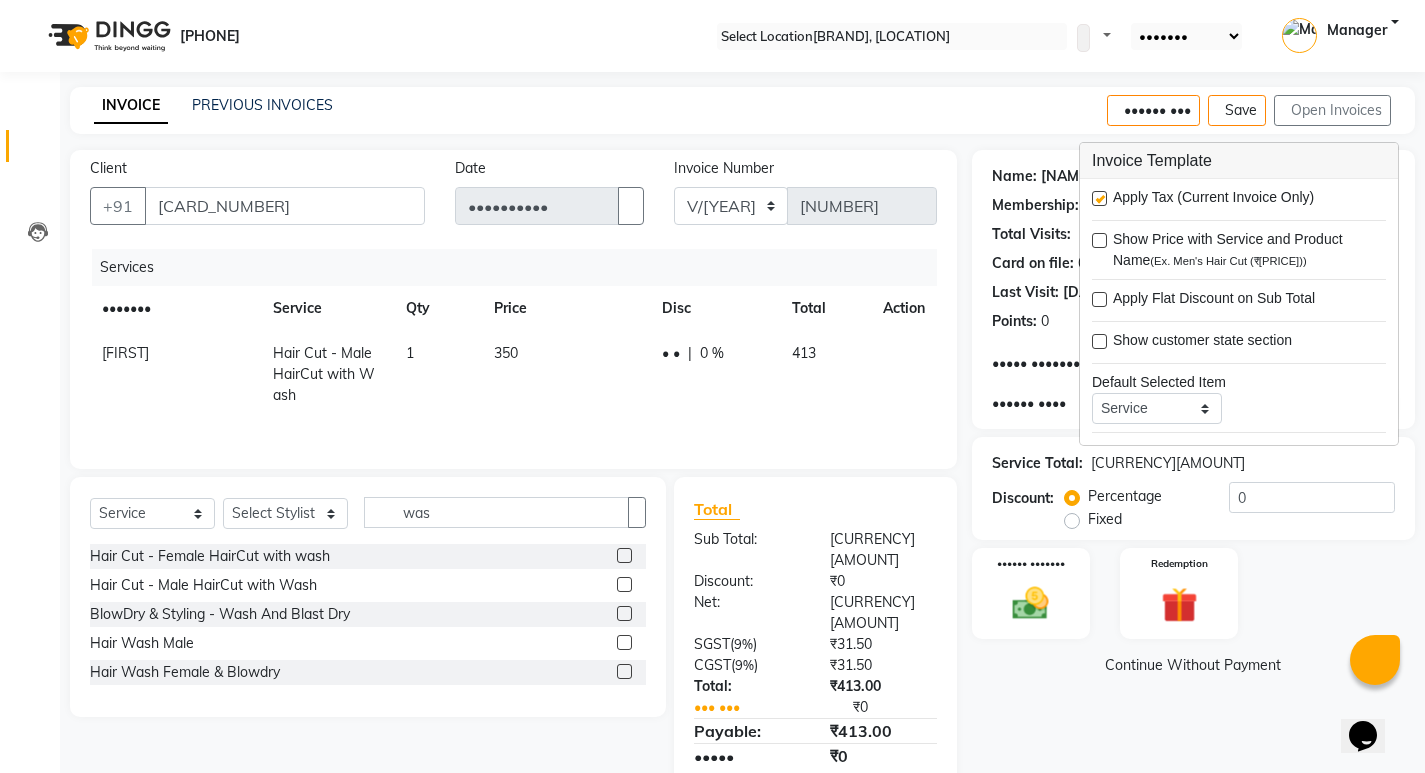 click at bounding box center (1099, 198) 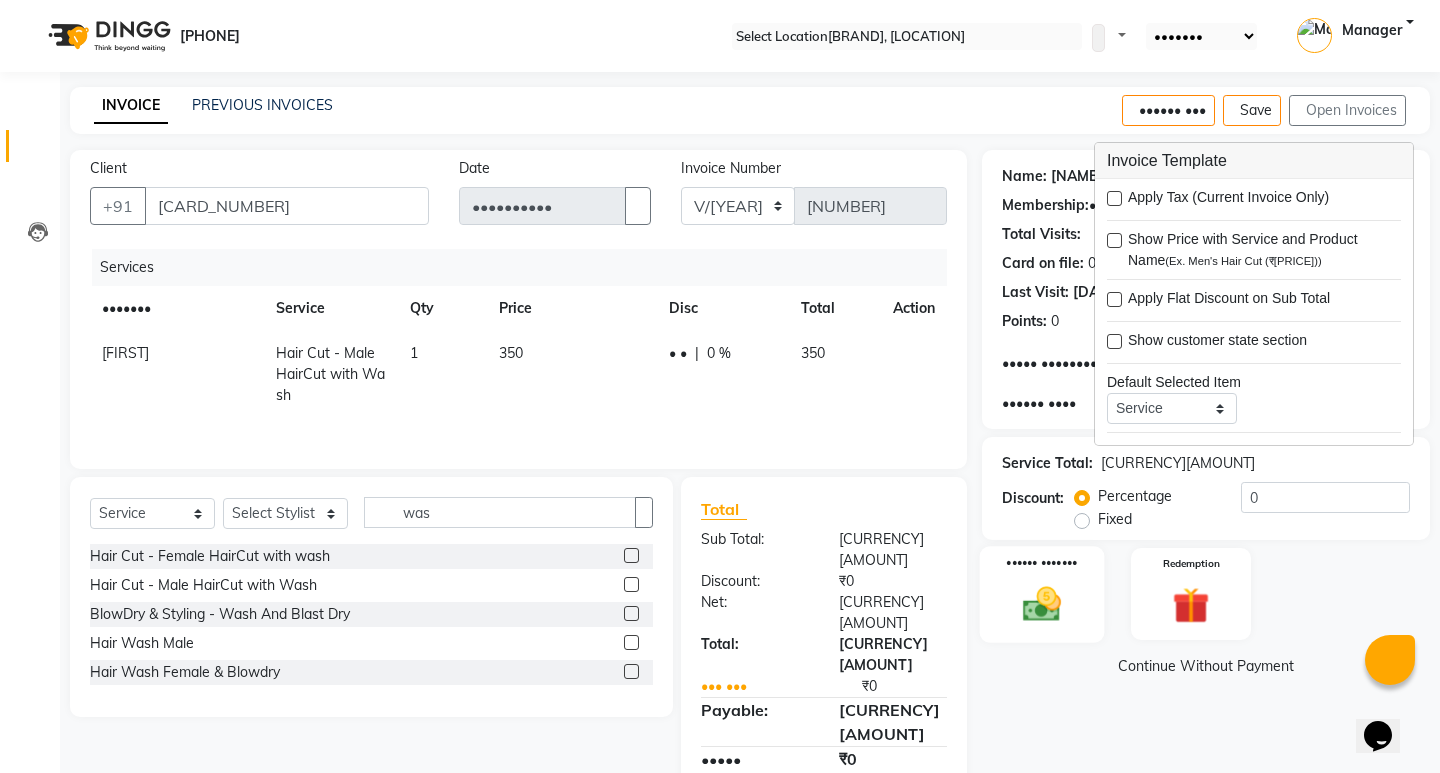 click at bounding box center [1041, 604] 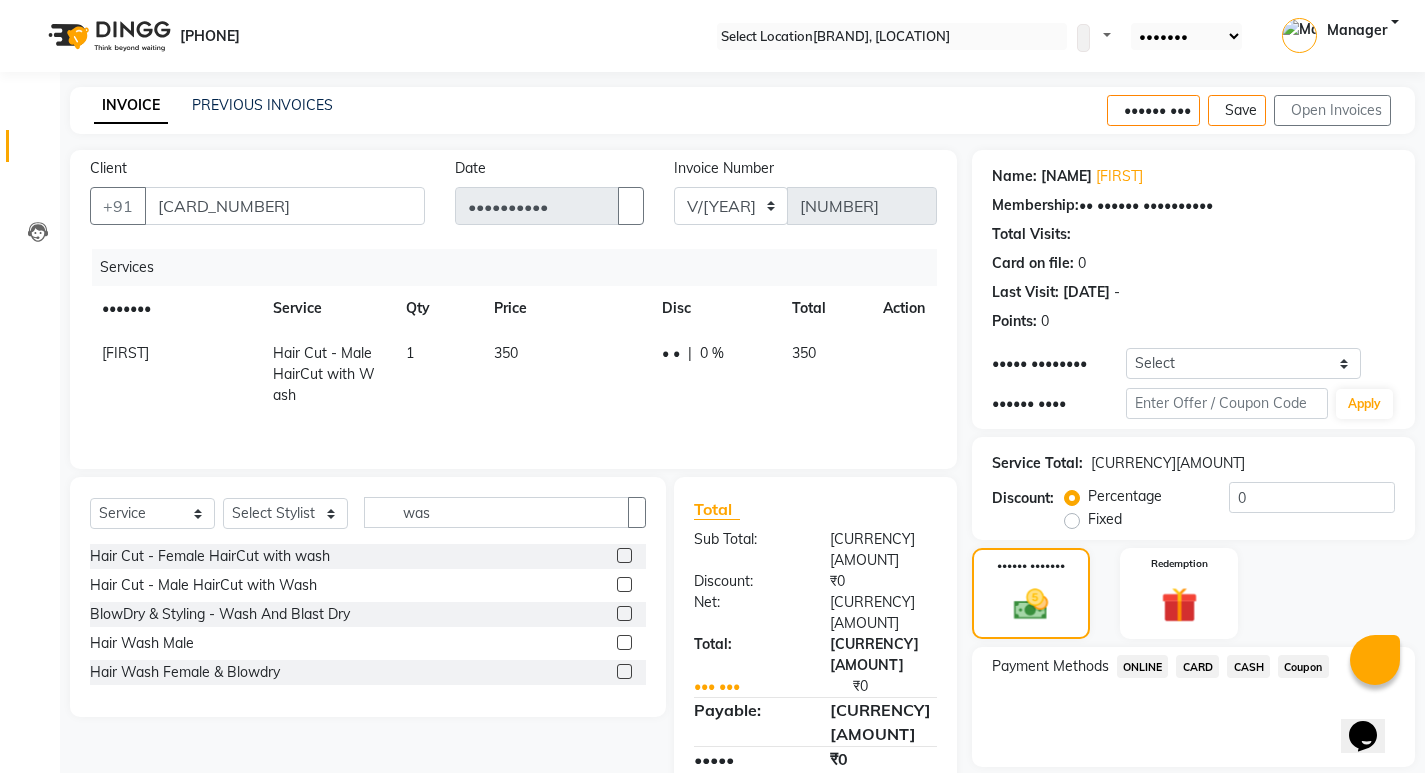 click on "ONLINE" at bounding box center (1143, 666) 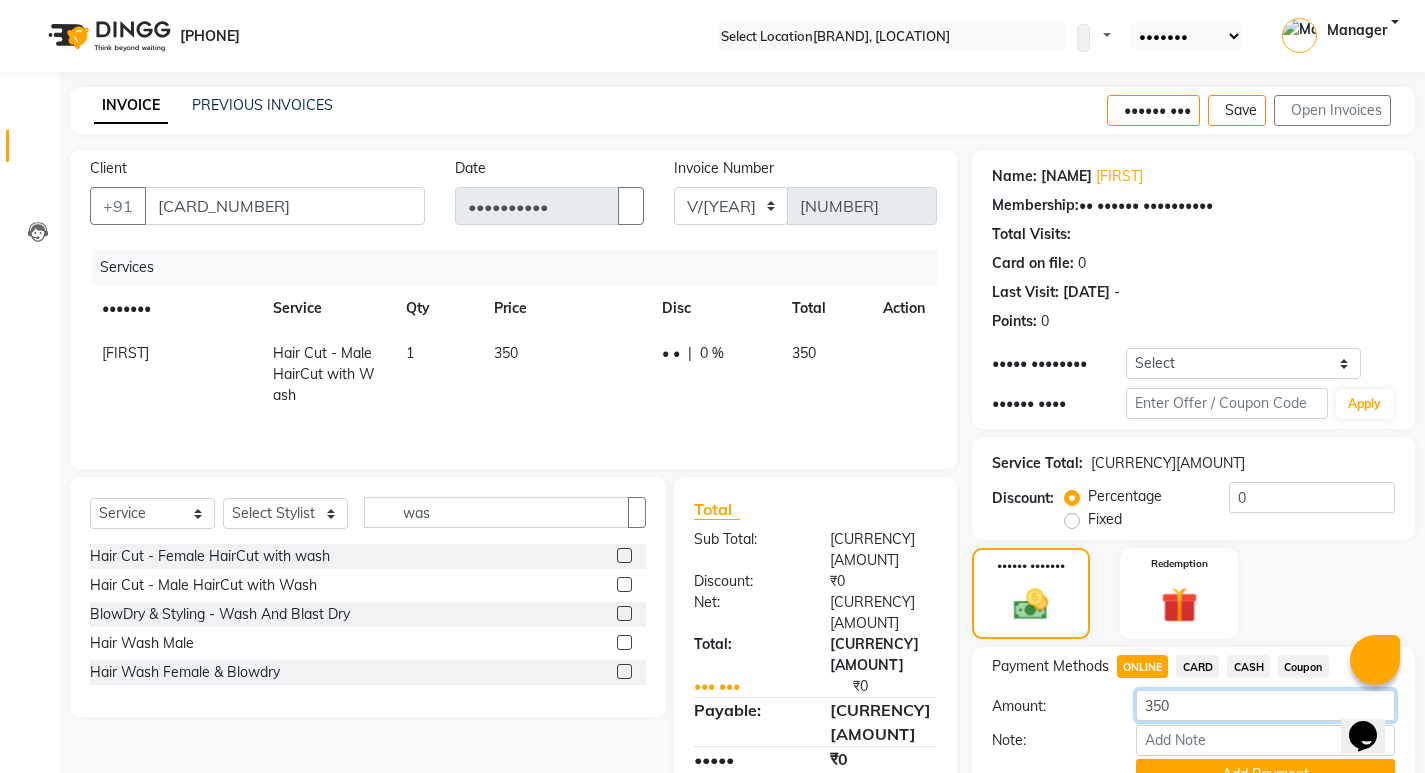 click on "350" at bounding box center (1265, 705) 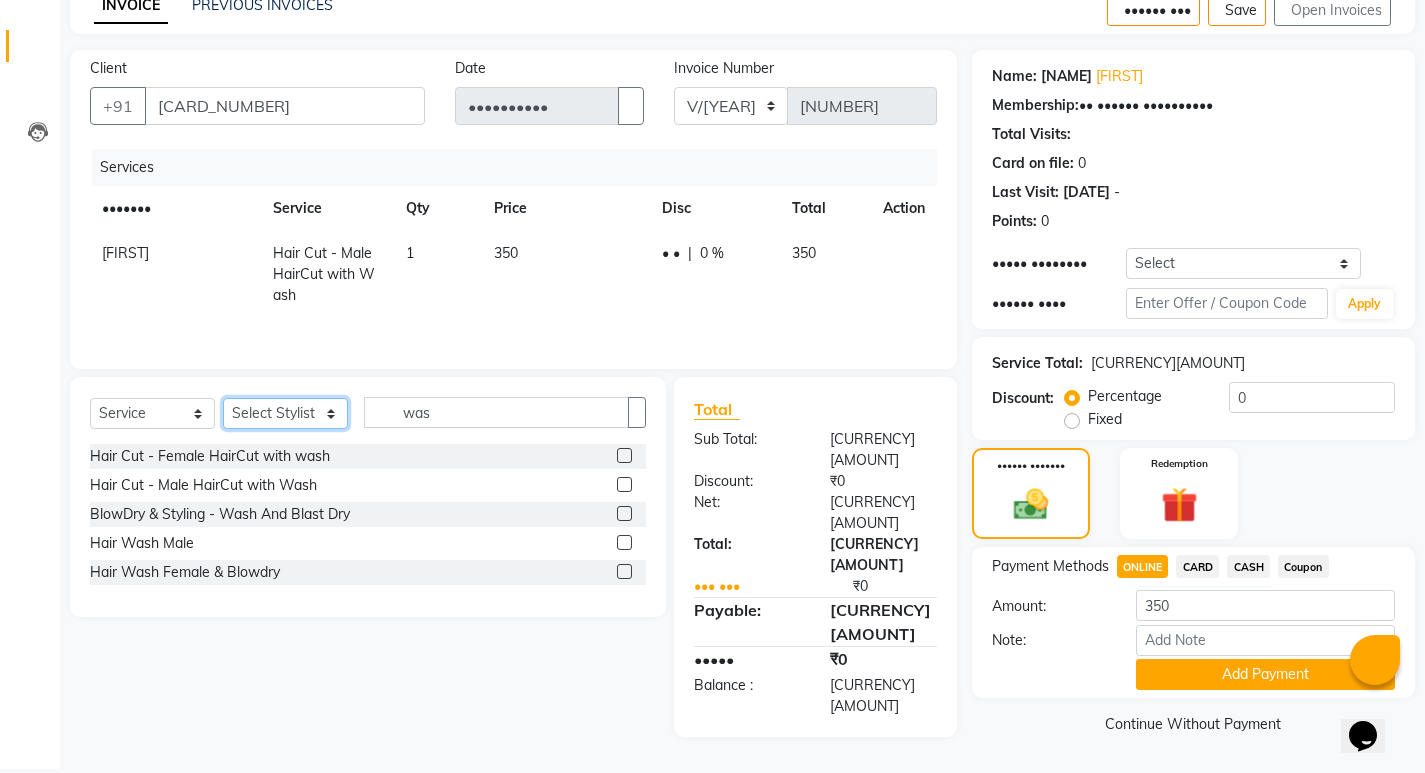 click on "Select [SERVICE] [FIRST] [LAST] HK [FIRST] [LAST] Manager [FIRST] [LAST] [FIRST] [LAST] [FIRST] [LAST] [FIRST] [LAST] [FIRST] [LAST] [FIRST] [LAST]" at bounding box center [285, 413] 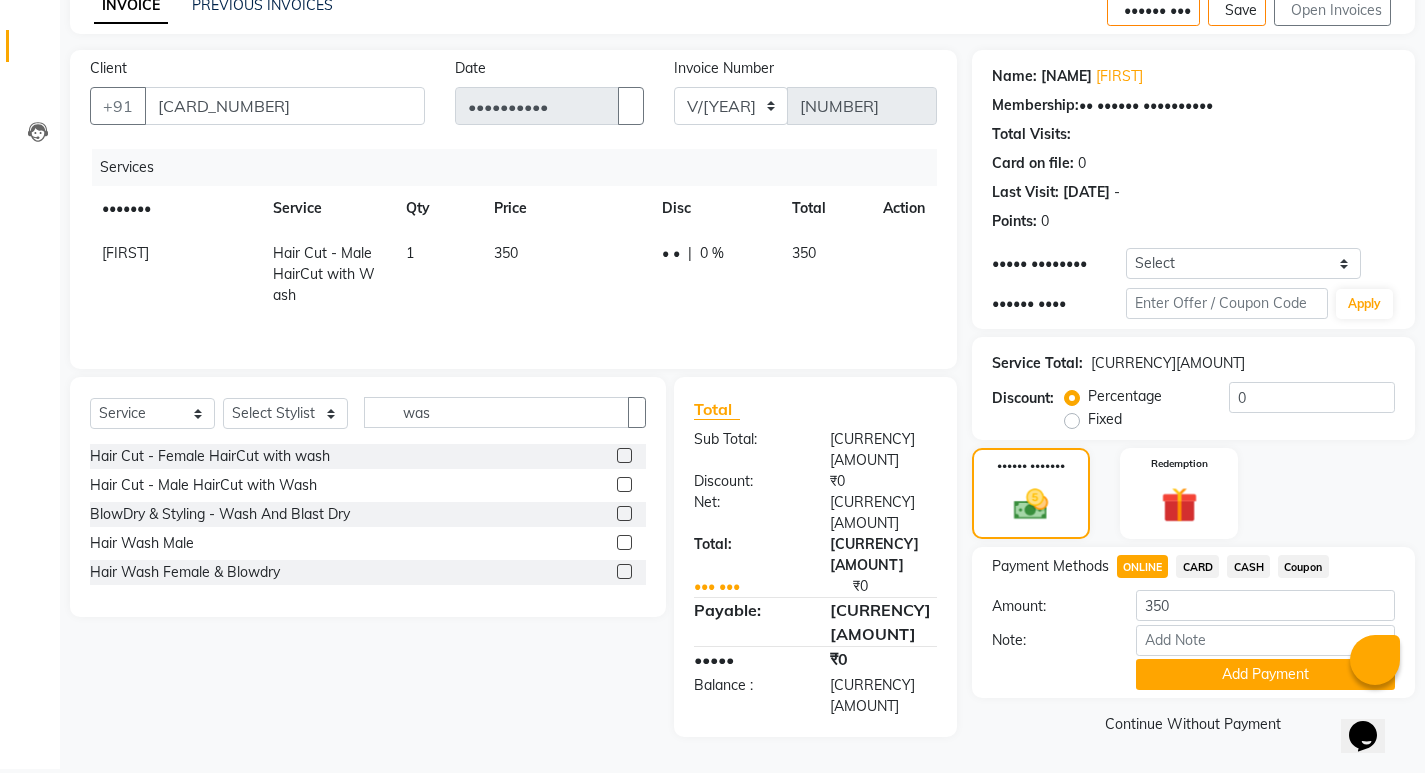 click on "•••••• ••• •••••••••• •••• •••••••••• ••••••• •••••• •••••• ••••••••• •••• •••••••• ••••••• ••••••• ••• ••••• •••• ••••• •••••• •••••• •••• ••• • •••• ••••••• •••• •••• • ••• • • • • • ••• ••••••  •••••••  •••••••  ••••••••••  ••••••• ••••••• ••••••• •••• ••••  •••••• ••••••• •••• •••••• •• ••••• ••••••• •••••• •••••• •••••• •••••• ••••••• •••••••••• ••••••• ••••• •••••••• •••••••• •••••••• •••••• ••• •••• ••• • •••••• ••••••• •••• ••••  •••• ••• • •••• ••••••• •••• ••••  ••••••• • ••••••• • •••• ••• ••••• •••  •••• •••• ••••  •••• •••• •••••• • •••••••  ••••• ••• •••••• ••••••• ••••••••• •• •••• ••••••• •••••• ••••••• ••• ••• •• •••••••• ••••••• ••••• •• •••••••   • •••••••" at bounding box center [513, 394] 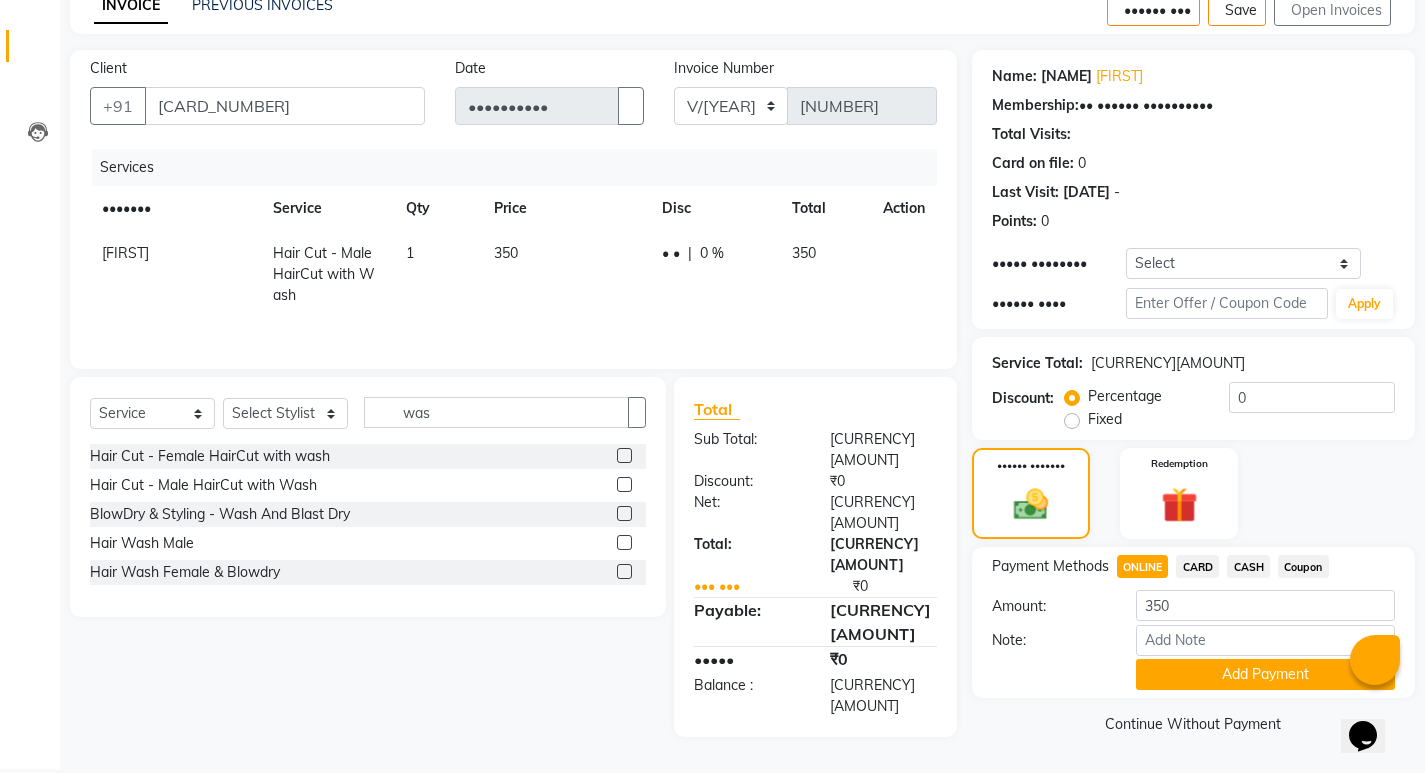 click on "CASH" at bounding box center [1143, 566] 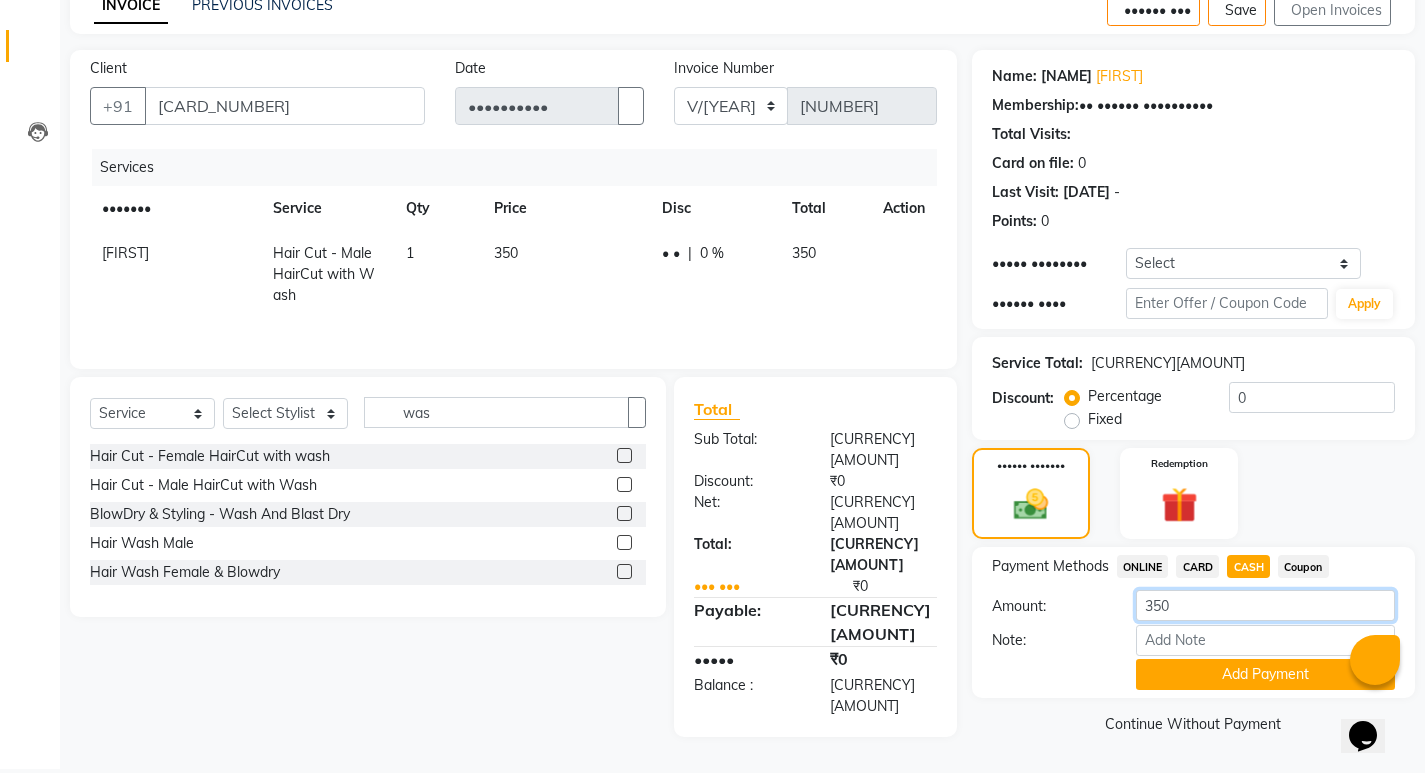 click on "350" at bounding box center [1265, 605] 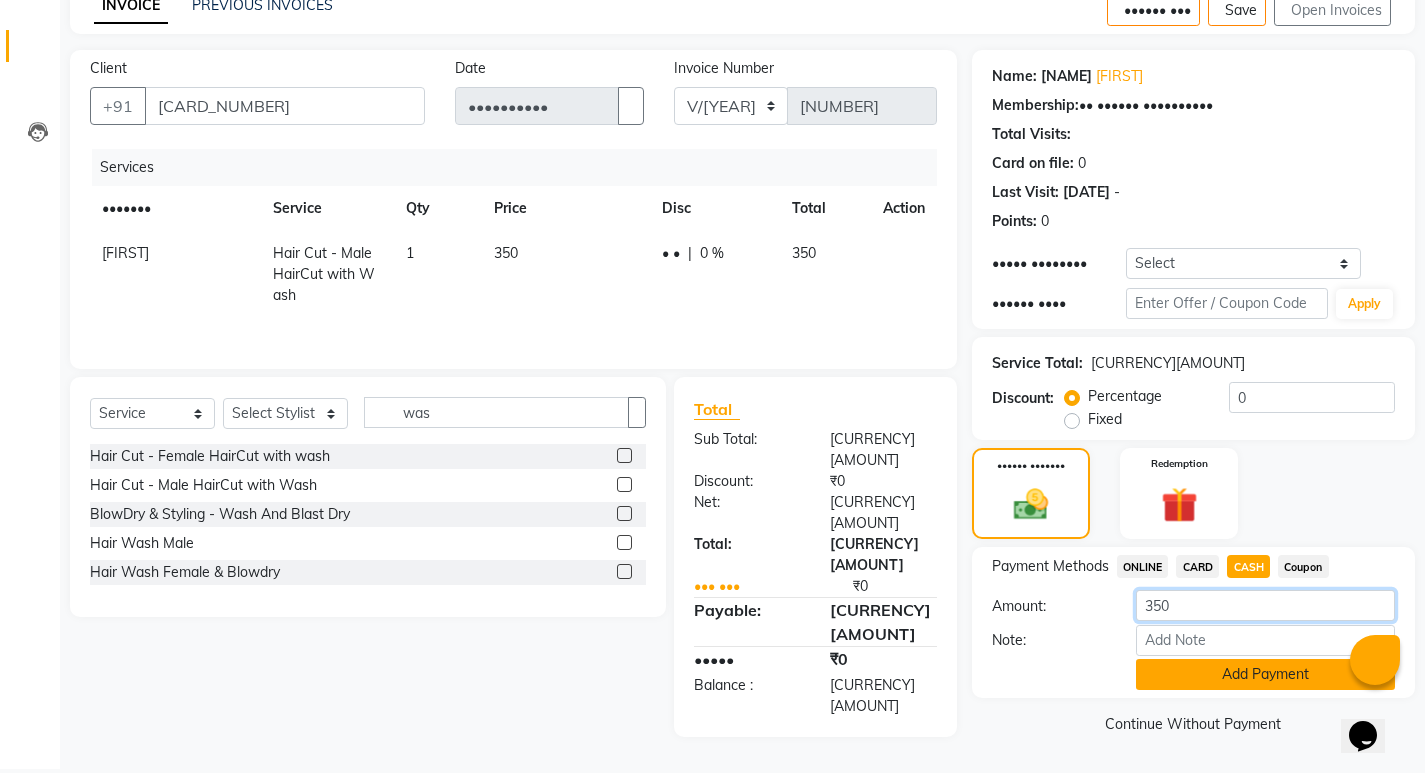 type on "[NUMBER]" 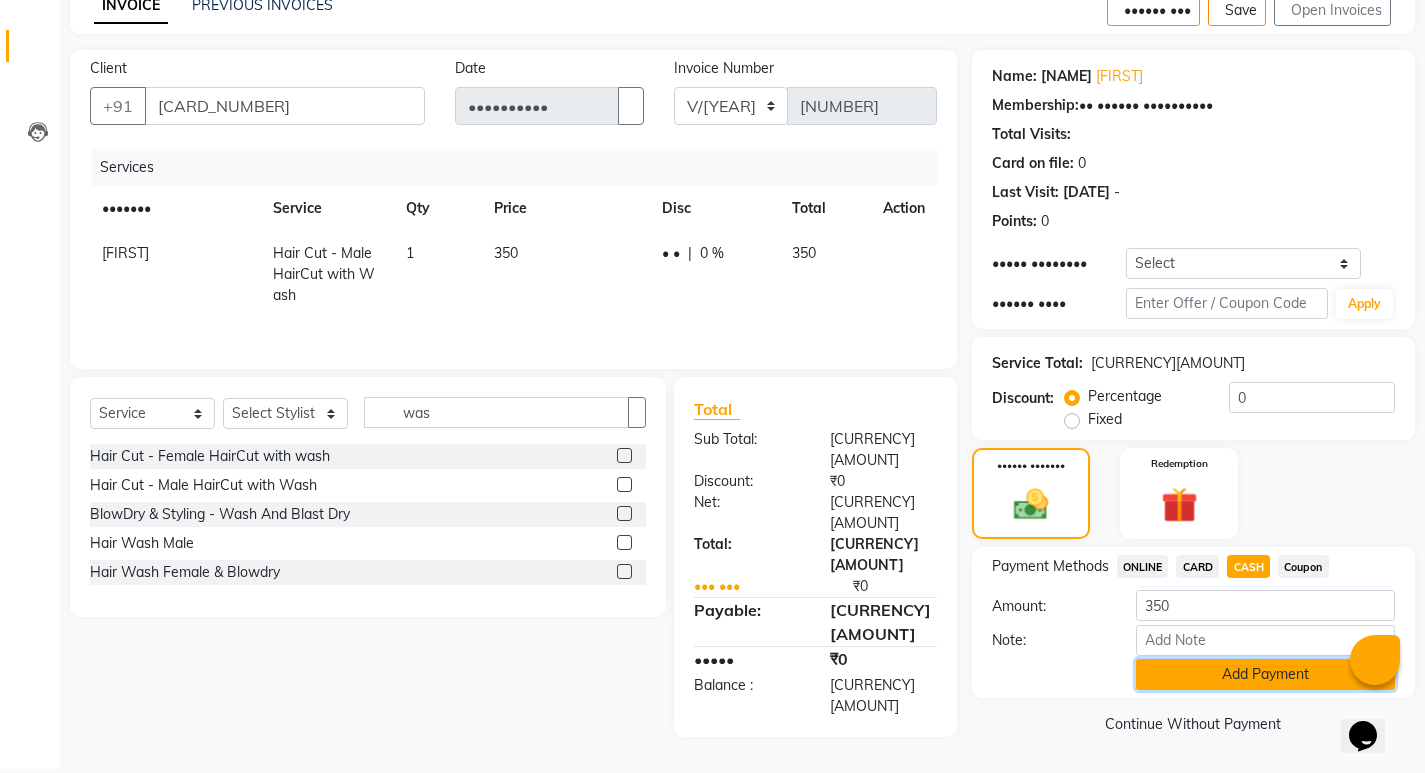click on "Add Payment" at bounding box center (1265, 674) 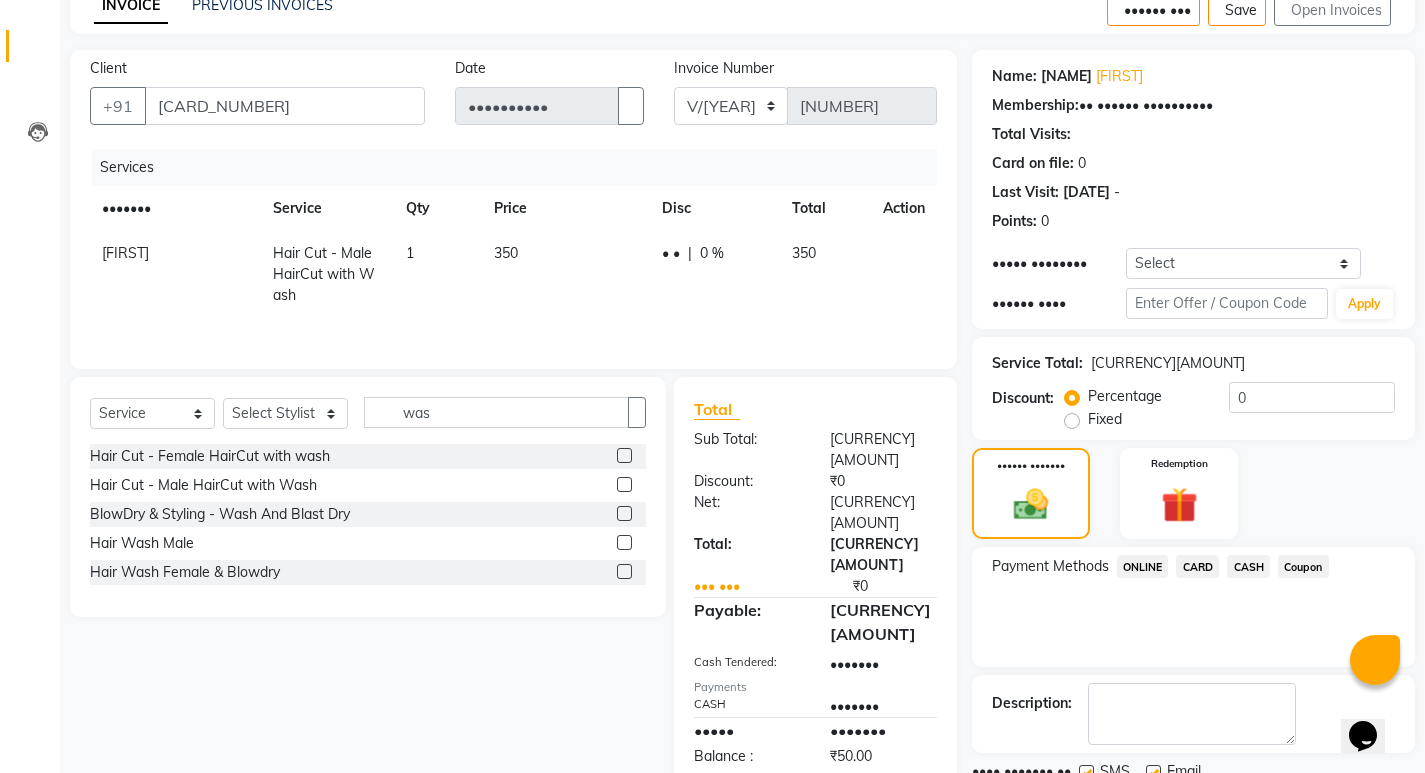 scroll, scrollTop: 185, scrollLeft: 0, axis: vertical 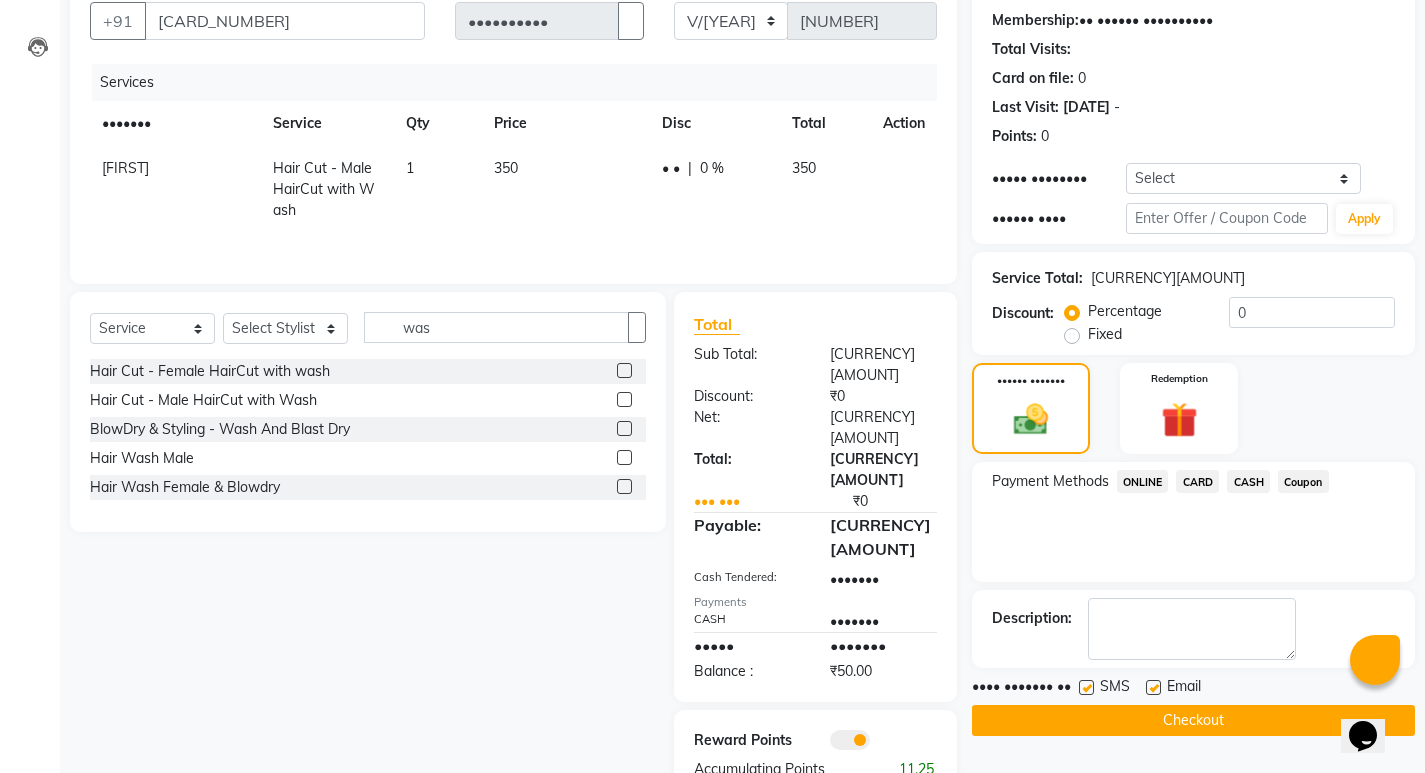 click on "ONLINE" at bounding box center (1143, 481) 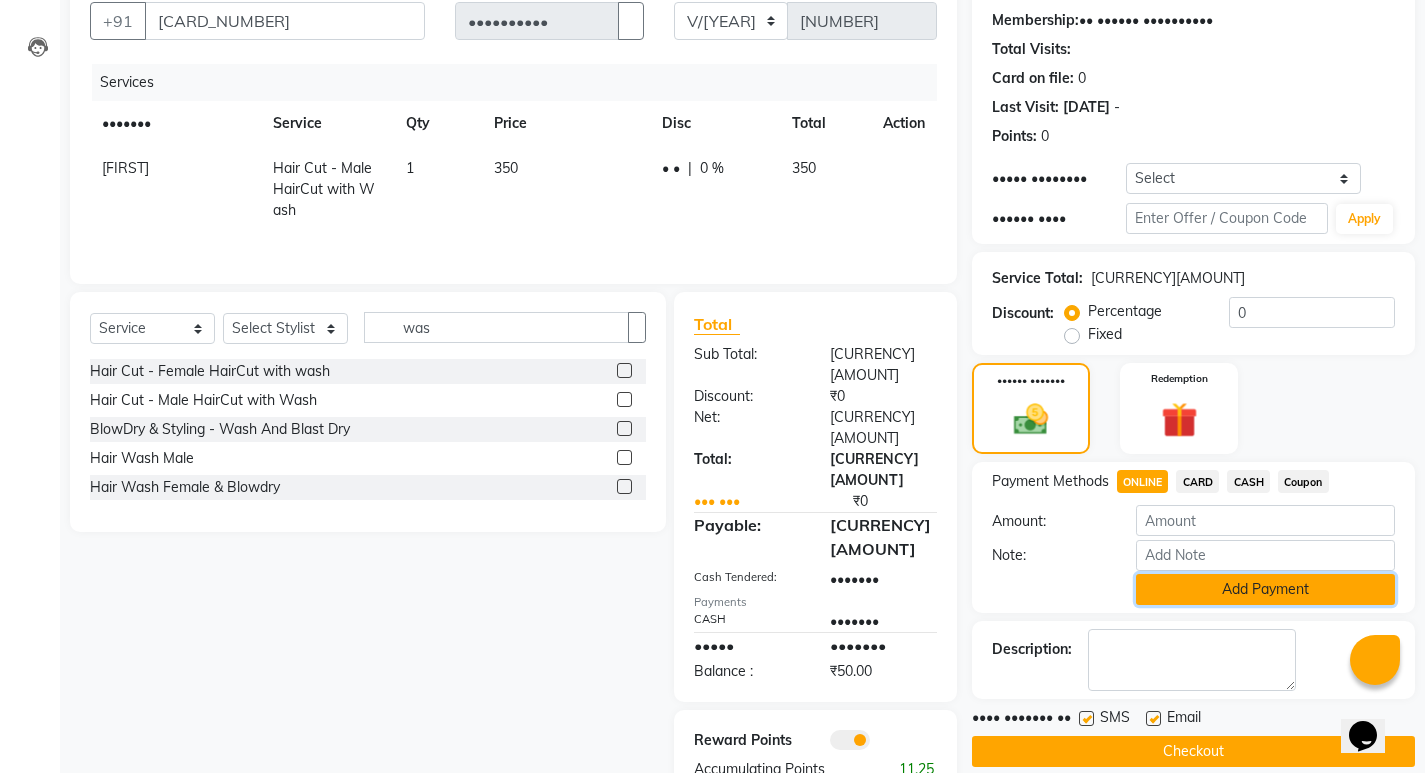 click on "Add Payment" at bounding box center (1265, 589) 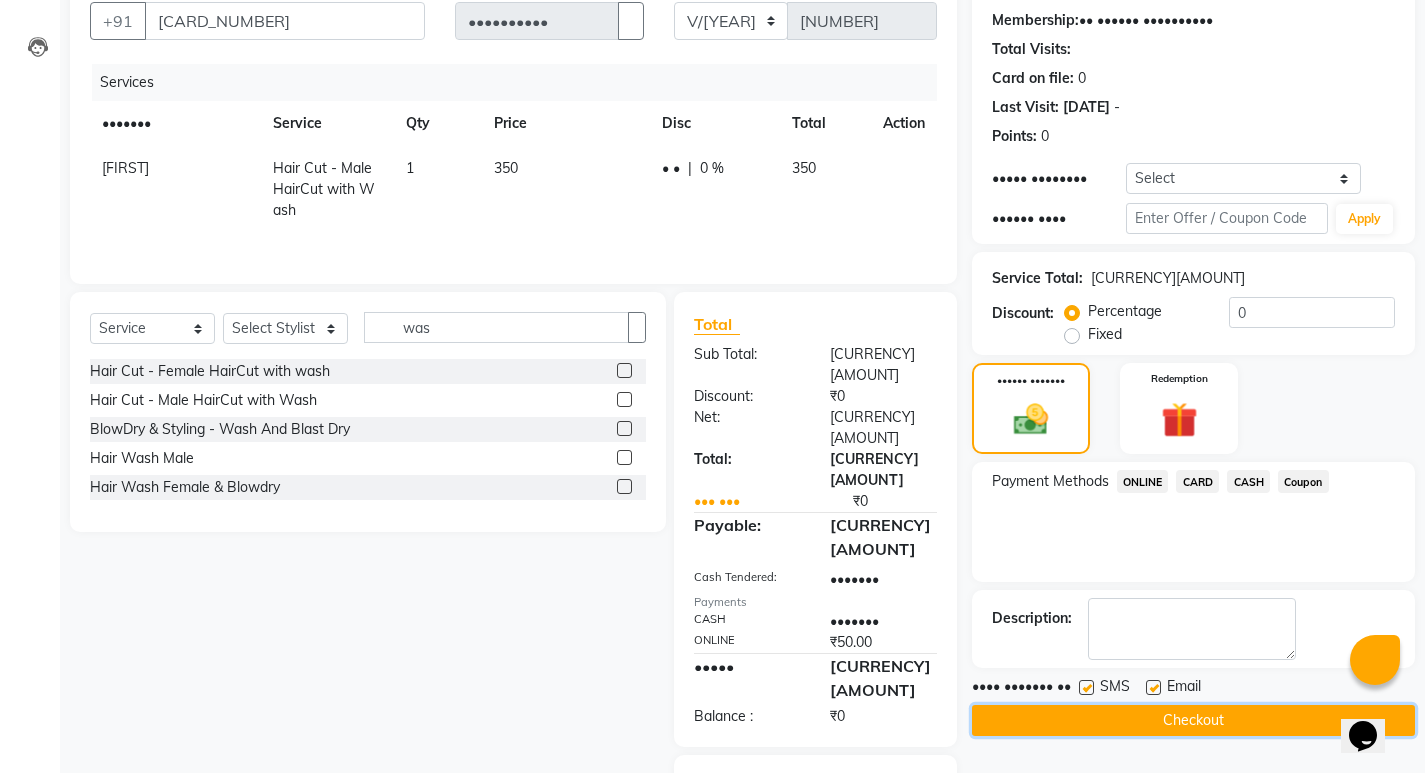 click on "Checkout" at bounding box center [1193, 720] 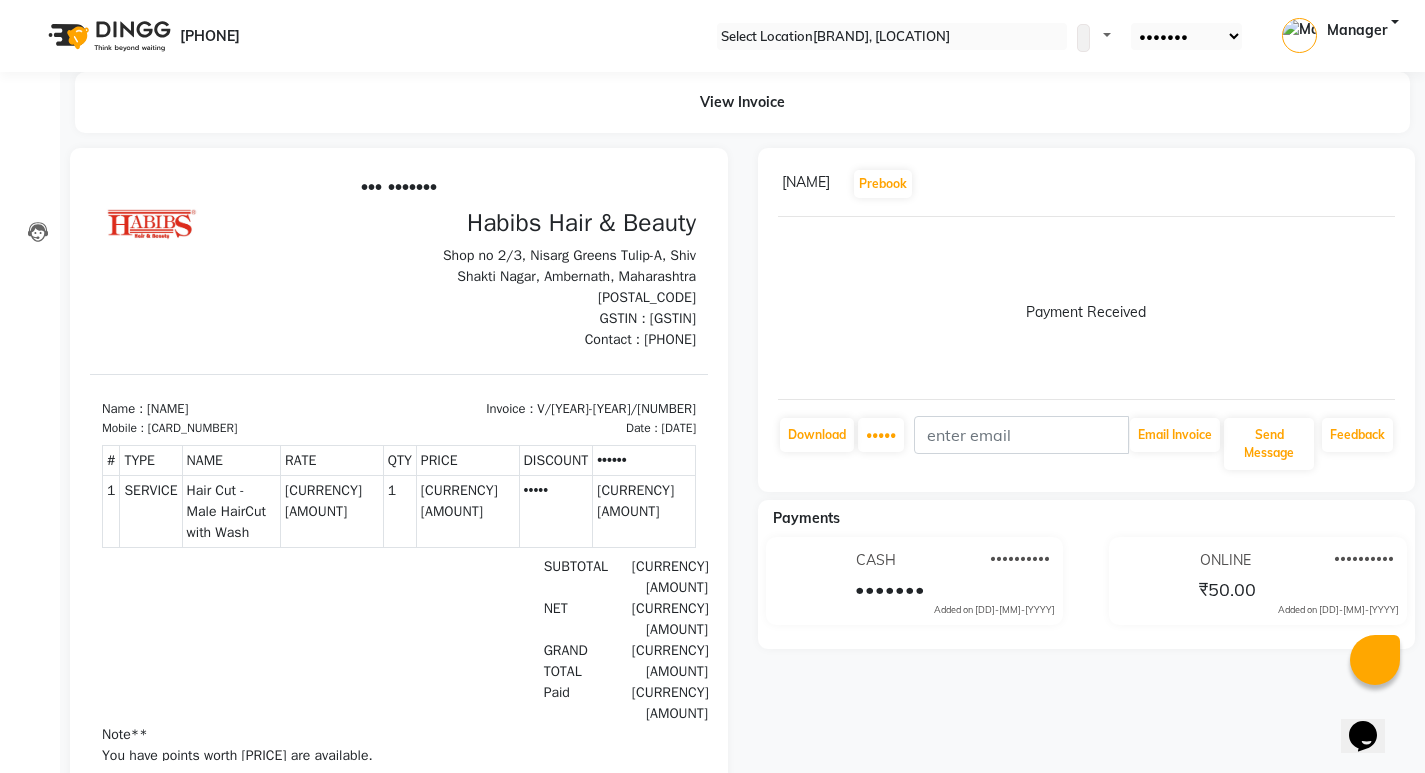 scroll, scrollTop: 0, scrollLeft: 0, axis: both 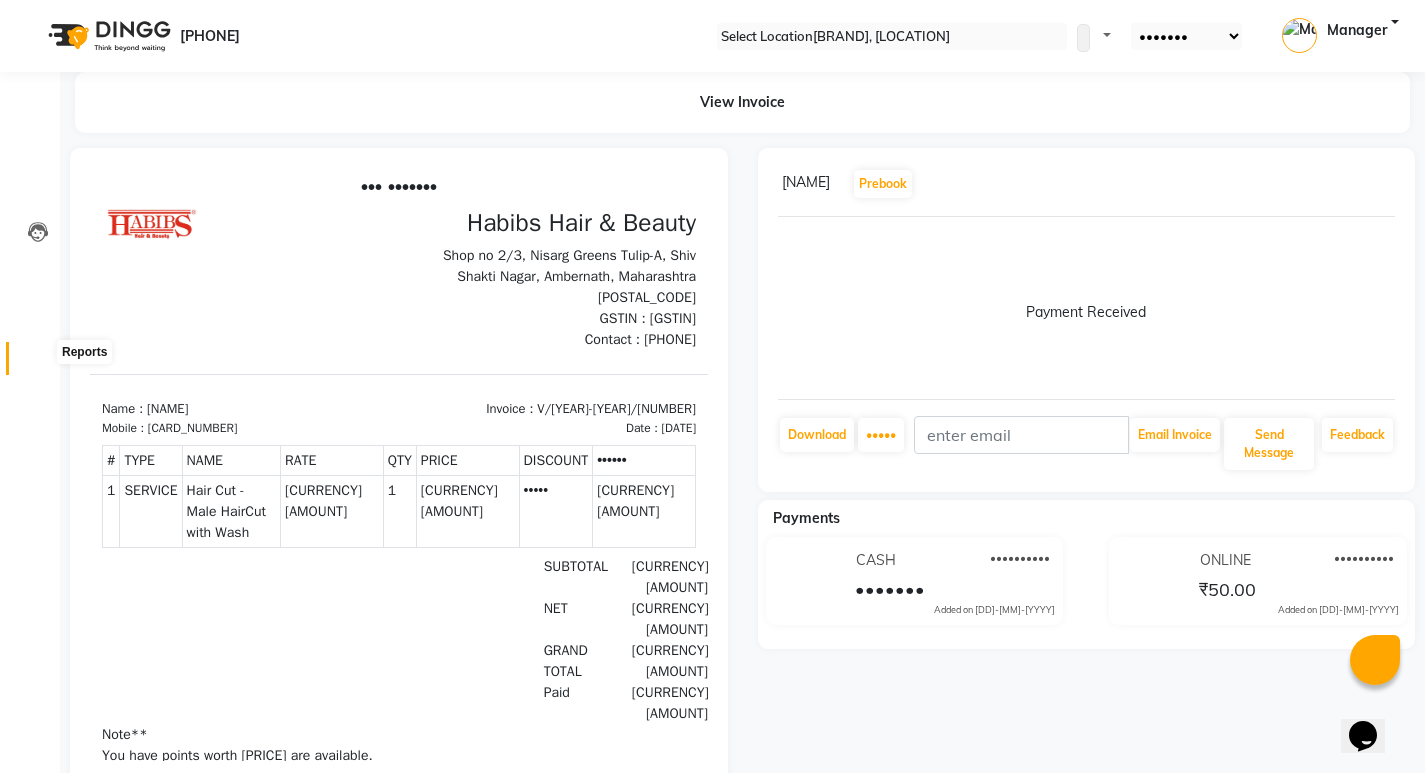click at bounding box center (38, 363) 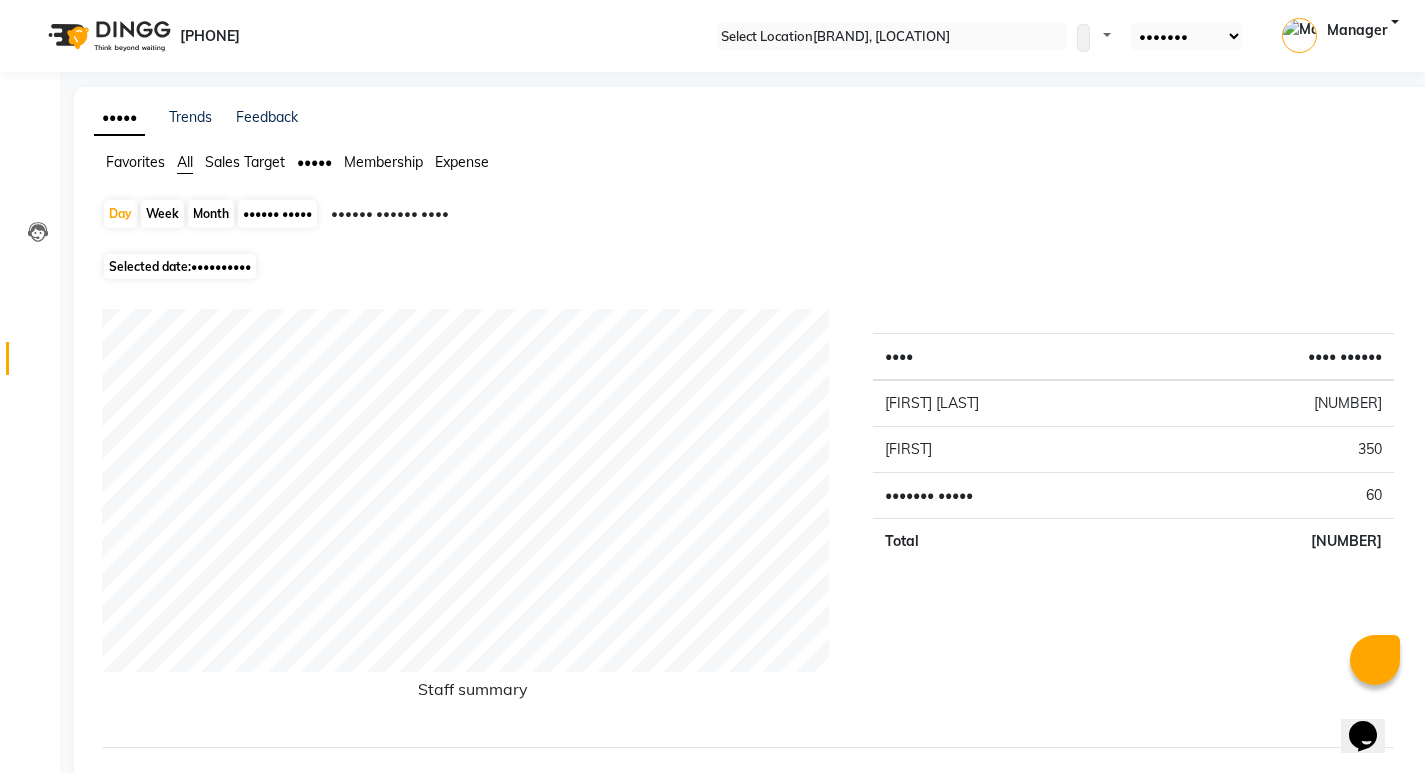 click on "Month" at bounding box center (211, 214) 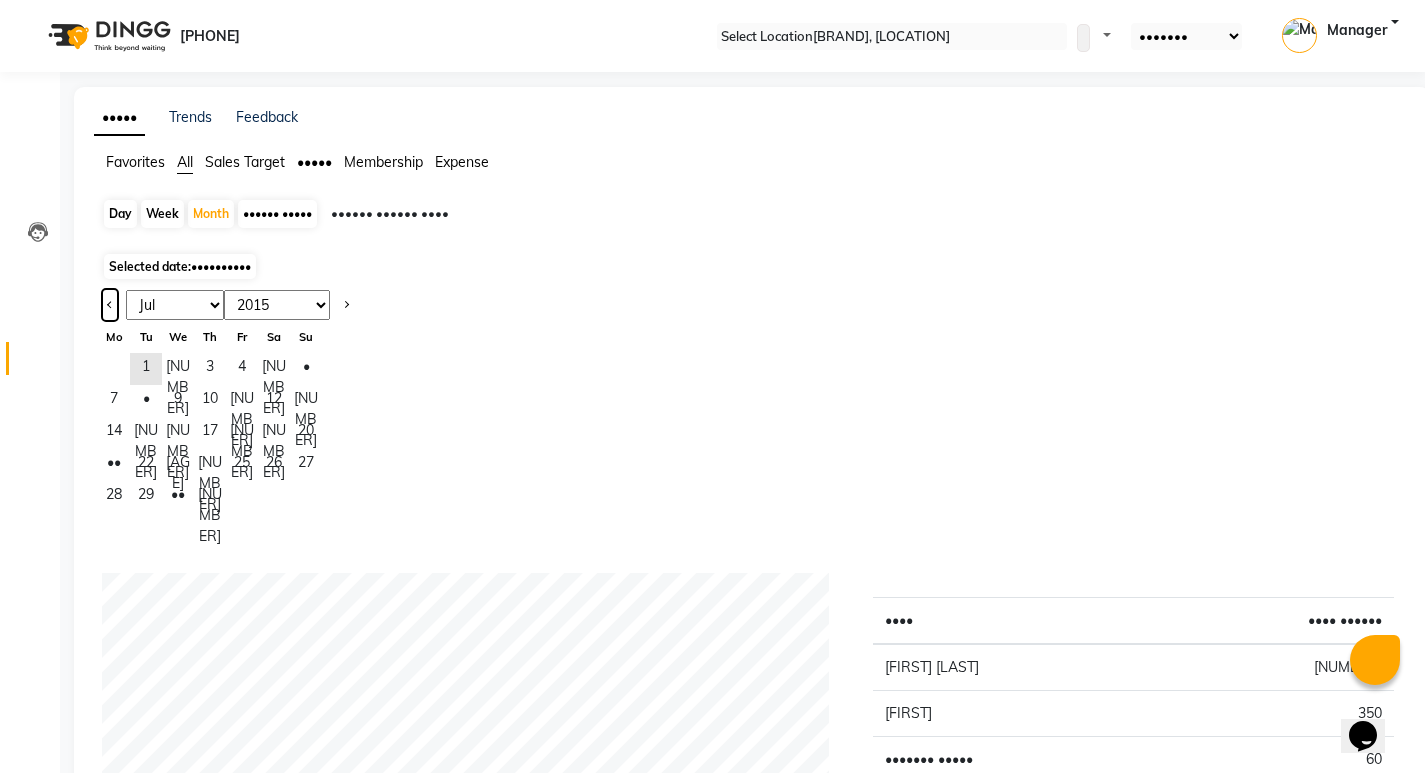 click at bounding box center [110, 305] 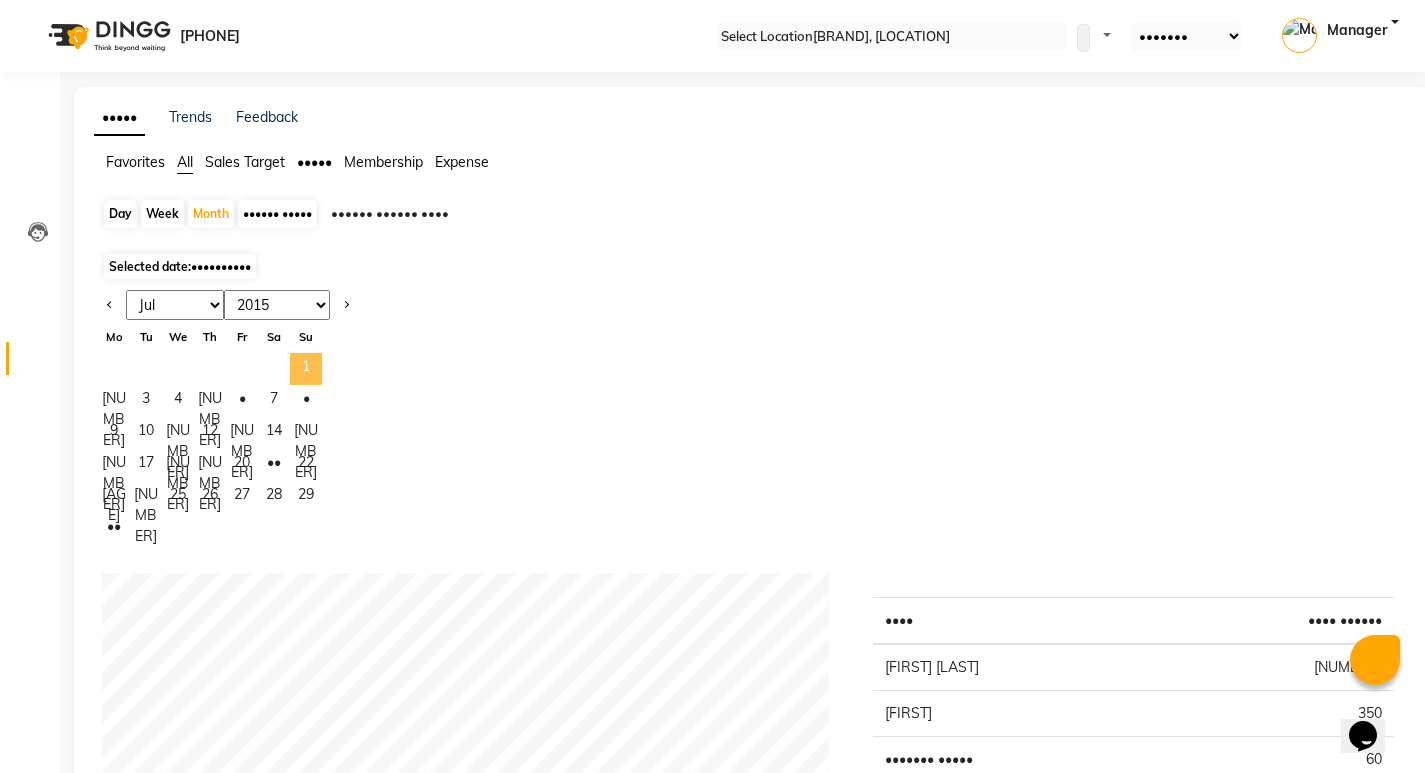 click on "1" at bounding box center [306, 369] 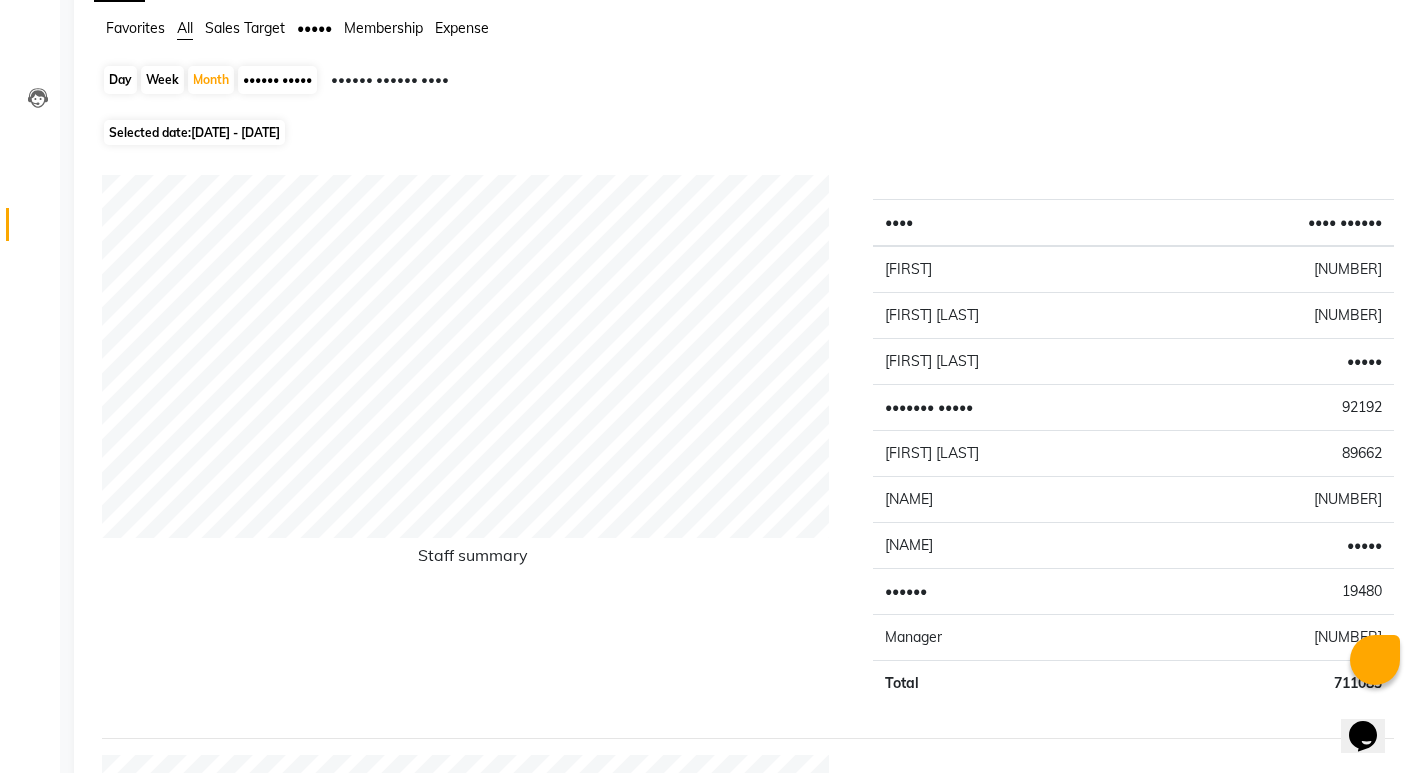 scroll, scrollTop: 0, scrollLeft: 0, axis: both 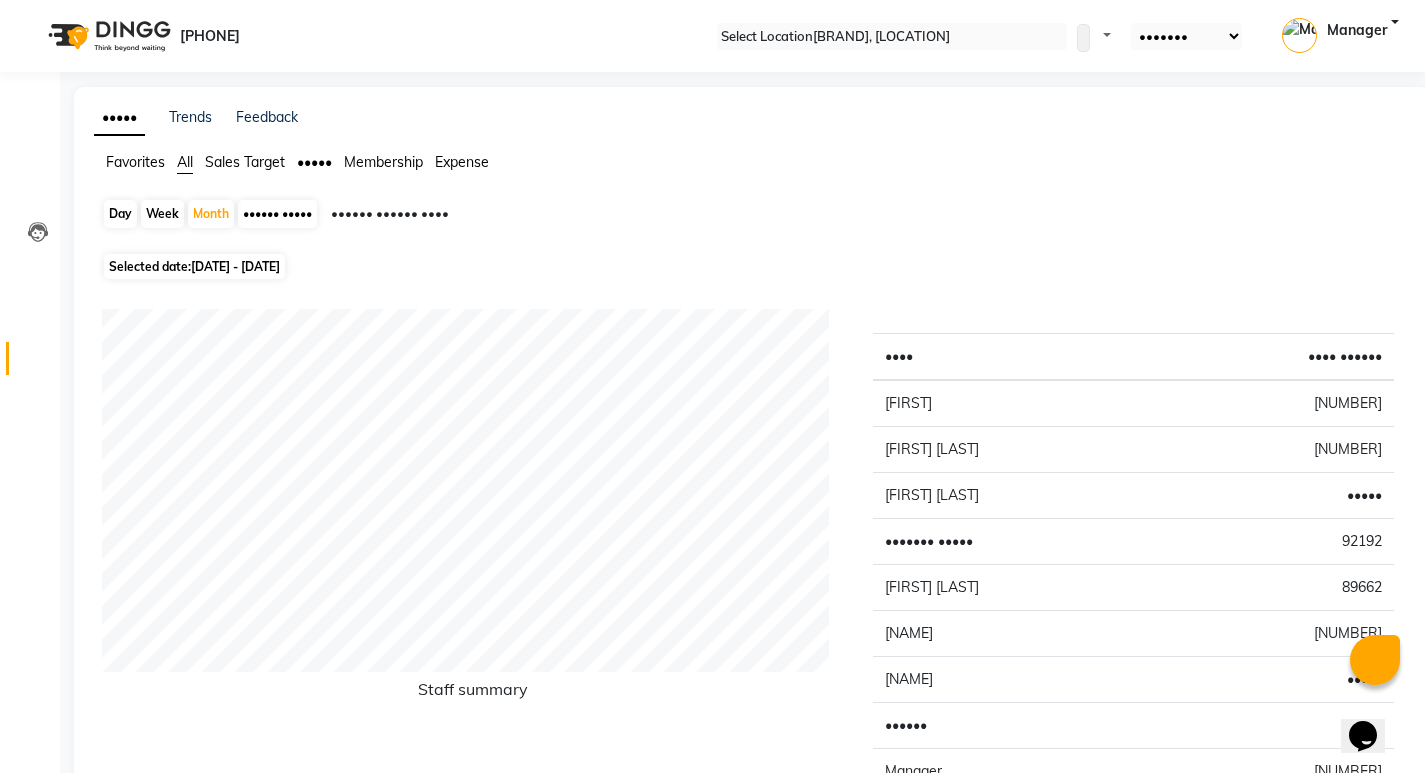 click on "•••••• •••••• ••••" at bounding box center (502, 216) 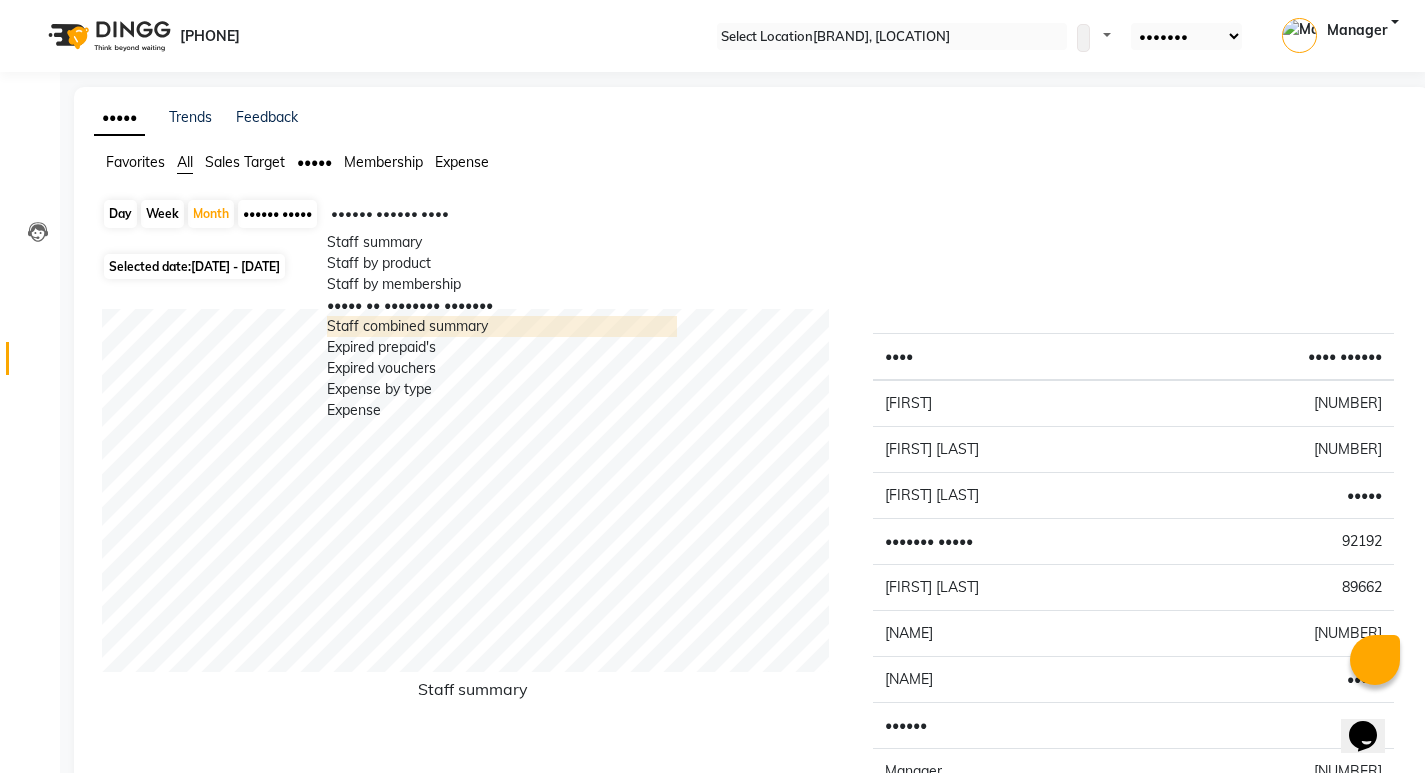click on "Staff combined summary" at bounding box center [502, 326] 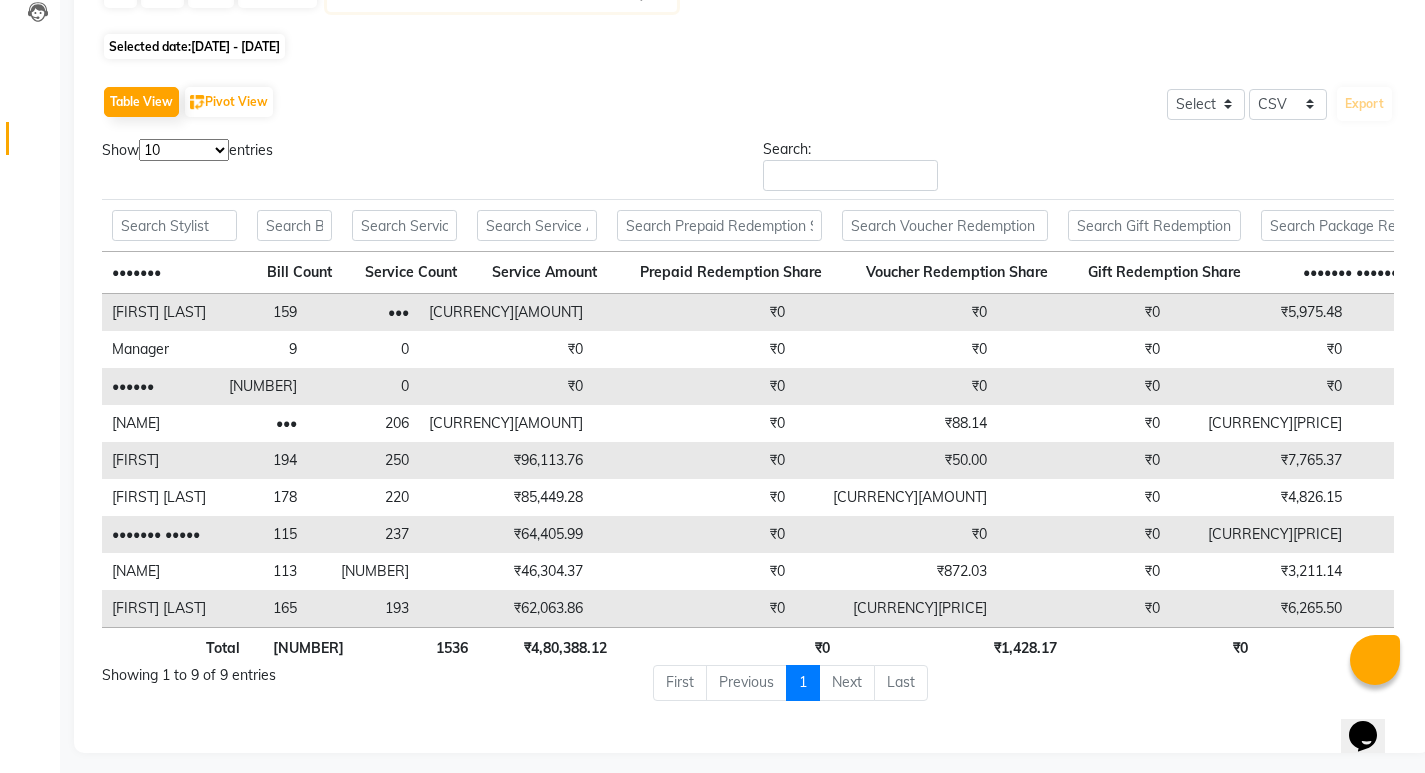 scroll, scrollTop: 239, scrollLeft: 0, axis: vertical 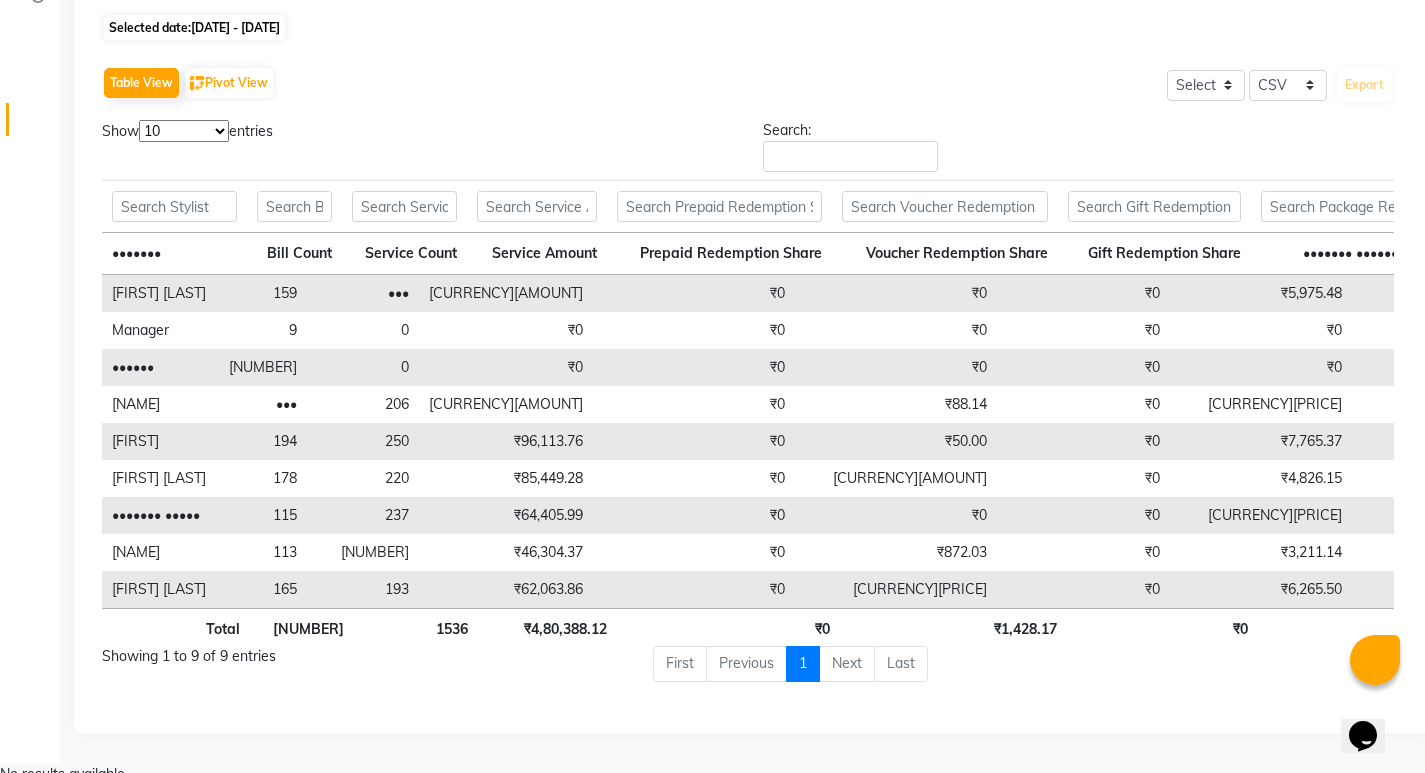 click on "165" at bounding box center [261, 293] 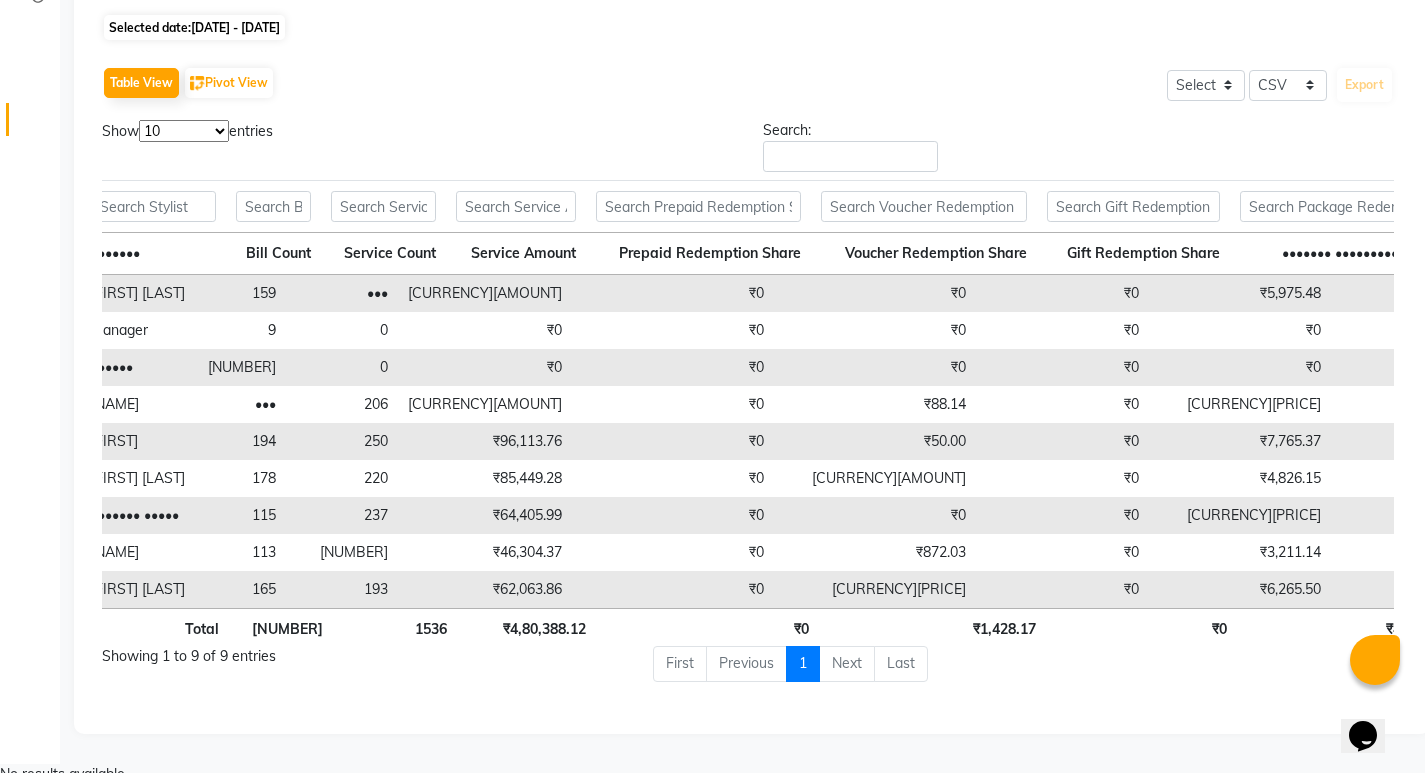 scroll, scrollTop: 0, scrollLeft: 201, axis: horizontal 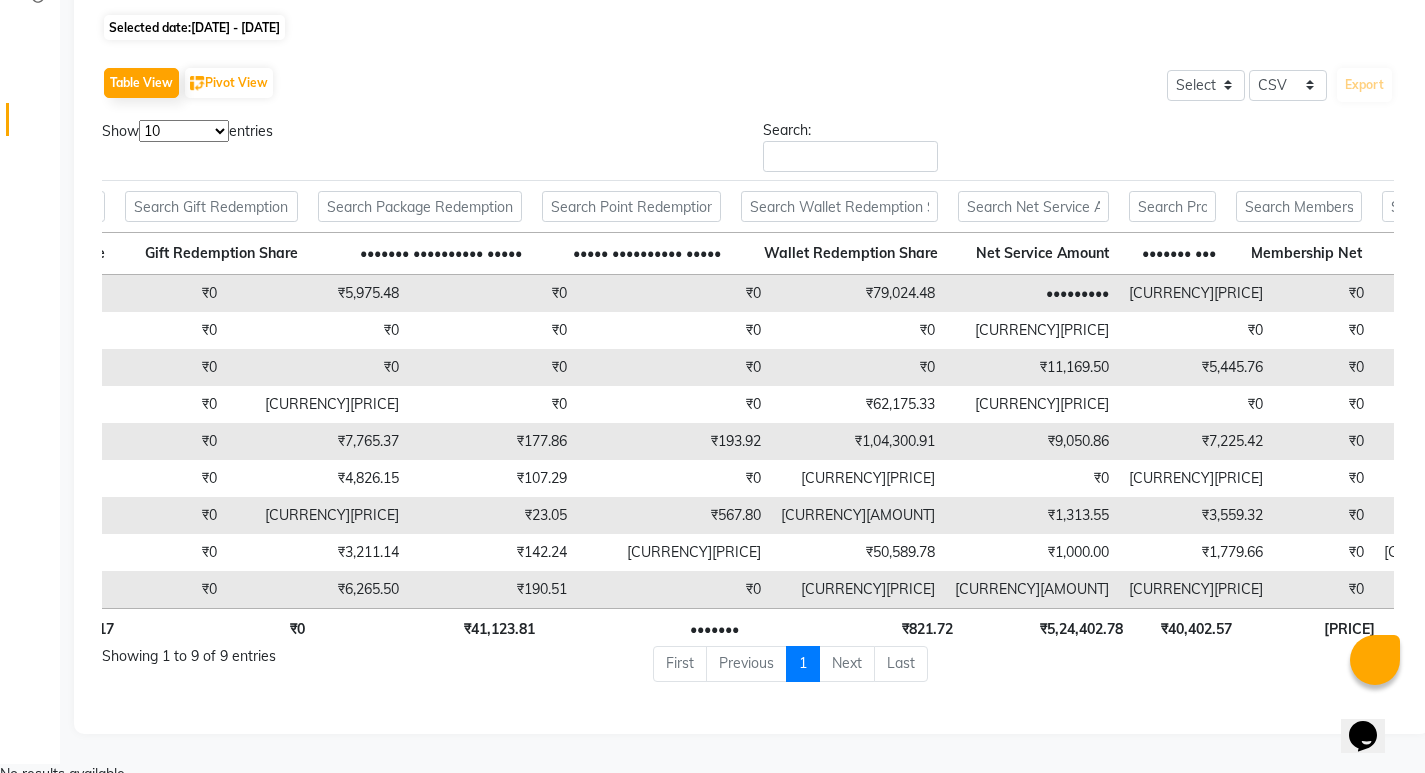 click on "[NAME] [NUMBER] [NUMBER] [AMOUNT_WITH_CURRENCY] [AMOUNT_WITH_CURRENCY] [AMOUNT_WITH_CURRENCY] [AMOUNT_WITH_CURRENCY] [AMOUNT_WITH_CURRENCY] [AMOUNT_WITH_CURRENCY] [AMOUNT_WITH_CURRENCY] [AMOUNT_WITH_CURRENCY] [AMOUNT_WITH_CURRENCY] [AMOUNT_WITH_CURRENCY] [AMOUNT_WITH_CURRENCY] [AMOUNT_WITH_CURRENCY] [NAME] [NUMBER] [NUMBER] [AMOUNT_WITH_CURRENCY] [AMOUNT_WITH_CURRENCY] [AMOUNT_WITH_CURRENCY] [AMOUNT_WITH_CURRENCY] [AMOUNT_WITH_CURRENCY] [AMOUNT_WITH_CURRENCY] [AMOUNT_WITH_CURRENCY] [AMOUNT_WITH_CURRENCY] [AMOUNT_WITH_CURRENCY] [AMOUNT_WITH_CURRENCY] [AMOUNT_WITH_CURRENCY] [AMOUNT_WITH_CURRENCY] [AMOUNT_WITH_CURRENCY] [NAME] [NUMBER] [NUMBER] [AMOUNT_WITH_CURRENCY] [AMOUNT_WITH_CURRENCY] [AMOUNT_WITH_CURRENCY] [AMOUNT_WITH_CURRENCY] [AMOUNT_WITH_CURRENCY] [AMOUNT_WITH_CURRENCY] [AMOUNT_WITH_CURRENCY] [AMOUNT_WITH_CURRENCY] [AMOUNT_WITH_CURRENCY] [AMOUNT_WITH_CURRENCY] [AMOUNT_WITH_CURRENCY] [AMOUNT_WITH_CURRENCY] [AMOUNT_WITH_CURRENCY] [NAME] [NUMBER] [NUMBER] [AMOUNT_WITH_CURRENCY] [AMOUNT_WITH_CURRENCY] [AMOUNT_WITH_CURRENCY] [AMOUNT_WITH_CURRENCY] [AMOUNT_WITH_CURRENCY] [AMOUNT_WITH_CURRENCY] [AMOUNT_WITH_CURRENCY] [AMOUNT_WITH_CURRENCY] [AMOUNT_WITH_CURRENCY] [AMOUNT_WITH_CURRENCY] [AMOUNT_WITH_CURRENCY] [AMOUNT_WITH_CURRENCY] [AMOUNT_WITH_CURRENCY] [NAME] [NUMBER] [NUMBER] [AMOUNT_WITH_CURRENCY] [AMOUNT_WITH_CURRENCY] [AMOUNT_WITH_CURRENCY] [AMOUNT_WITH_CURRENCY] [AMOUNT_WITH_CURRENCY] [AMOUNT_WITH_CURRENCY] [AMOUNT_WITH_CURRENCY] [AMOUNT_WITH_CURRENCY] [AMOUNT_WITH_CURRENCY] [AMOUNT_WITH_CURRENCY] [AMOUNT_WITH_CURRENCY] [AMOUNT_WITH_CURRENCY] [AMOUNT_WITH_CURRENCY]" at bounding box center [748, 441] 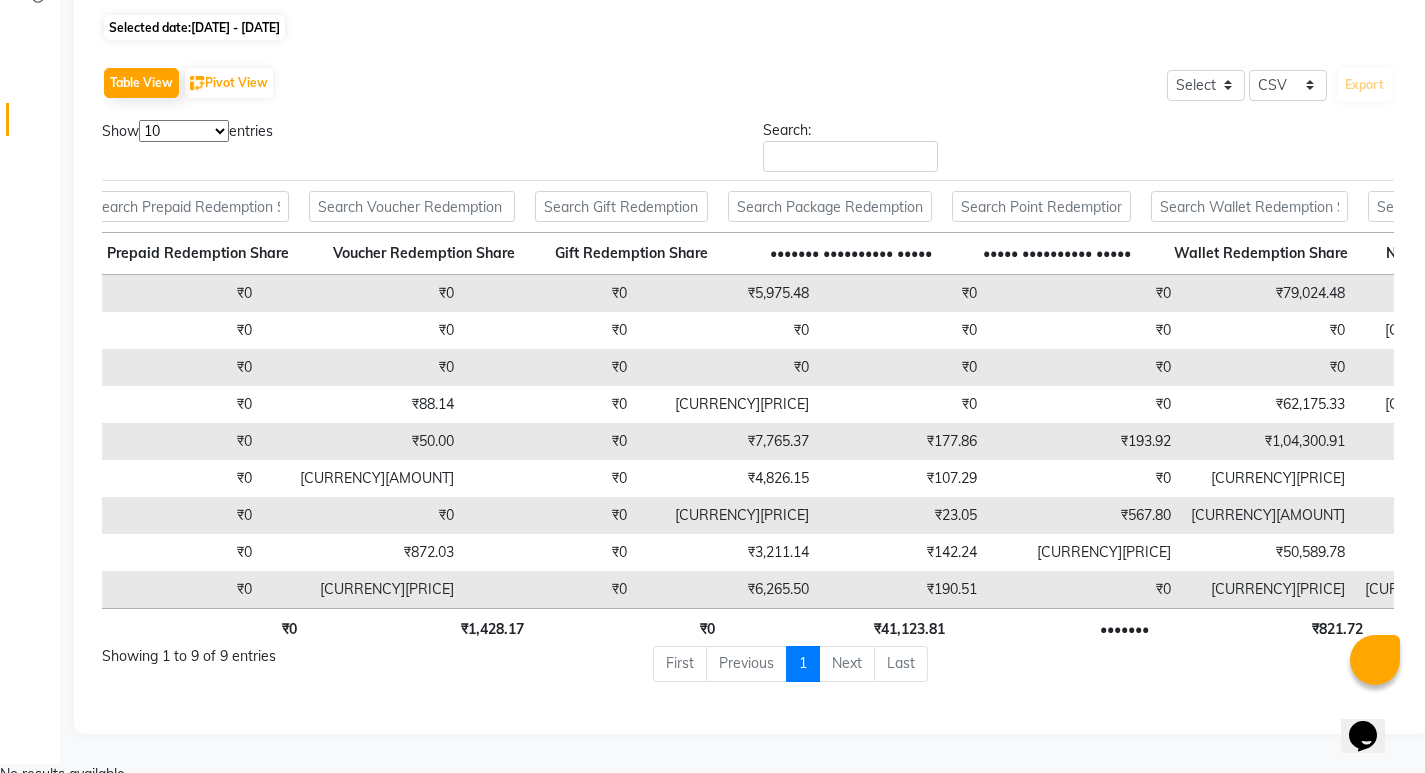 drag, startPoint x: 529, startPoint y: 589, endPoint x: 467, endPoint y: 594, distance: 62.201286 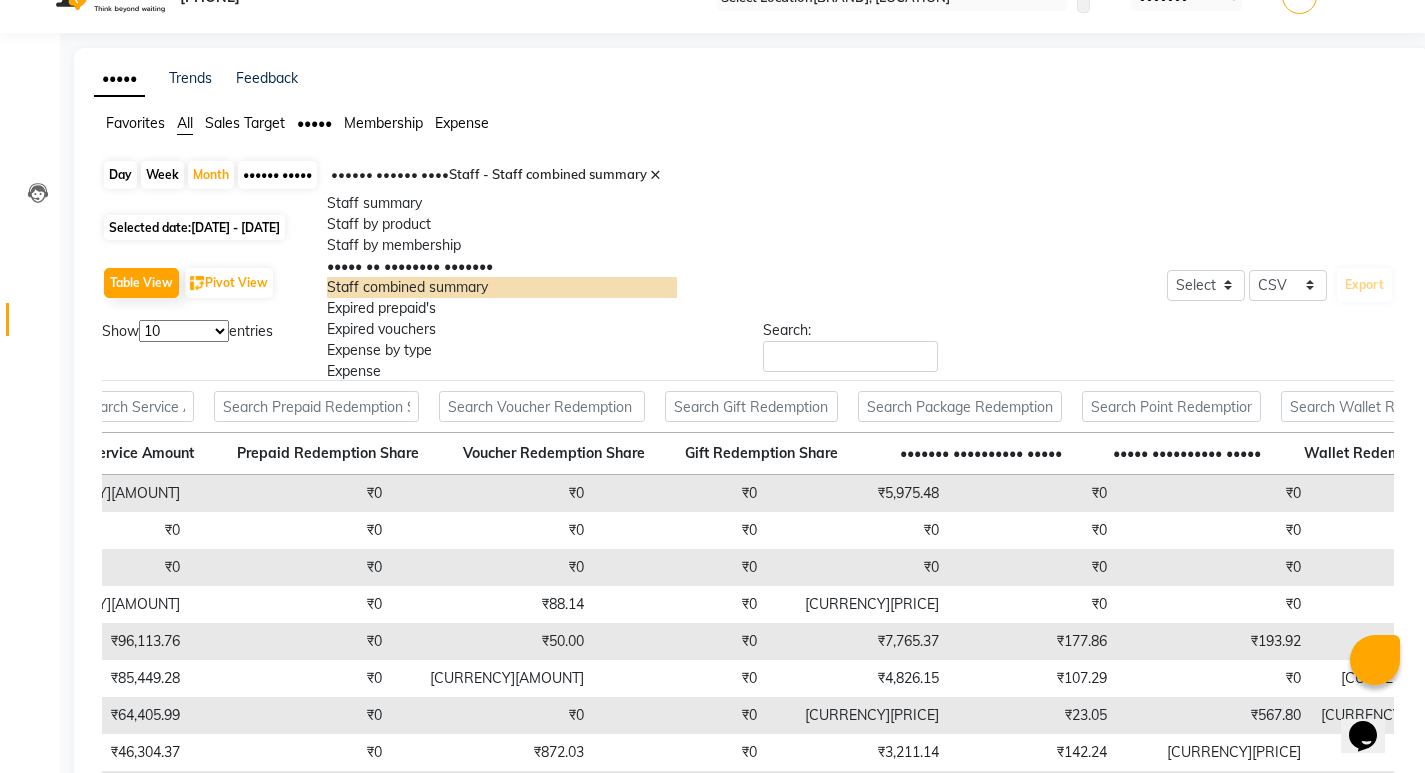 click at bounding box center (502, 175) 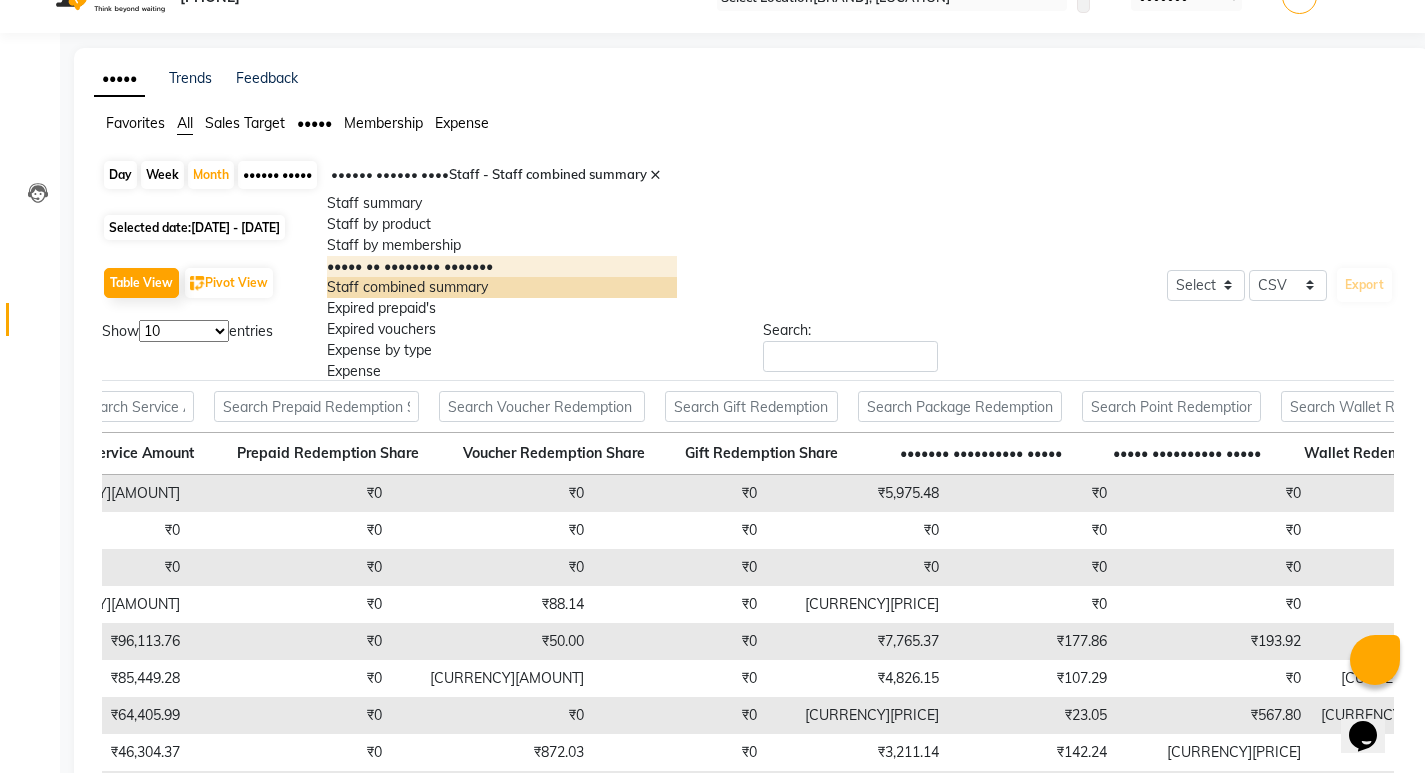 click on "••••• •• •••••••• •••••••" at bounding box center (502, 266) 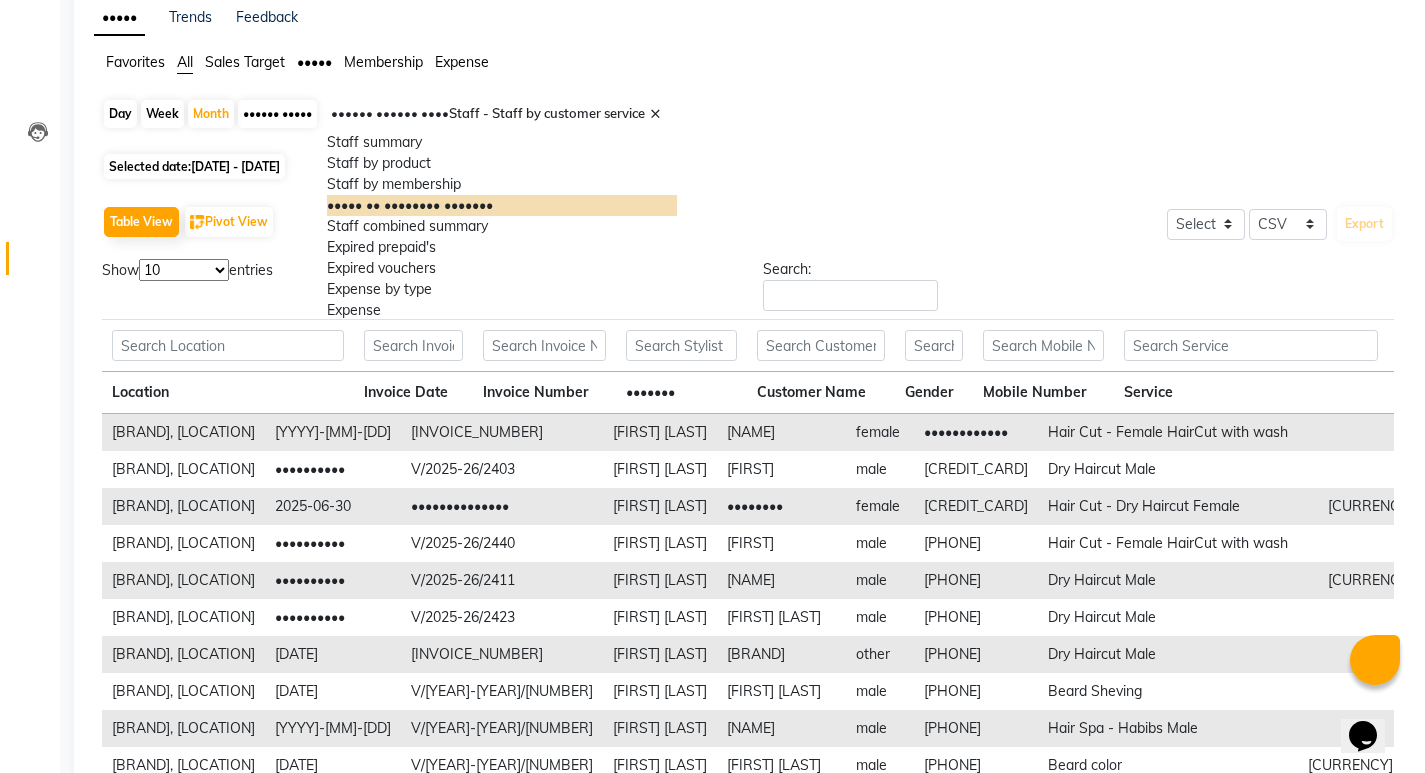 click at bounding box center (502, 114) 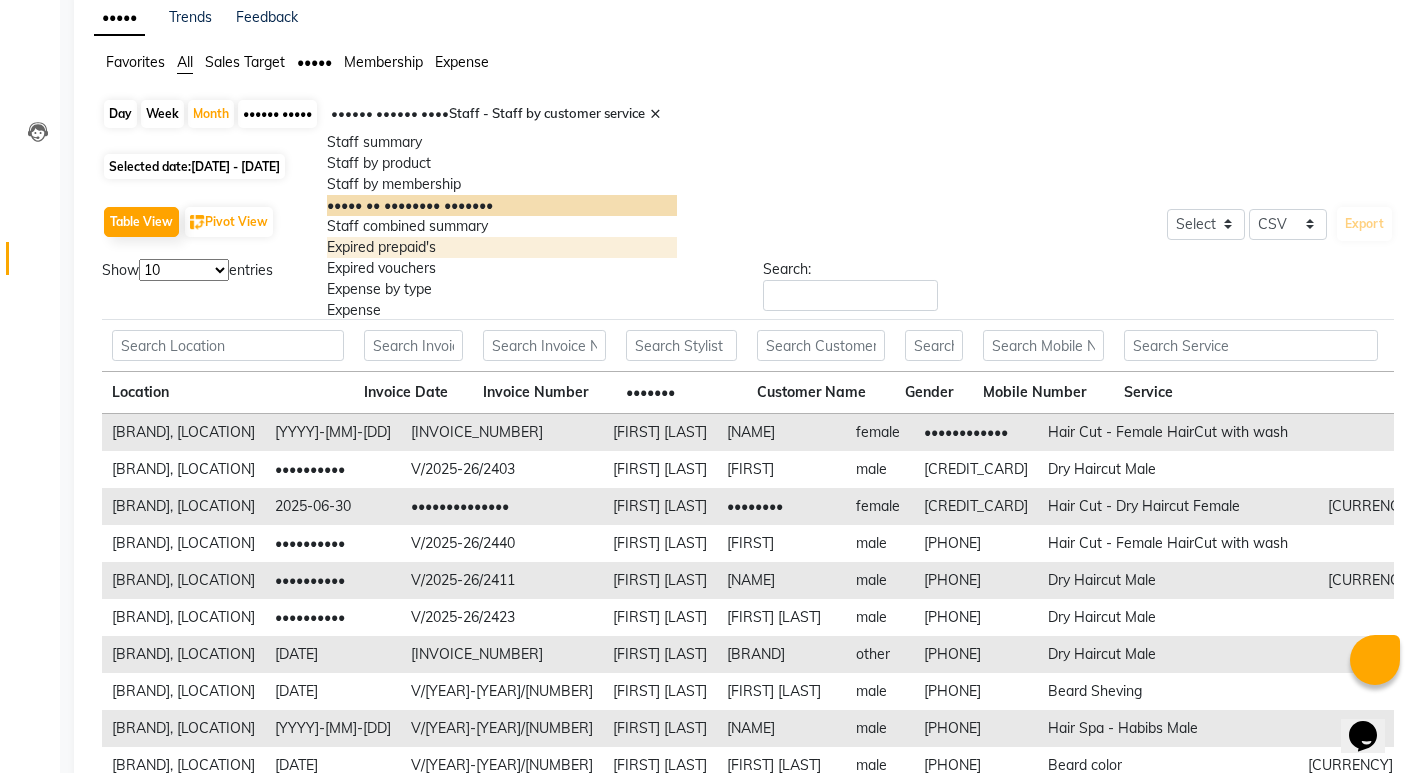 click on "Expired prepaid's" at bounding box center (502, 247) 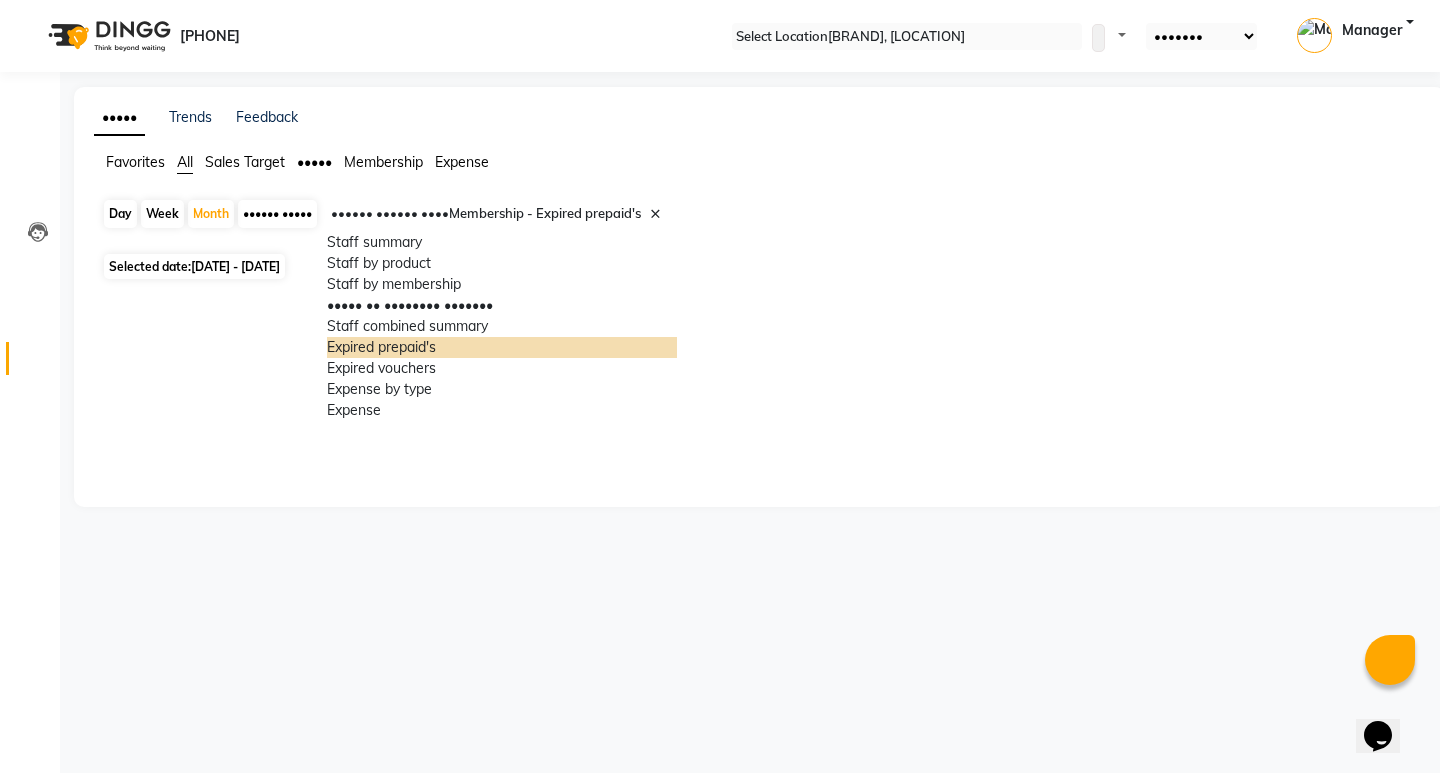 click at bounding box center [502, 214] 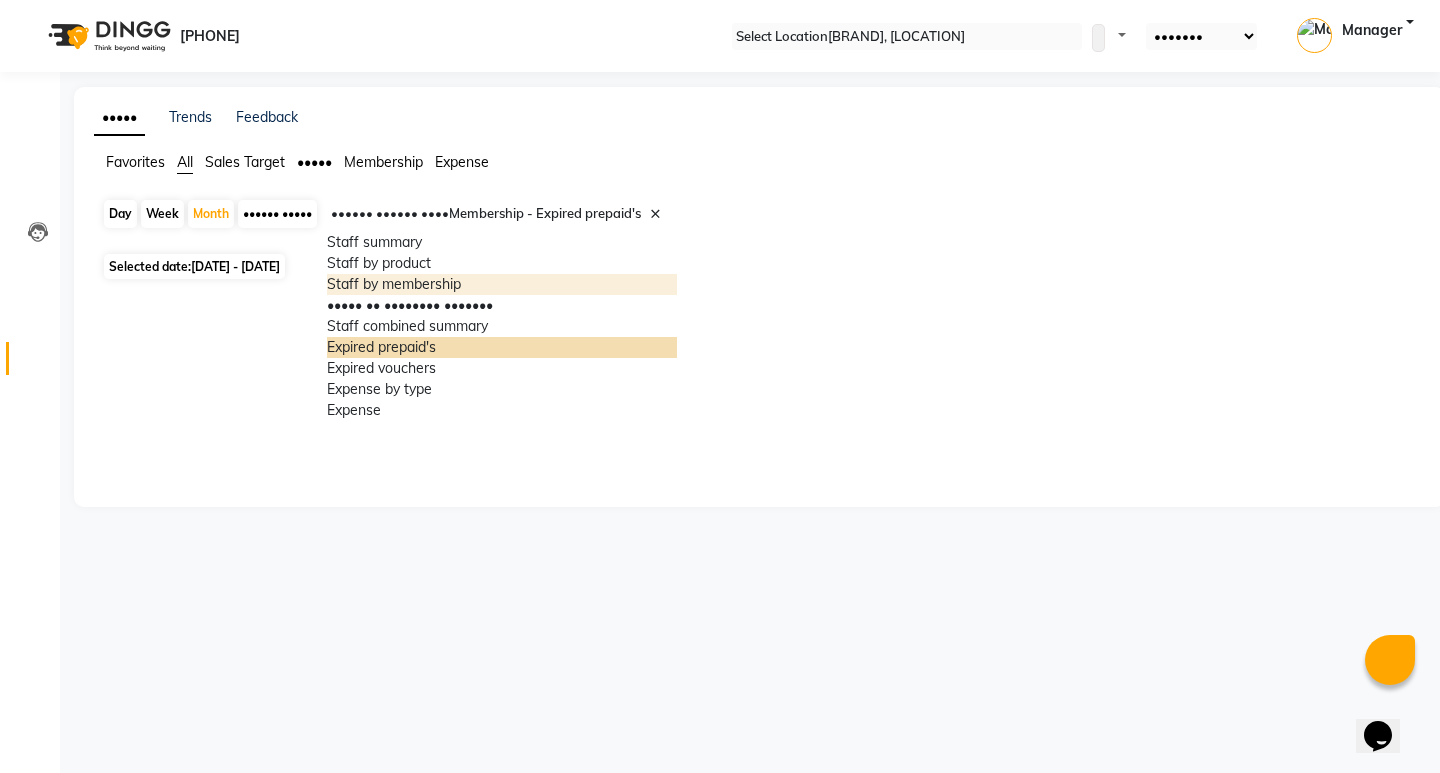 click on "Staff by membership" at bounding box center (502, 284) 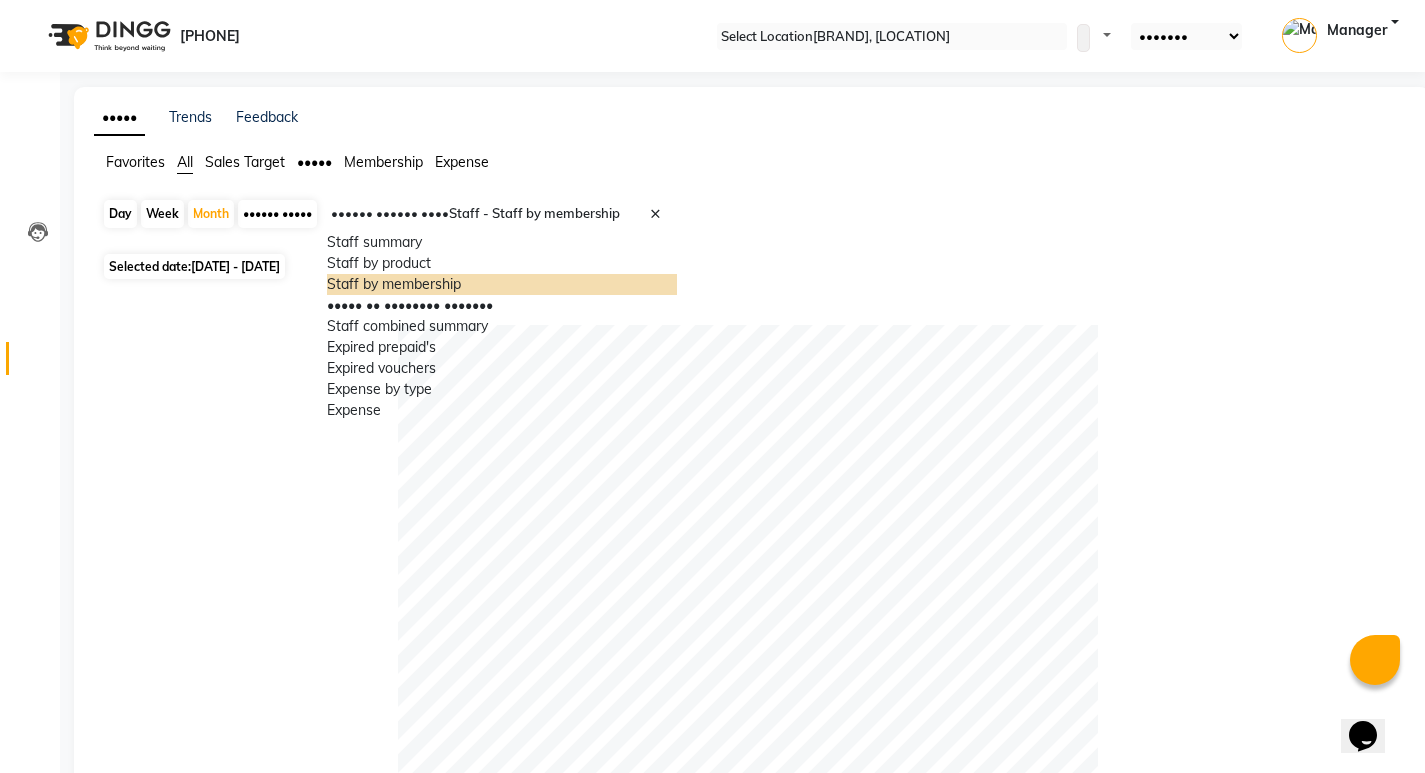click at bounding box center [502, 214] 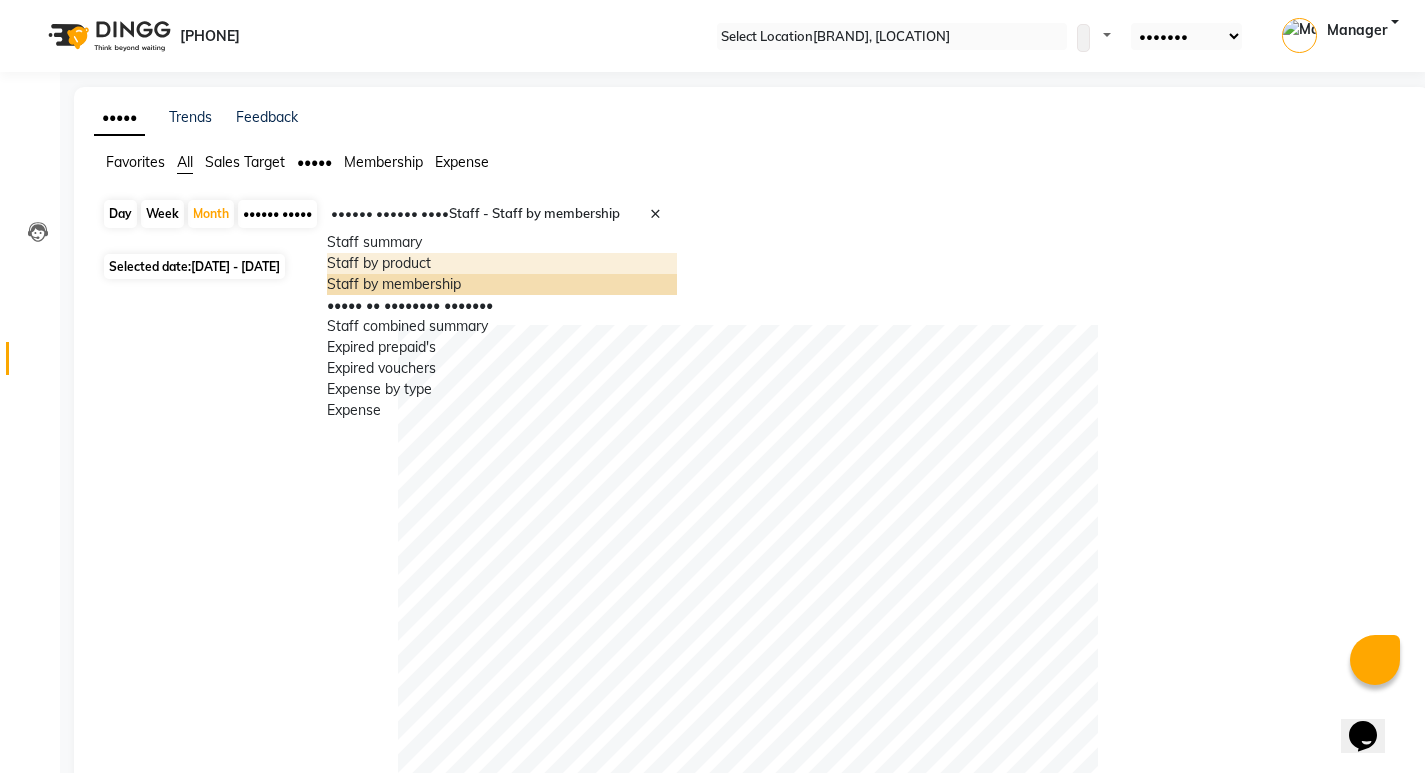click on "Staff by product" at bounding box center [502, 263] 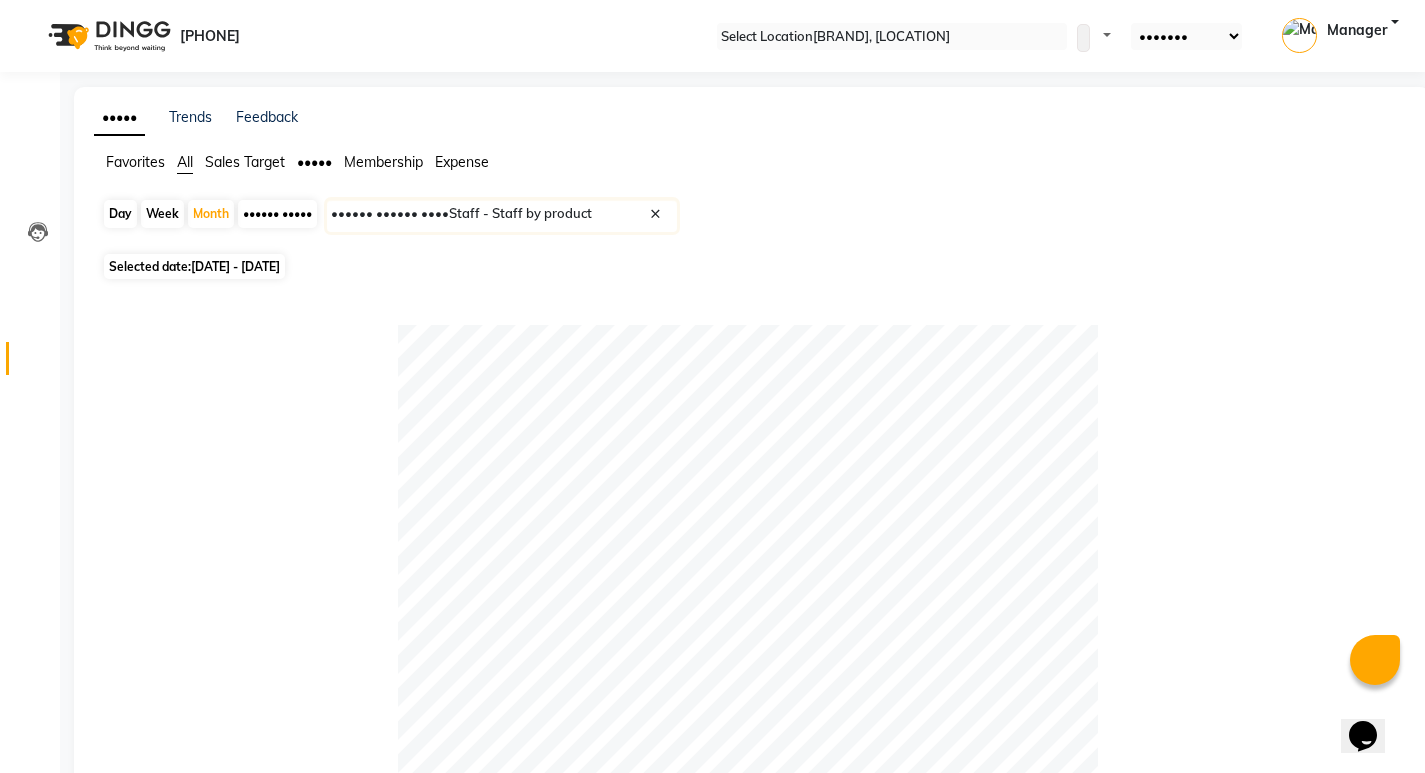 click on "•••••• •••••• •••• • ••••• •  ••••• •• ••••••• •" at bounding box center [502, 216] 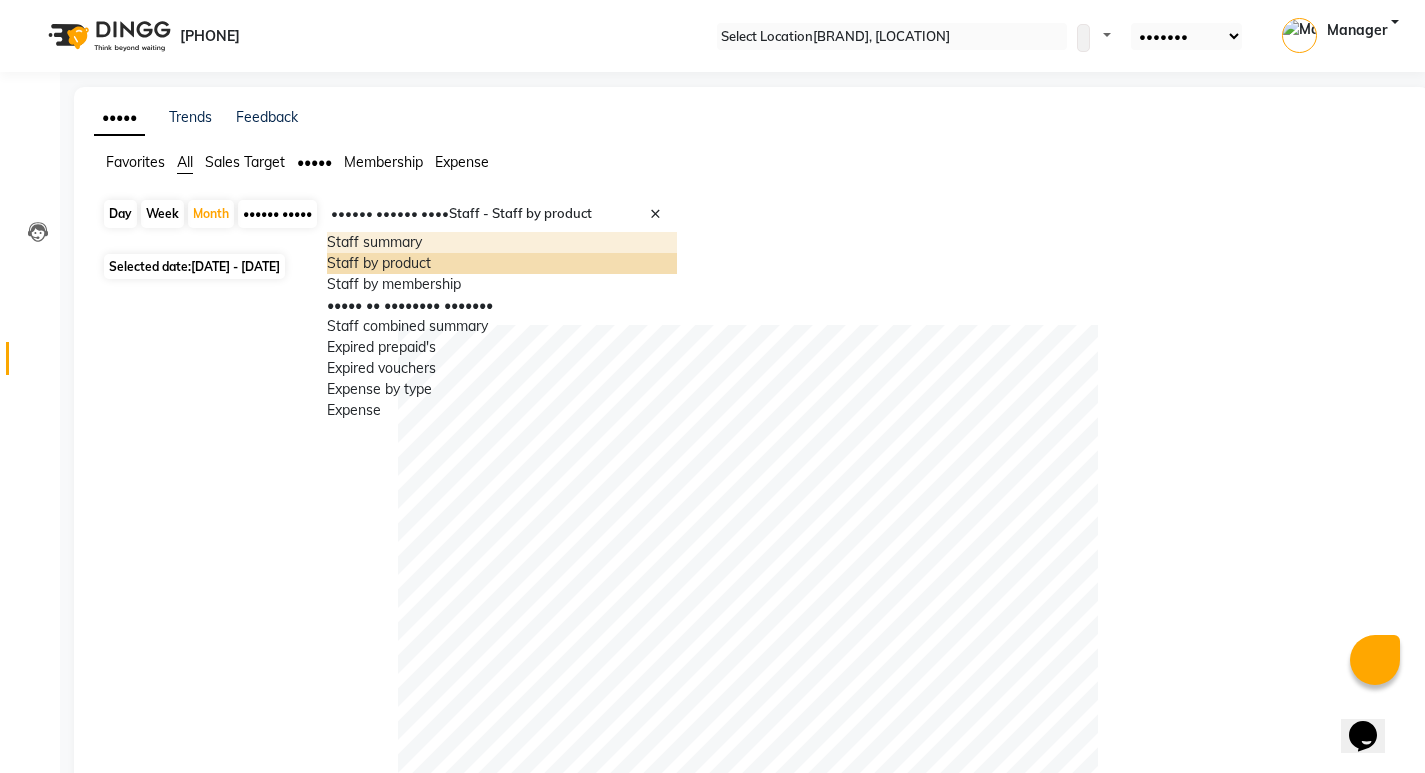 click on "Staff summary" at bounding box center (502, 242) 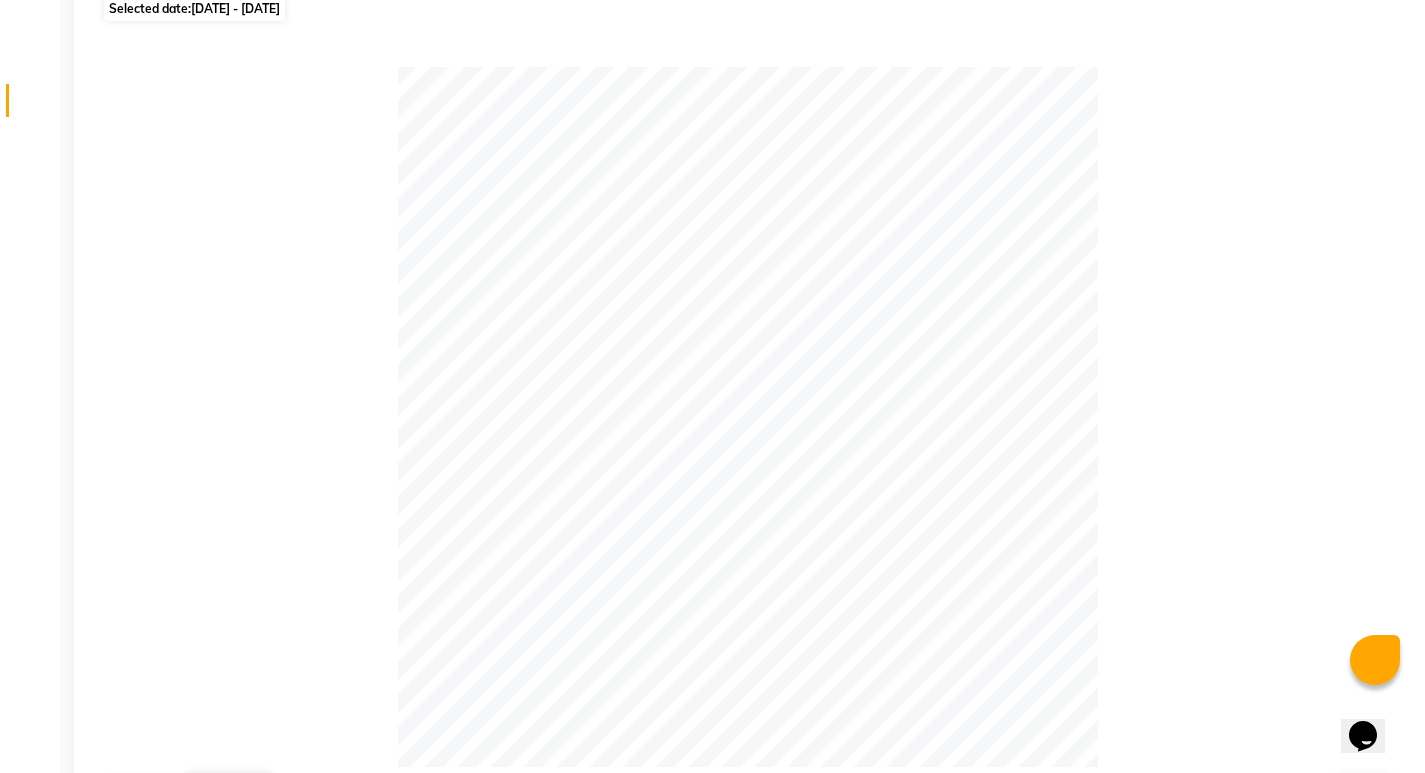 scroll, scrollTop: 300, scrollLeft: 0, axis: vertical 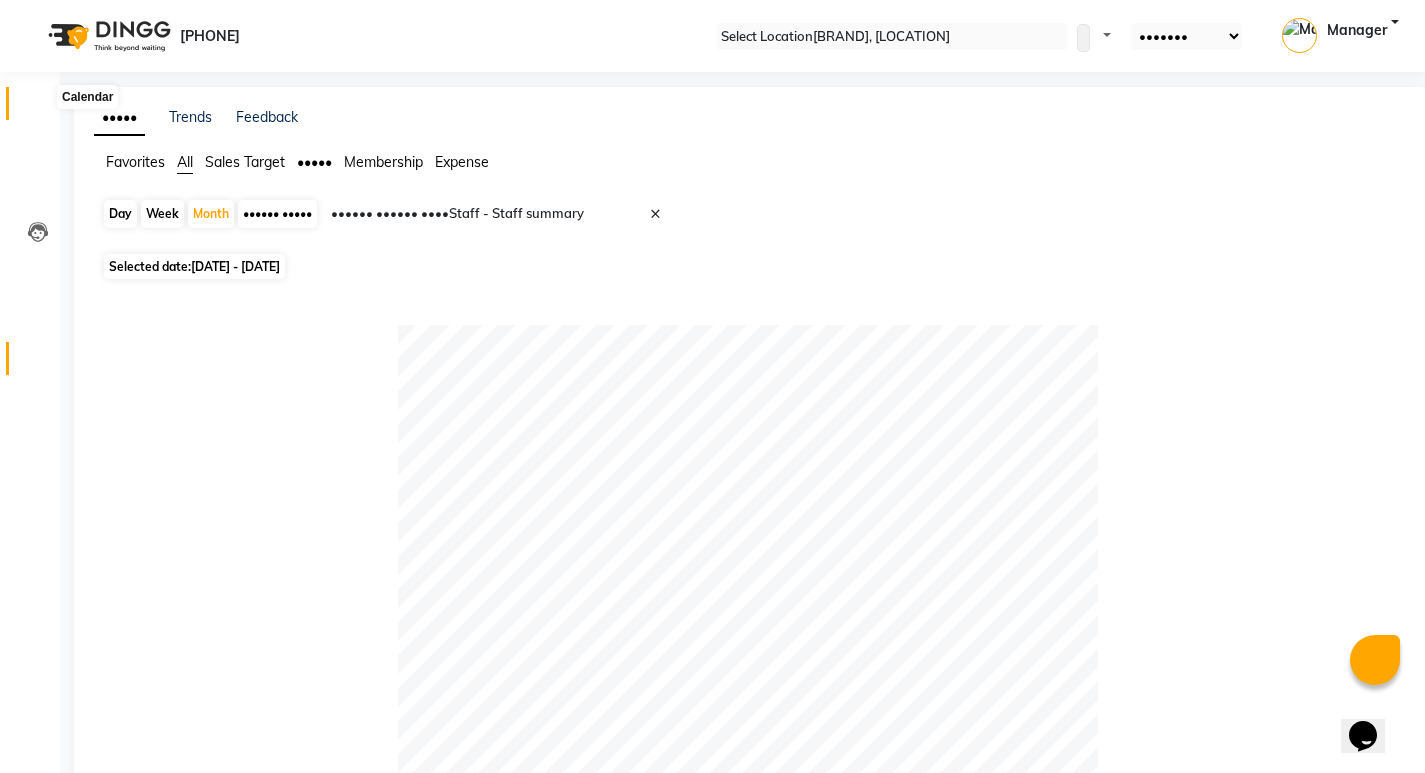 click at bounding box center (38, 108) 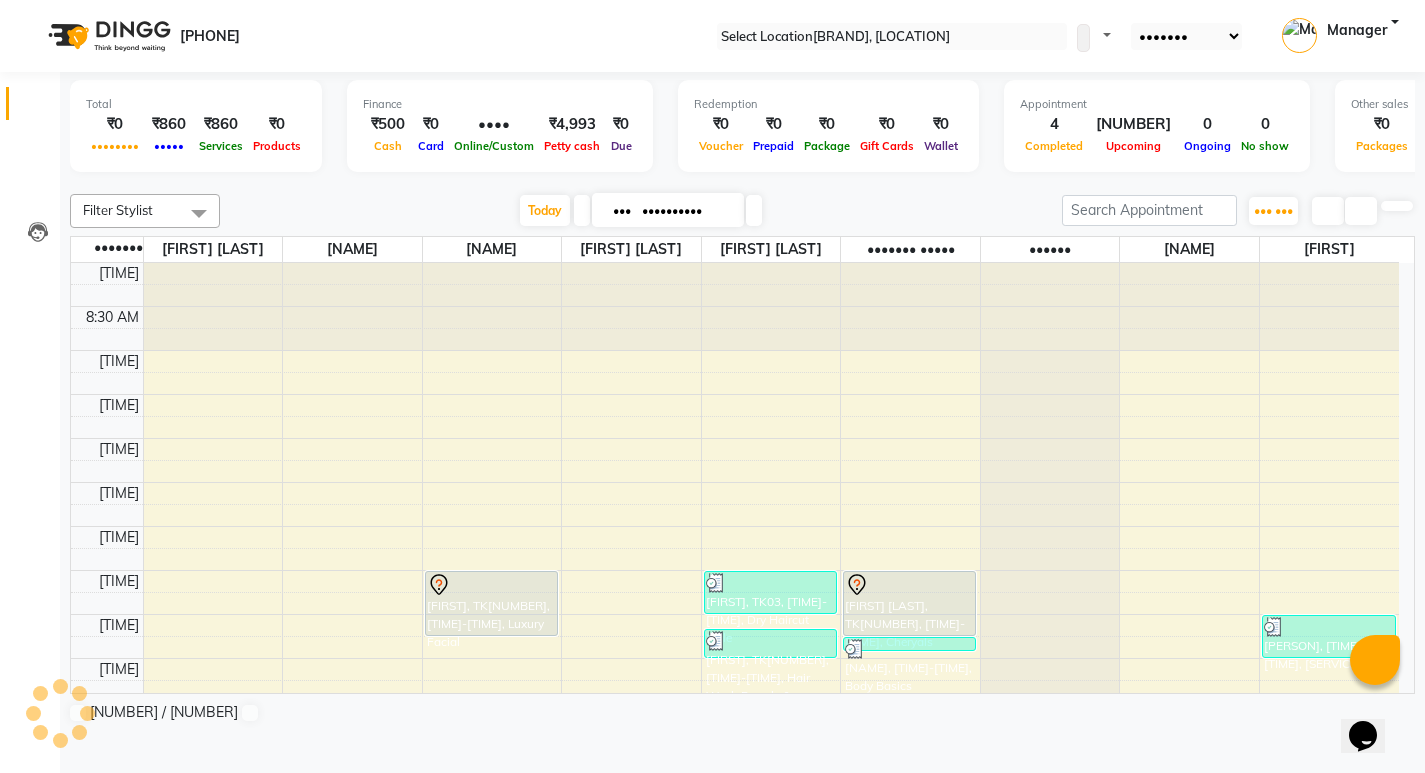 scroll, scrollTop: 0, scrollLeft: 0, axis: both 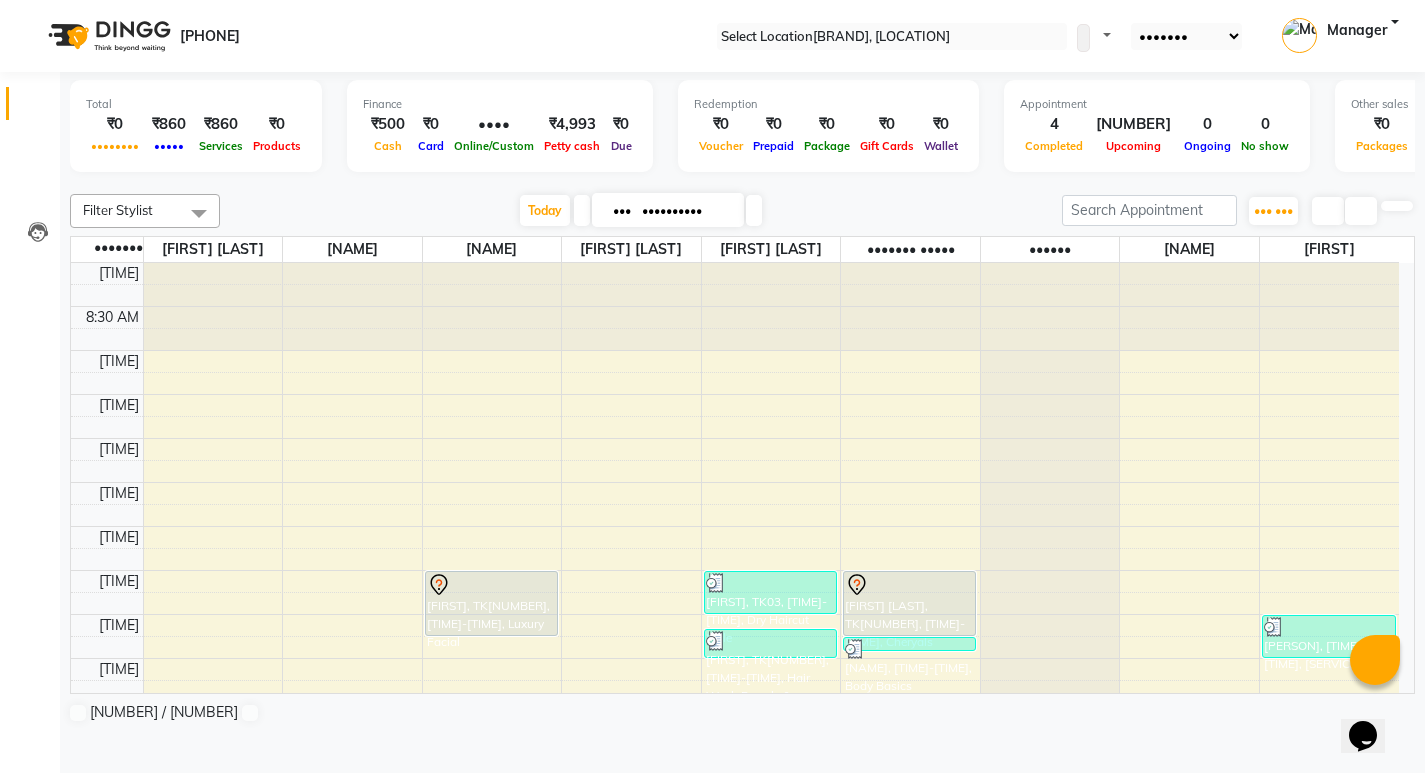 click on "••• ••••••••••" at bounding box center (668, 210) 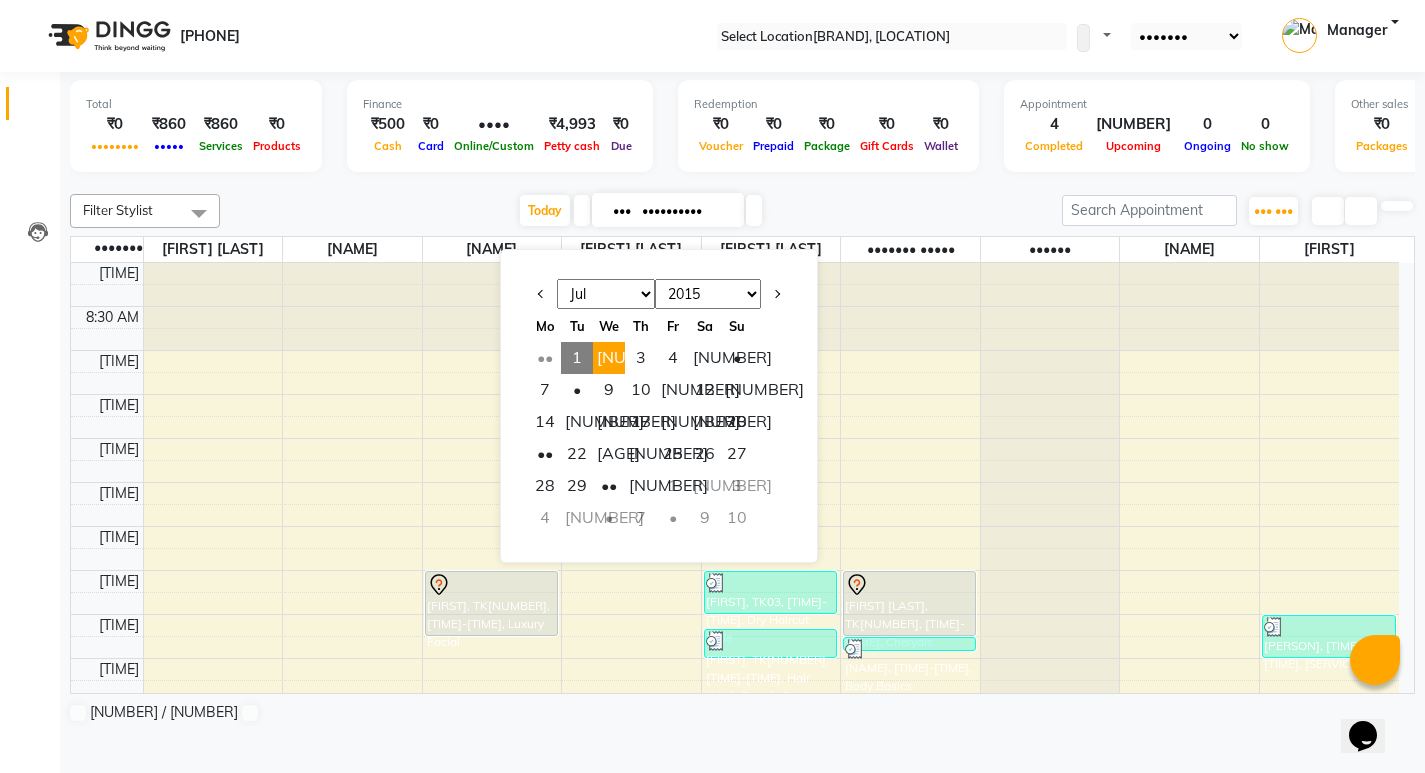 click on "[NUMBER]" at bounding box center [609, 358] 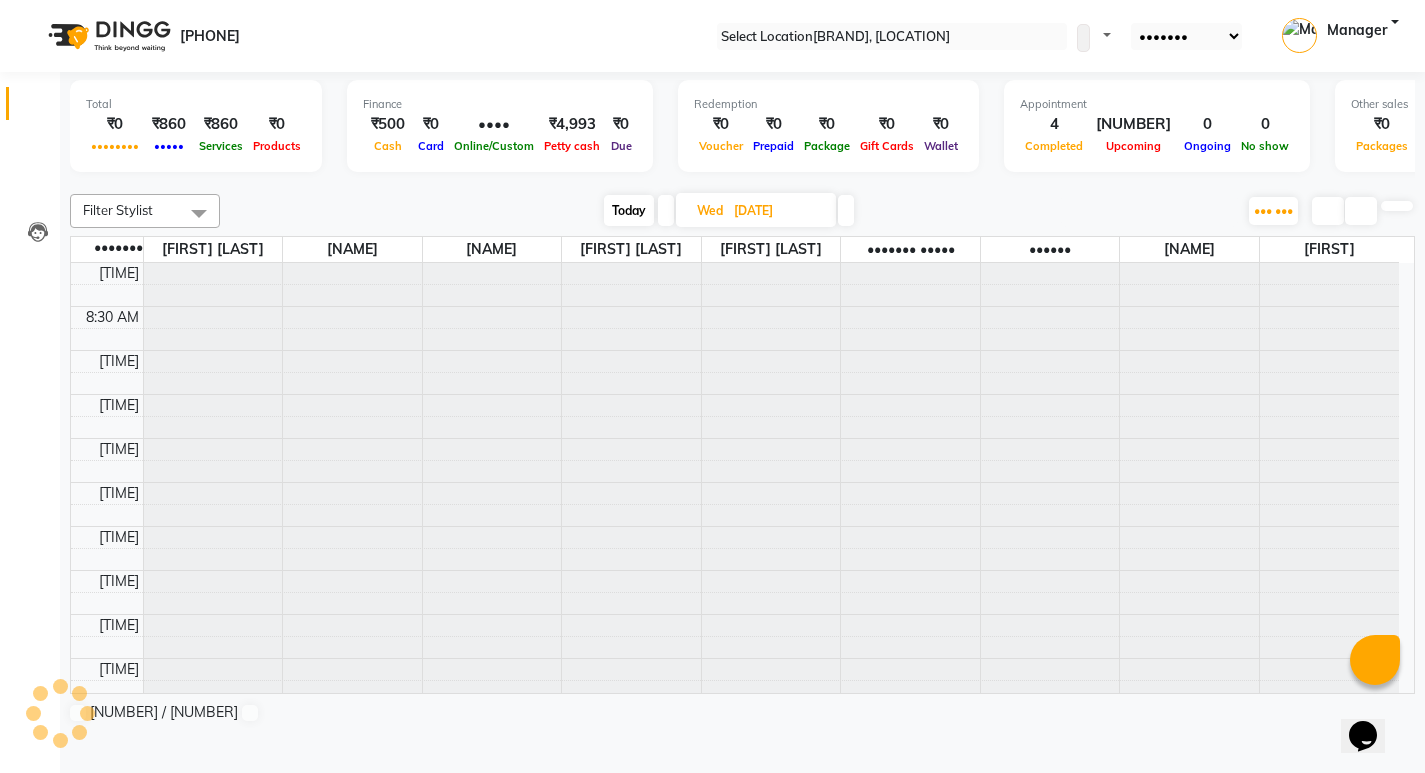 scroll, scrollTop: 441, scrollLeft: 0, axis: vertical 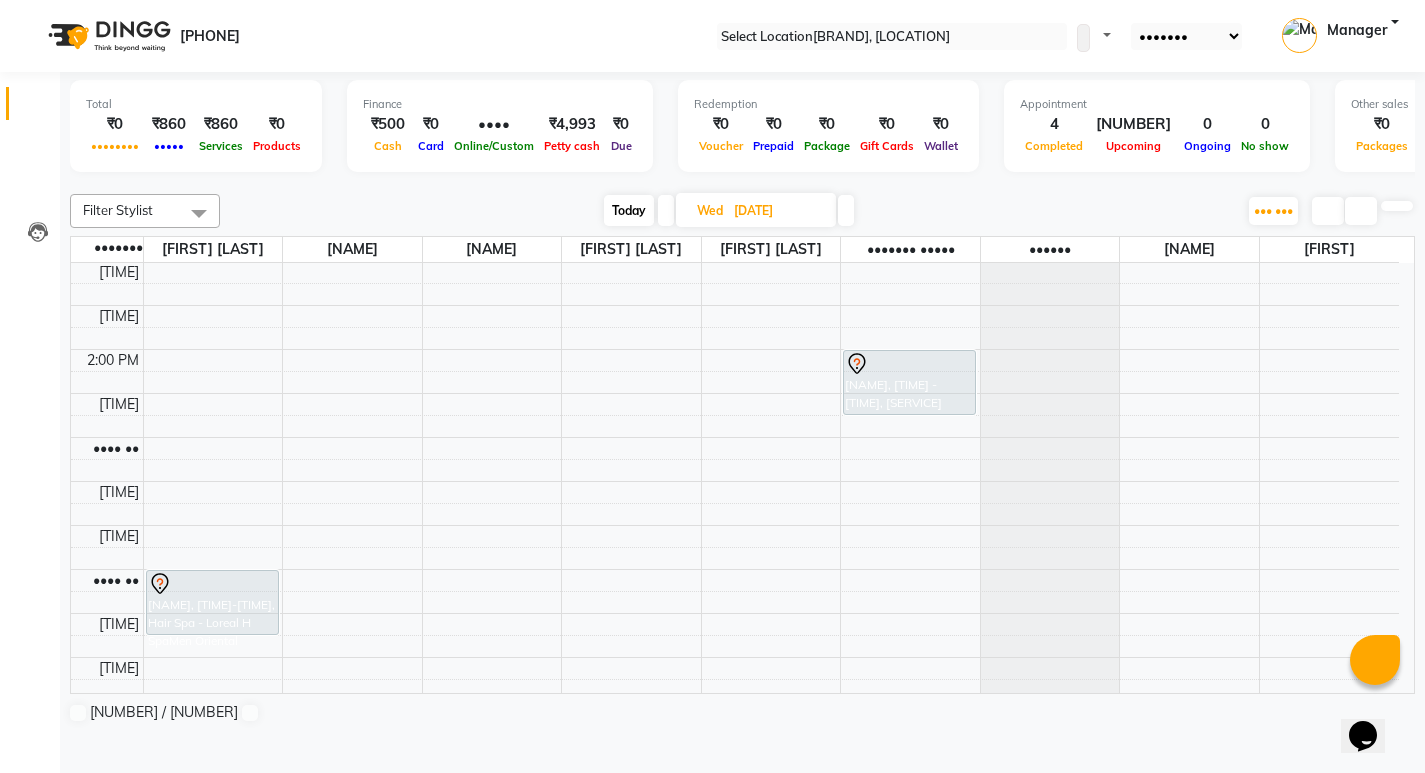 click on "Filter Stylist" at bounding box center (145, 211) 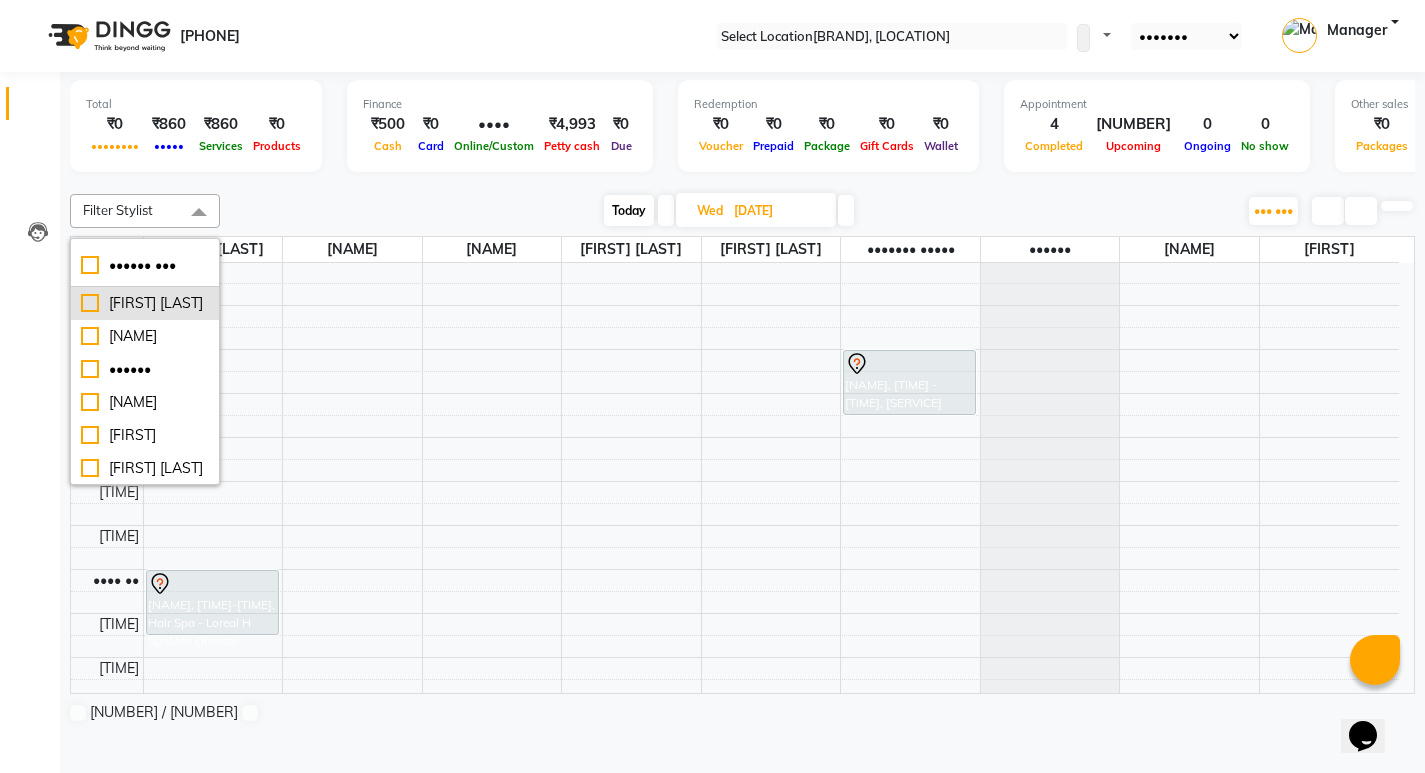 click on "[FIRST] [LAST]" at bounding box center (145, 303) 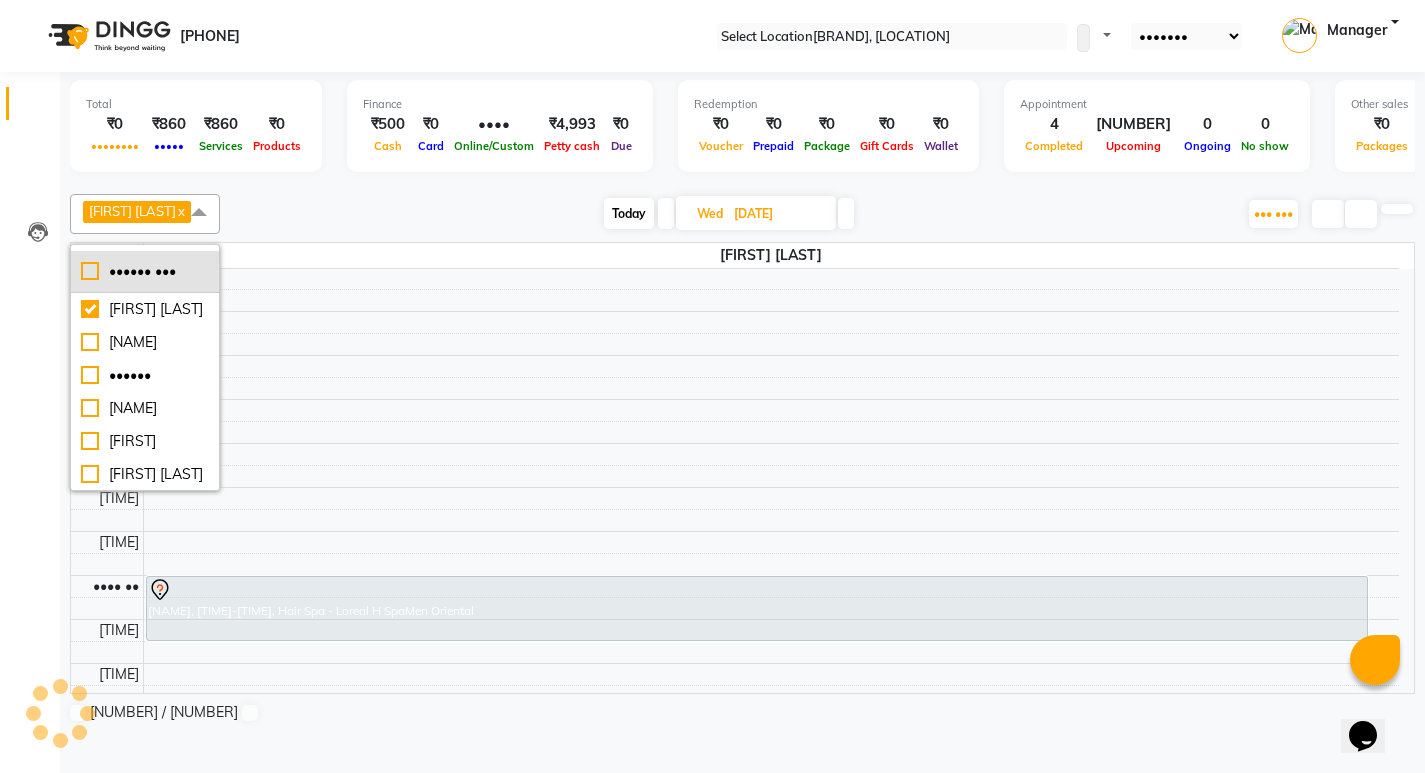 click on "•••••• •••" at bounding box center [145, 271] 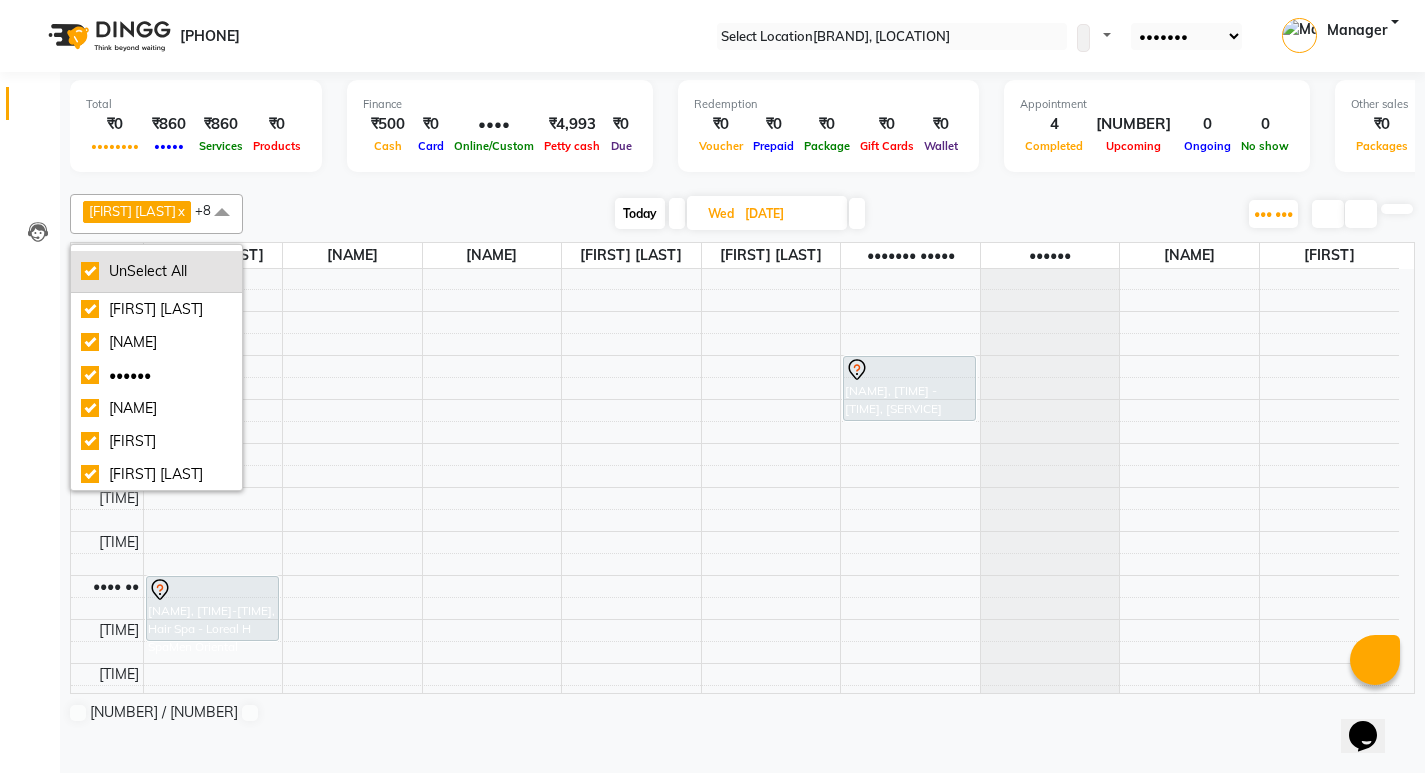 click on "UnSelect All" at bounding box center [156, 271] 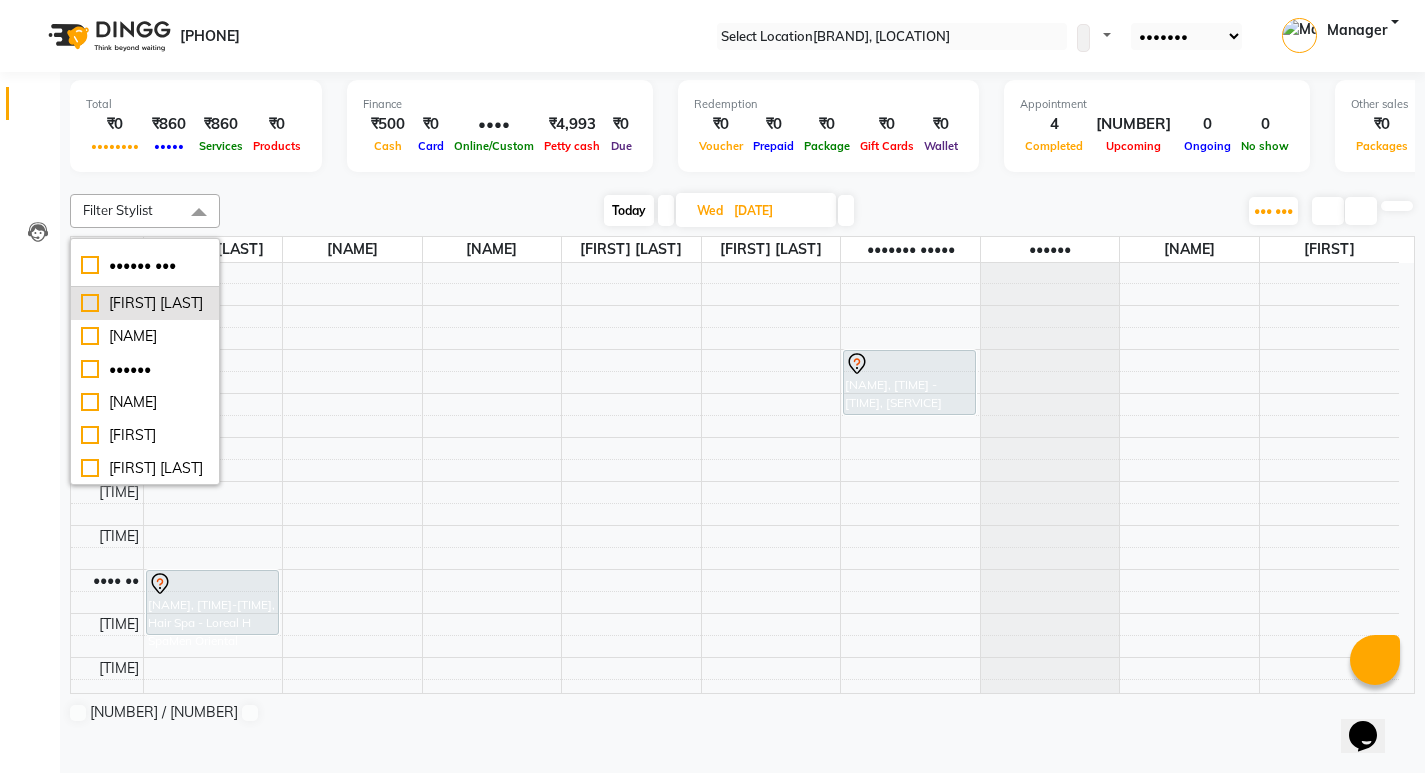 click on "[FIRST] [LAST]" at bounding box center (145, 303) 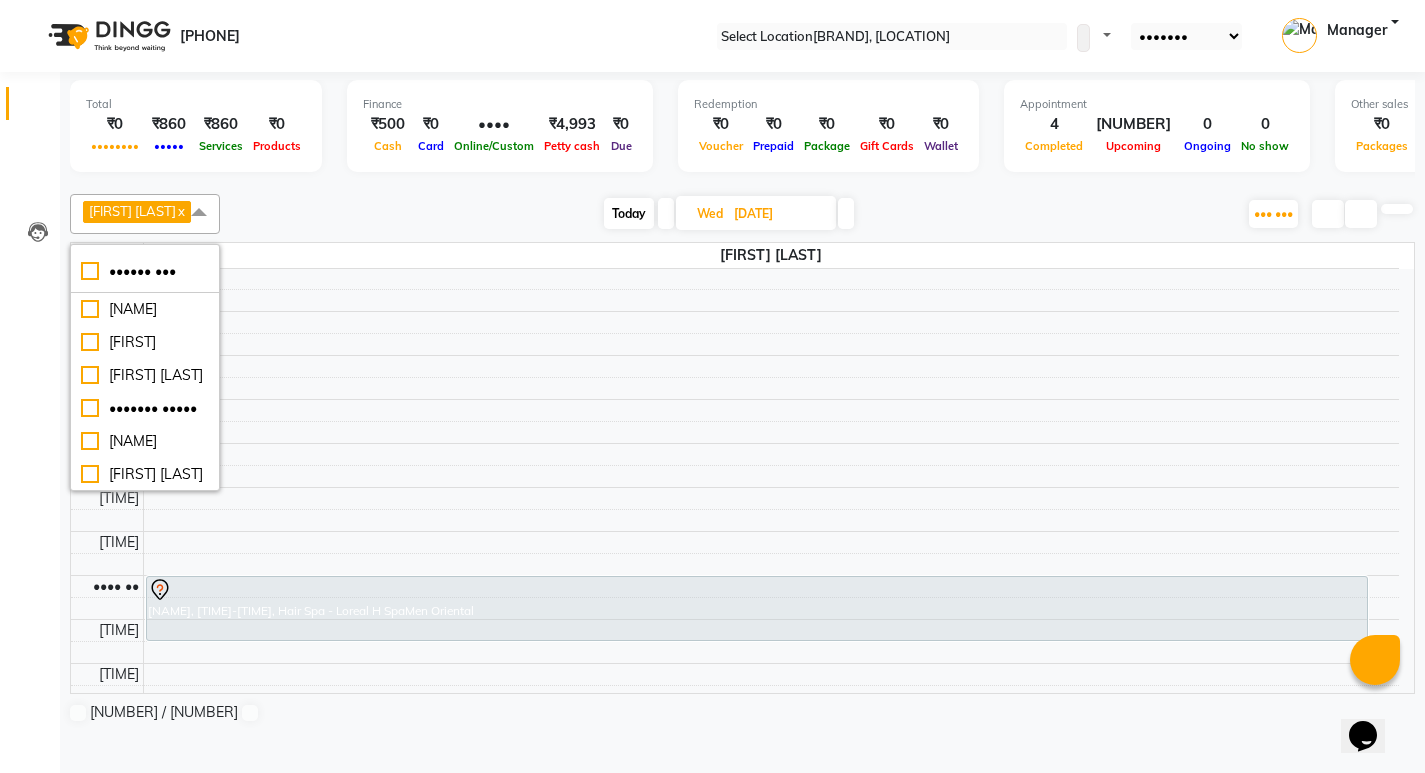 scroll, scrollTop: 100, scrollLeft: 0, axis: vertical 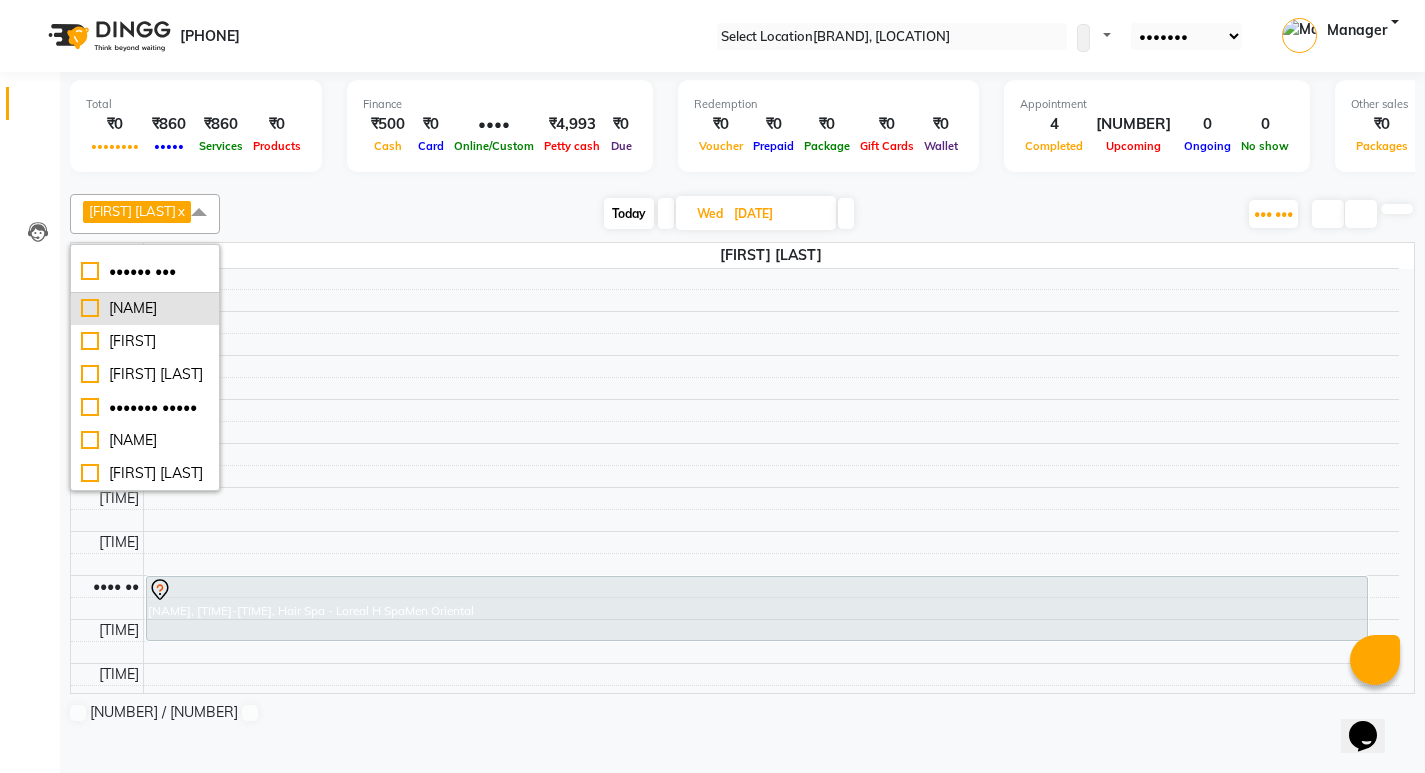 click on "[NAME]" at bounding box center (145, 209) 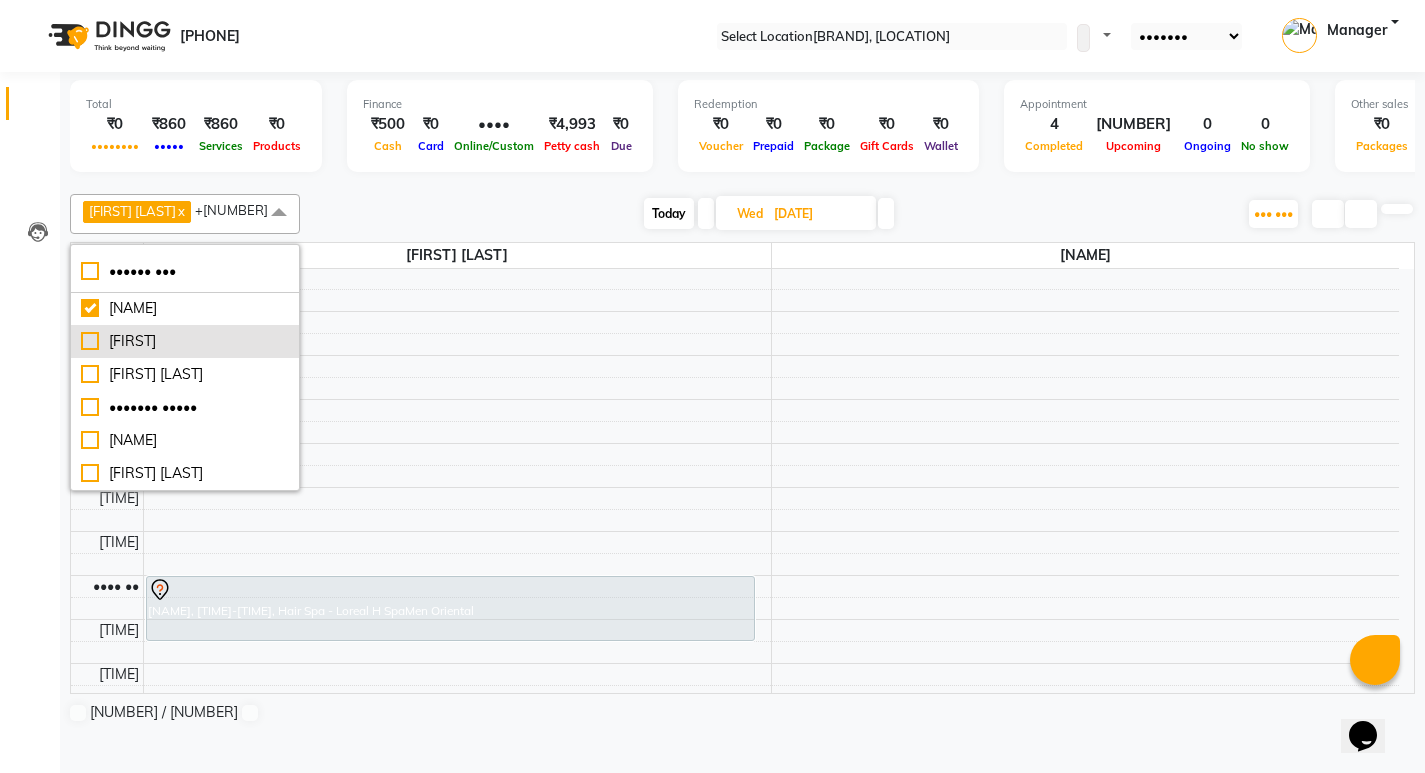 click on "[FIRST]" at bounding box center [185, 209] 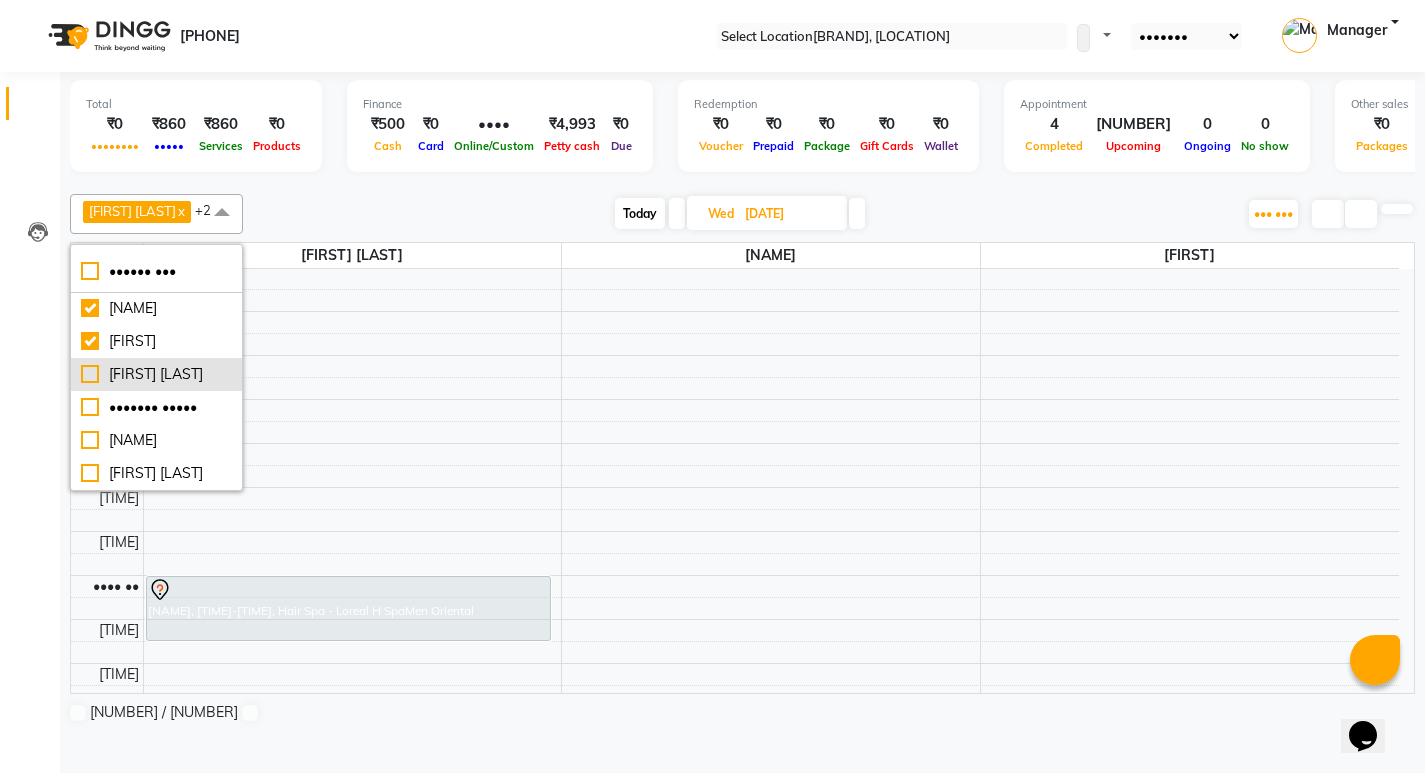 click on "[FIRST] [LAST]" at bounding box center [156, 209] 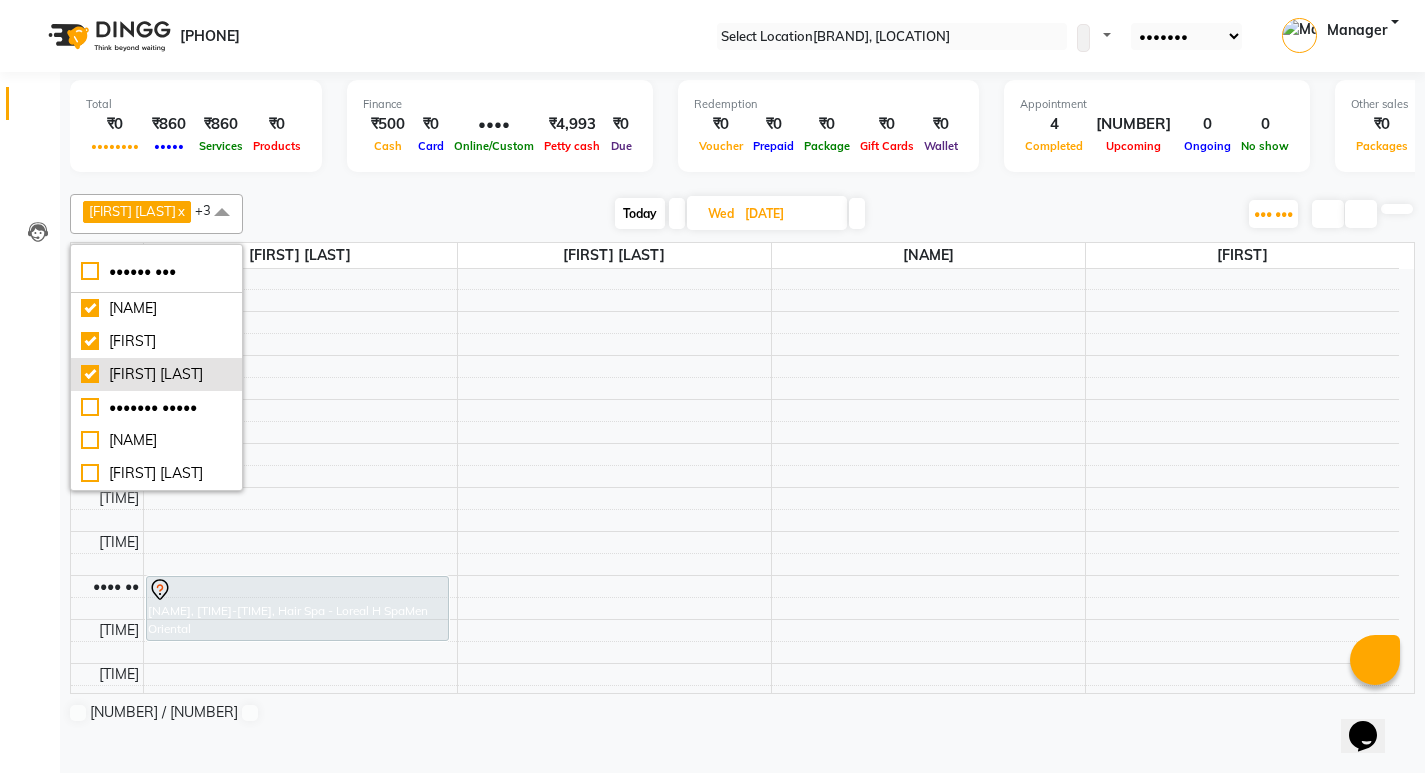 scroll, scrollTop: 184, scrollLeft: 0, axis: vertical 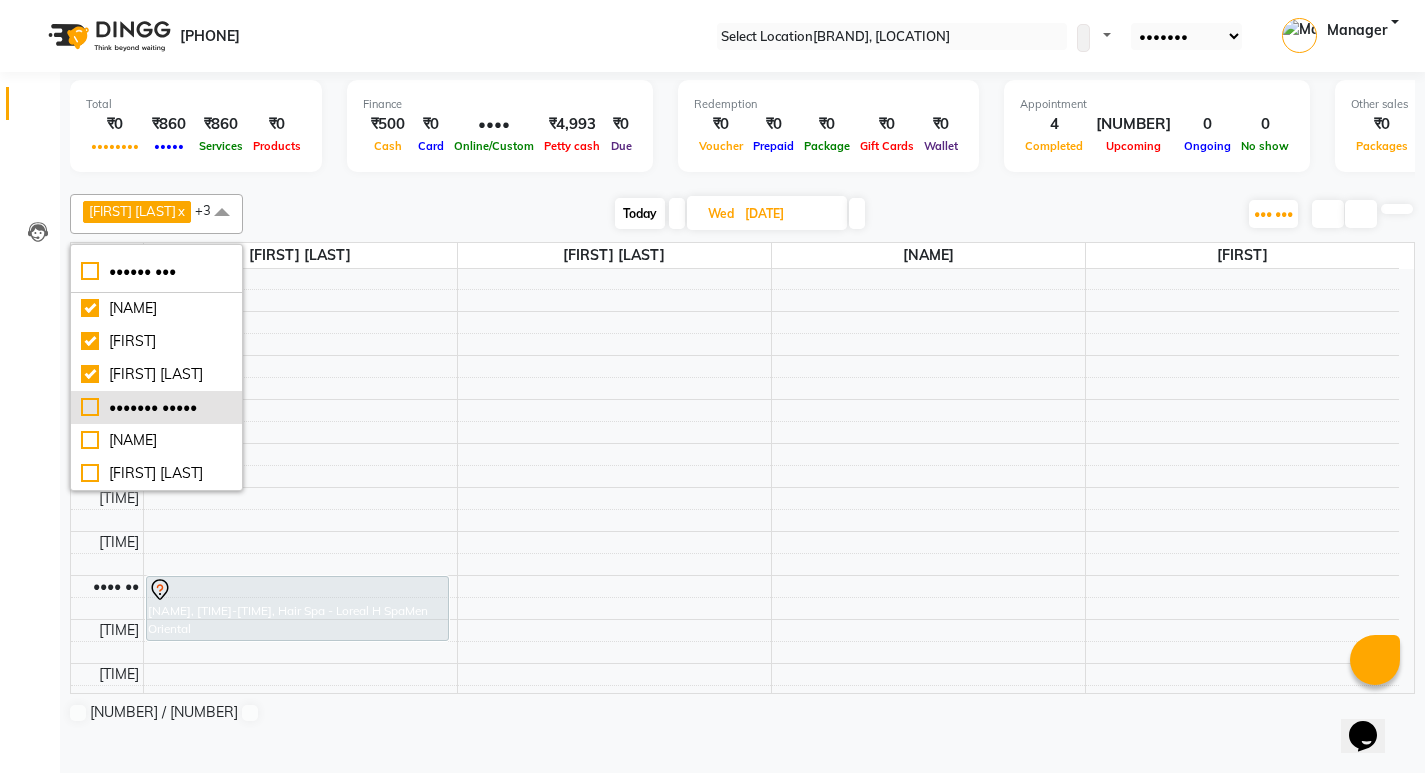 drag, startPoint x: 94, startPoint y: 378, endPoint x: 96, endPoint y: 393, distance: 15.132746 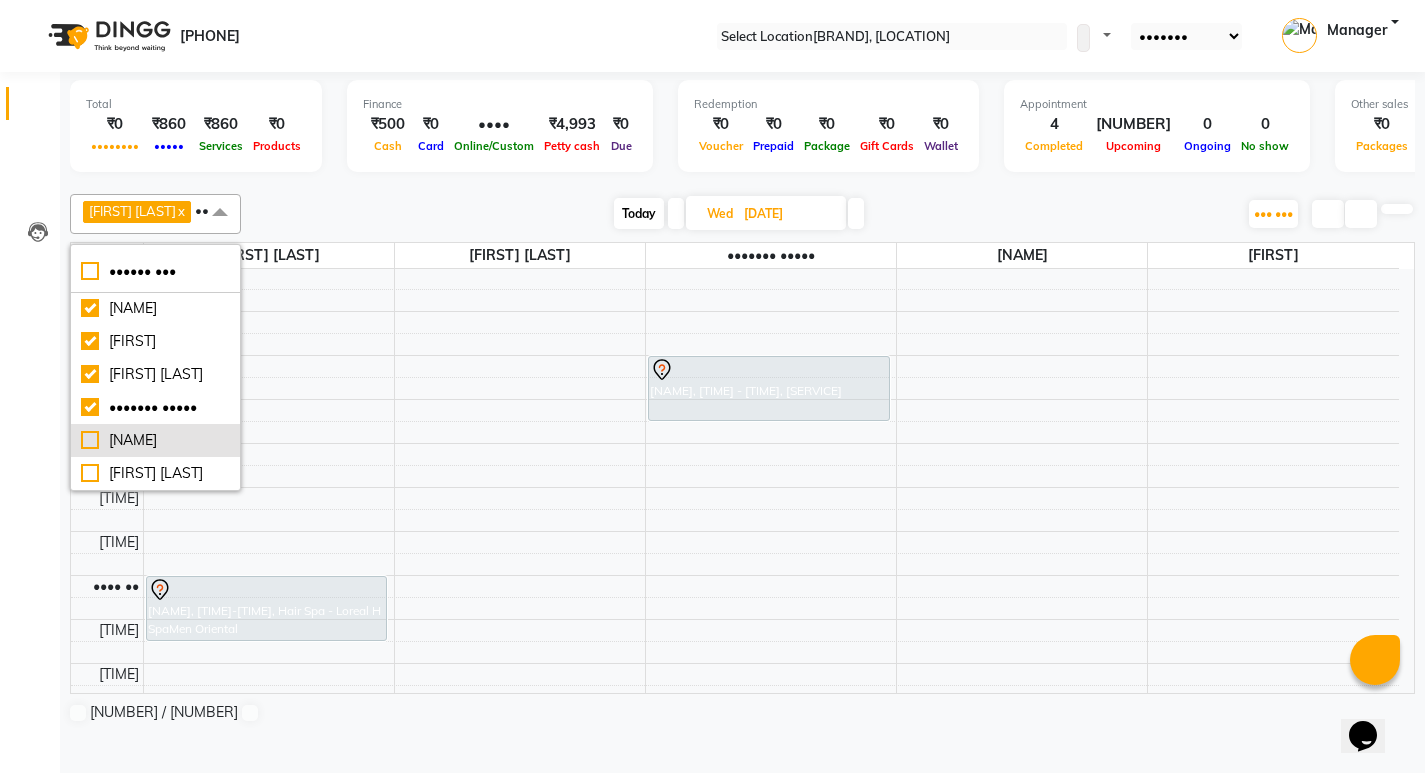 click on "[NAME]" at bounding box center [155, 209] 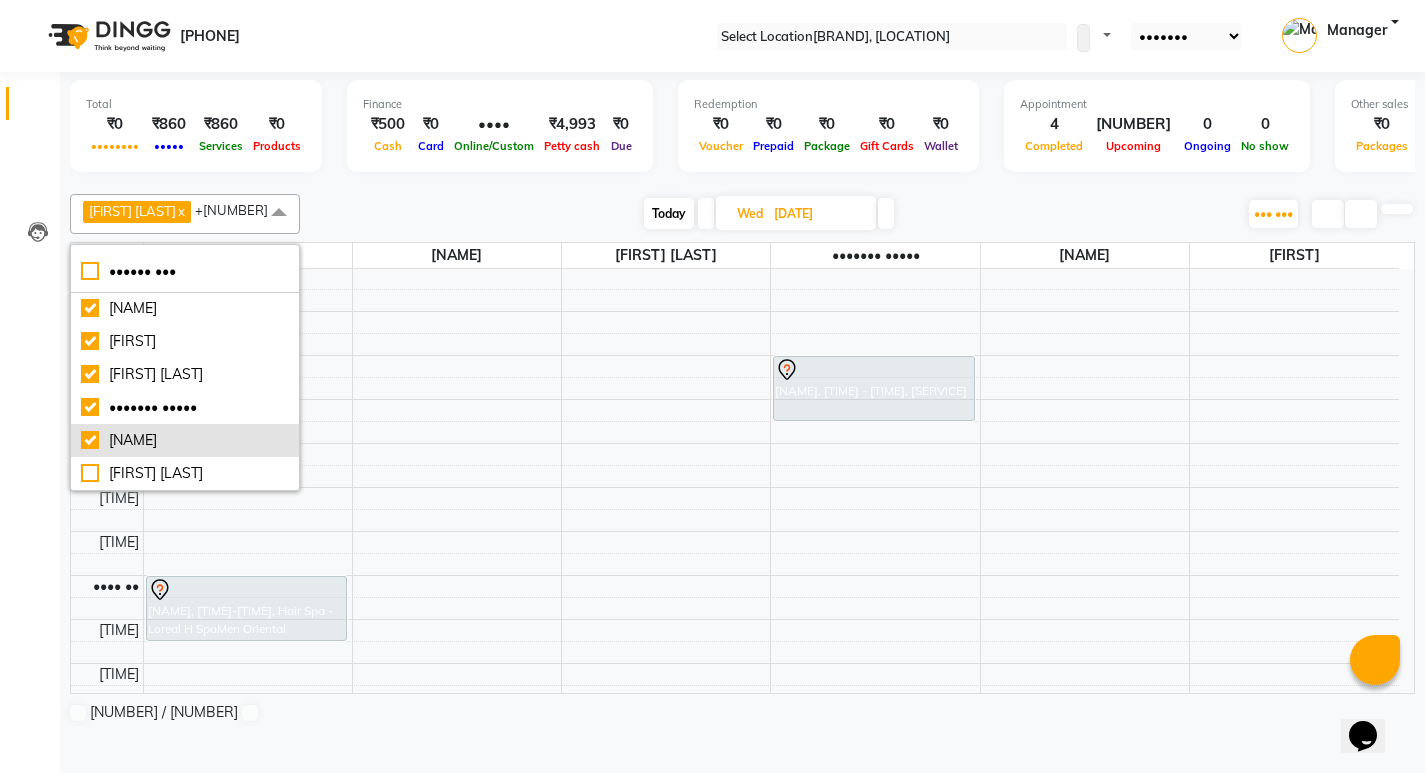 scroll, scrollTop: 1, scrollLeft: 0, axis: vertical 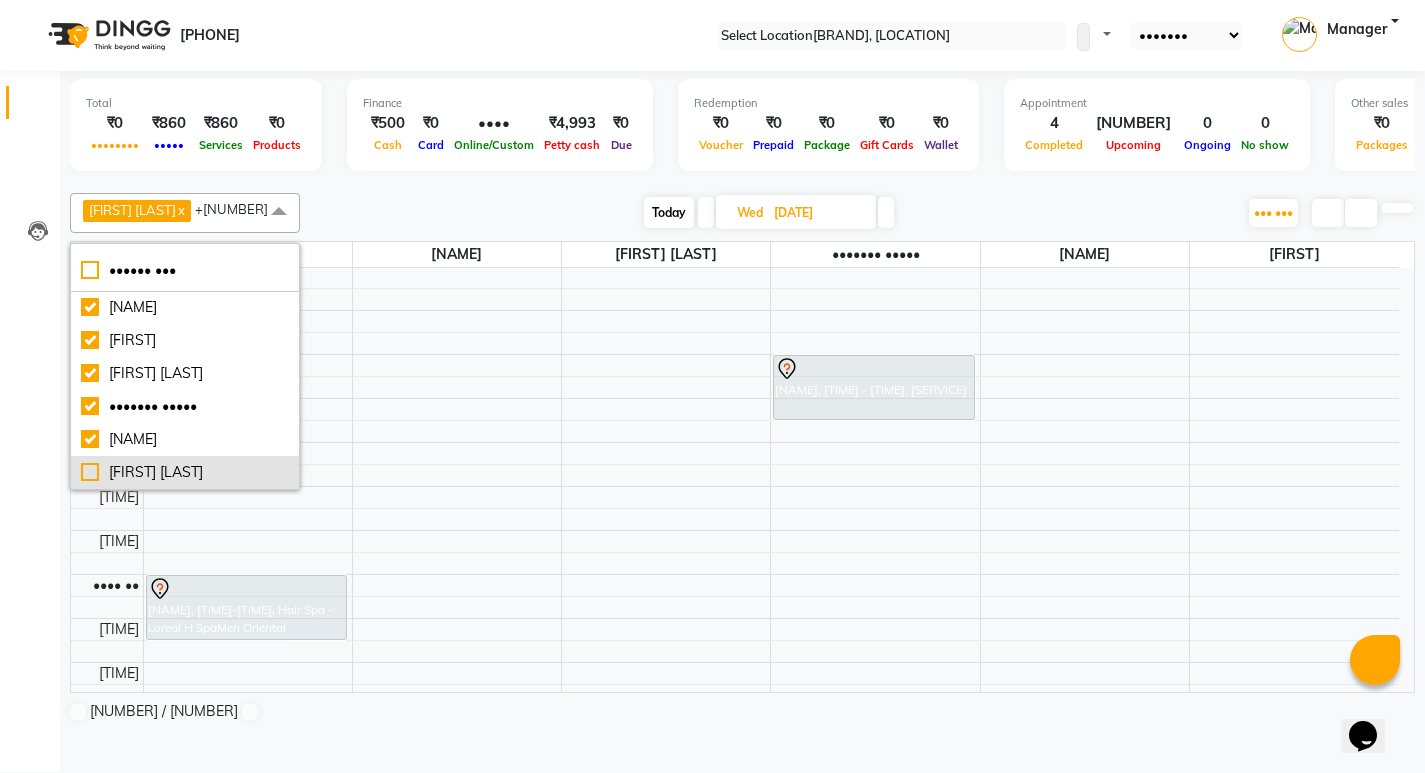 click on "[FIRST] [LAST]" at bounding box center [185, 208] 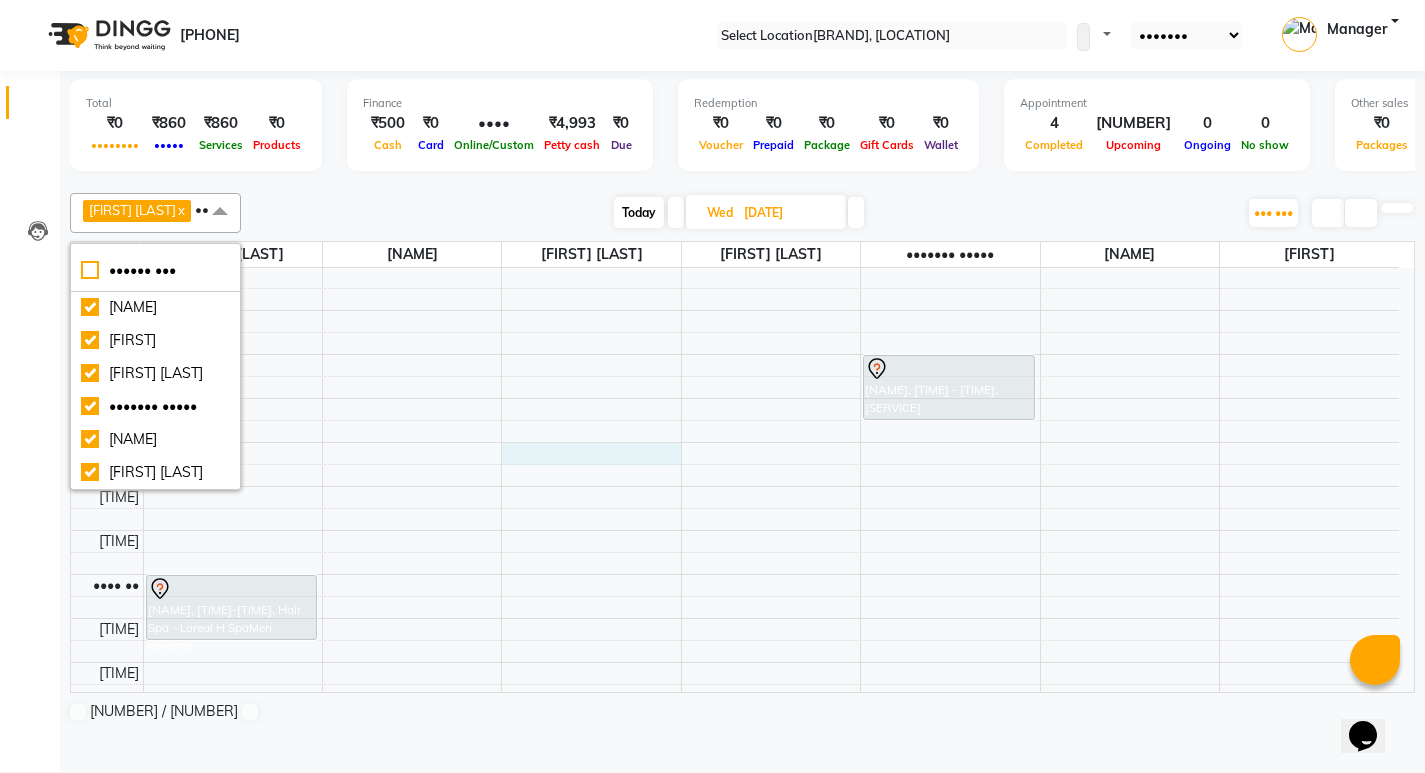 click on "[NAME], [TIME]-[TIME], [SERVICE] - [SERVICE]             [NAME], [TIME]-[TIME], [SERVICE]             [NAME], [TIME]-[TIME], [SERVICE]" at bounding box center [735, 486] 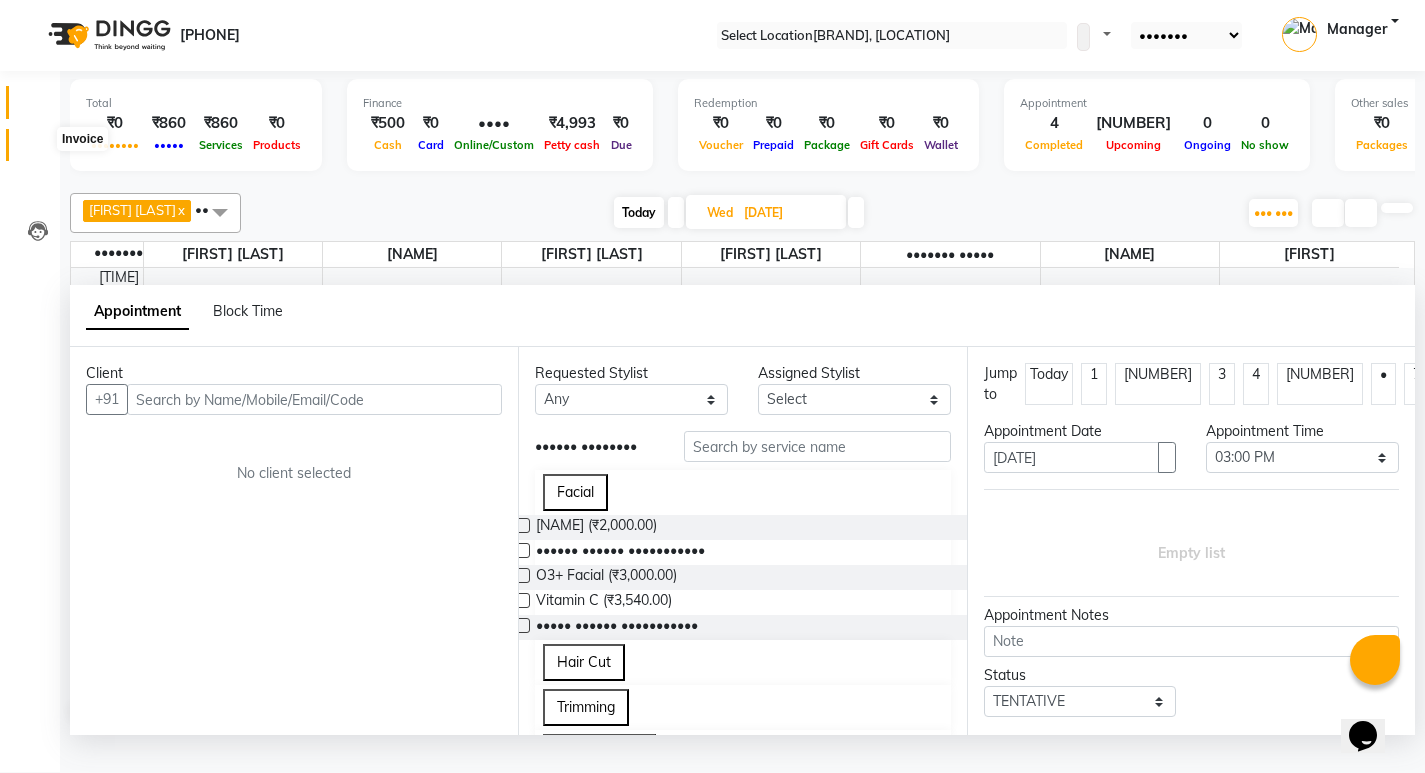 click at bounding box center [37, 150] 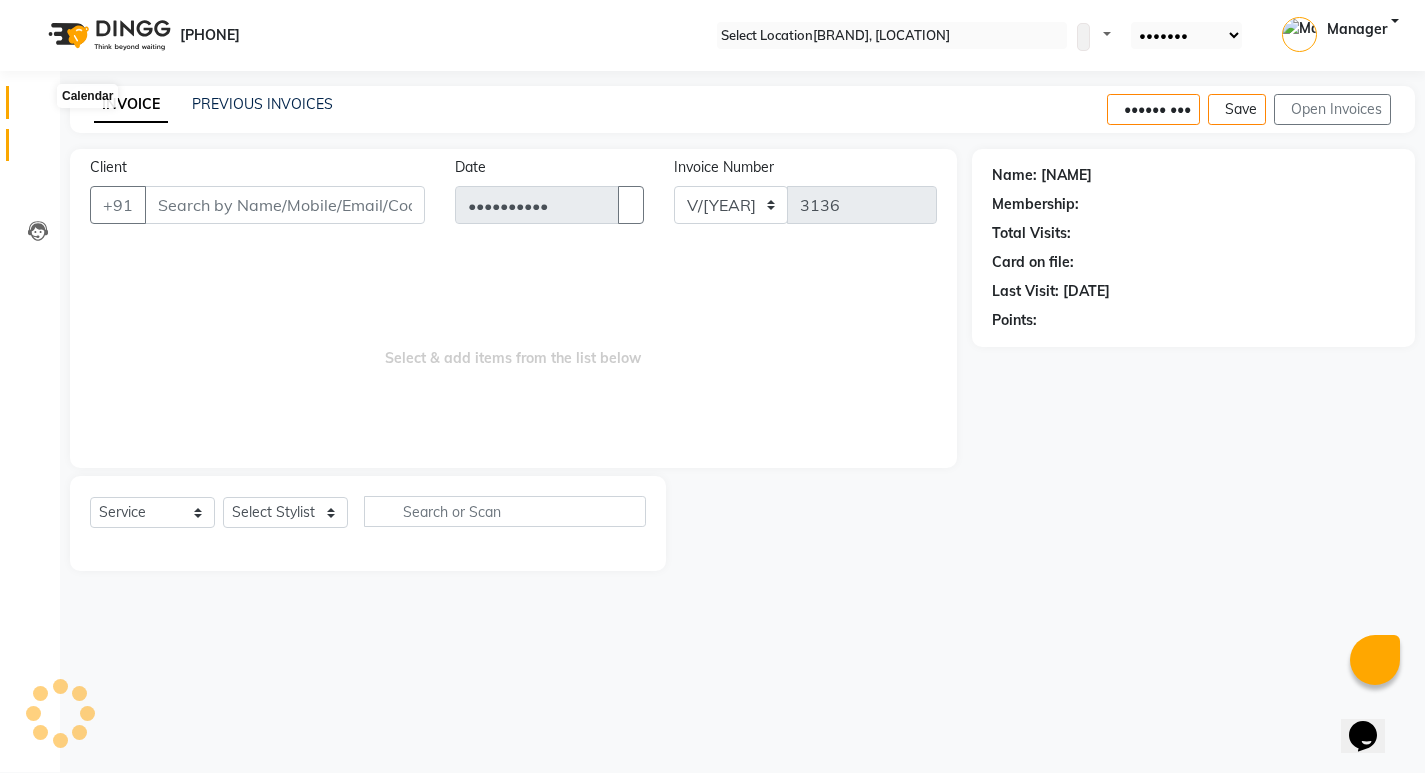 scroll, scrollTop: 0, scrollLeft: 0, axis: both 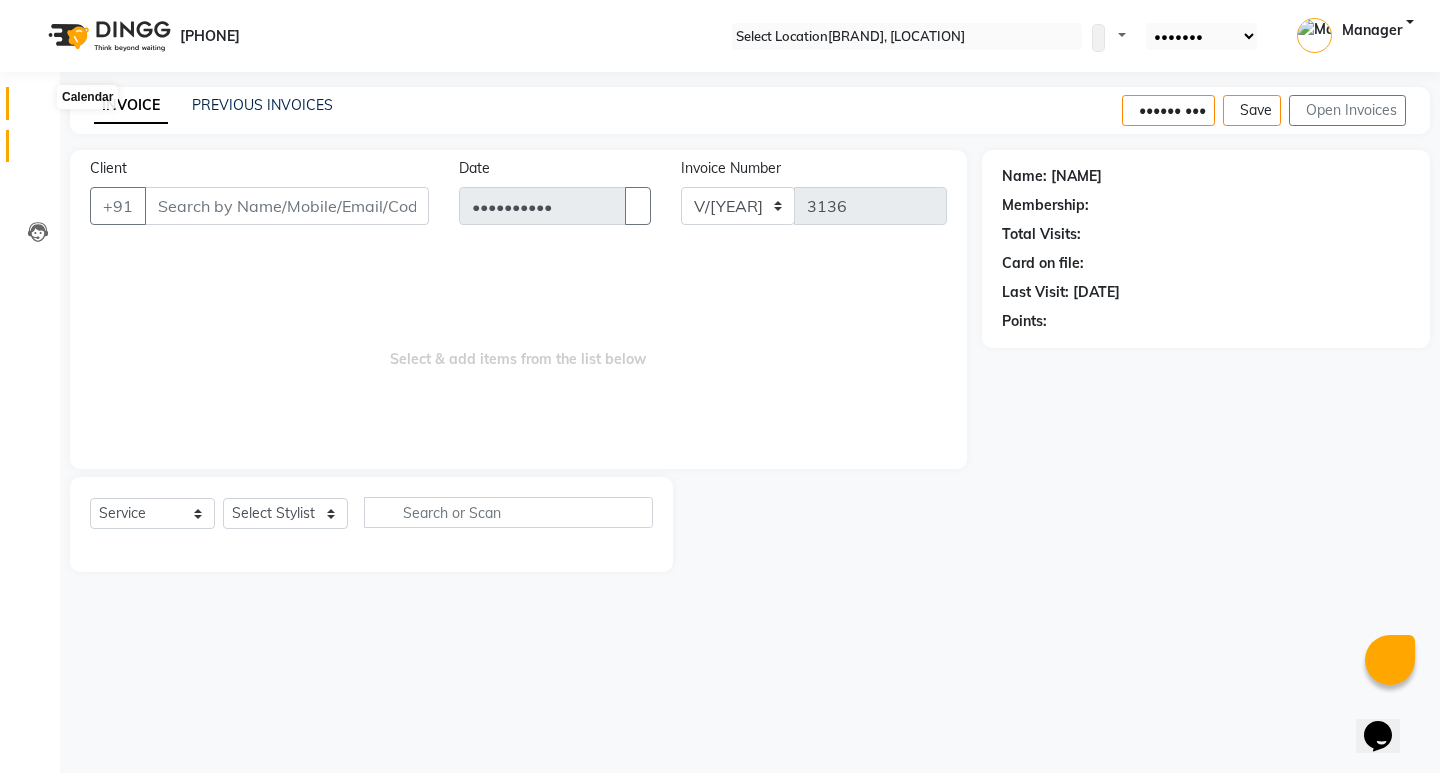 click at bounding box center [38, 108] 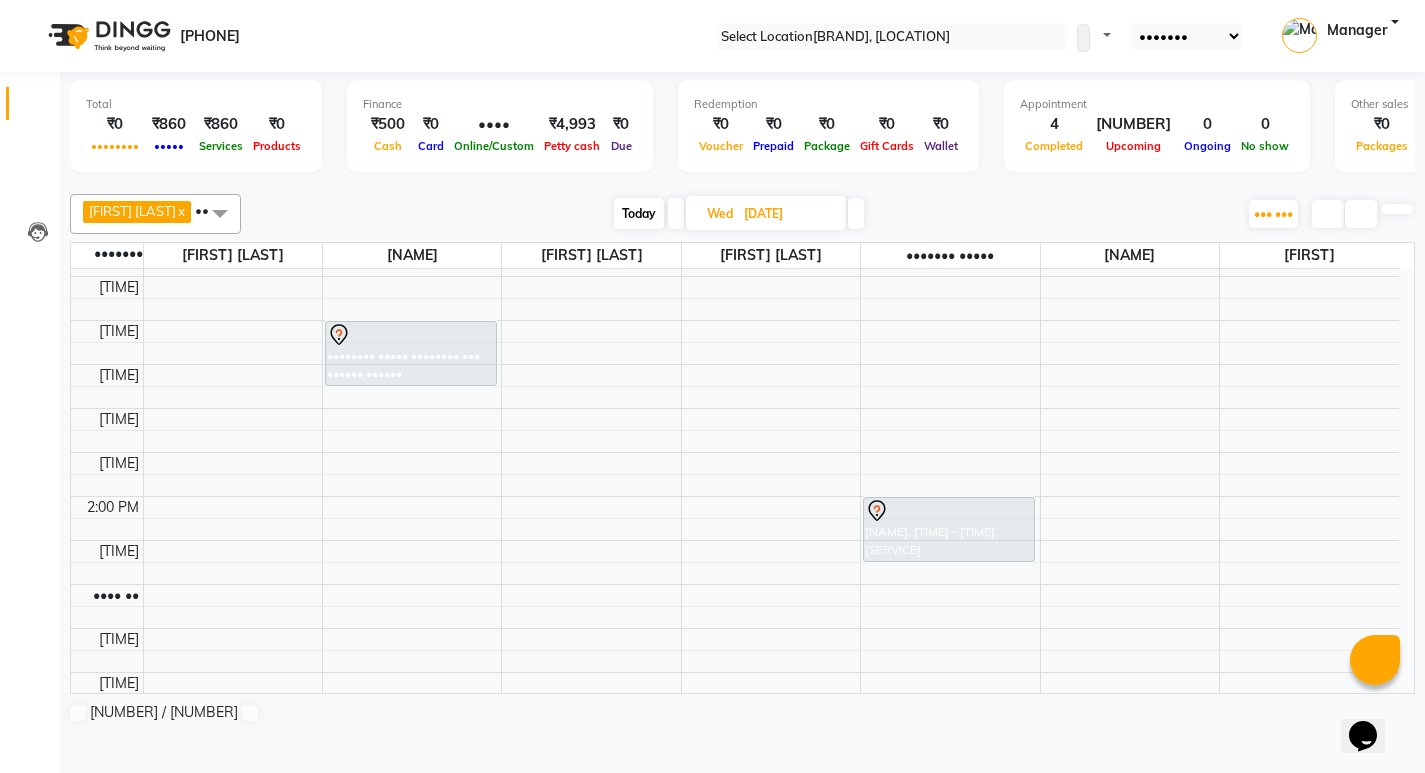 scroll, scrollTop: 400, scrollLeft: 0, axis: vertical 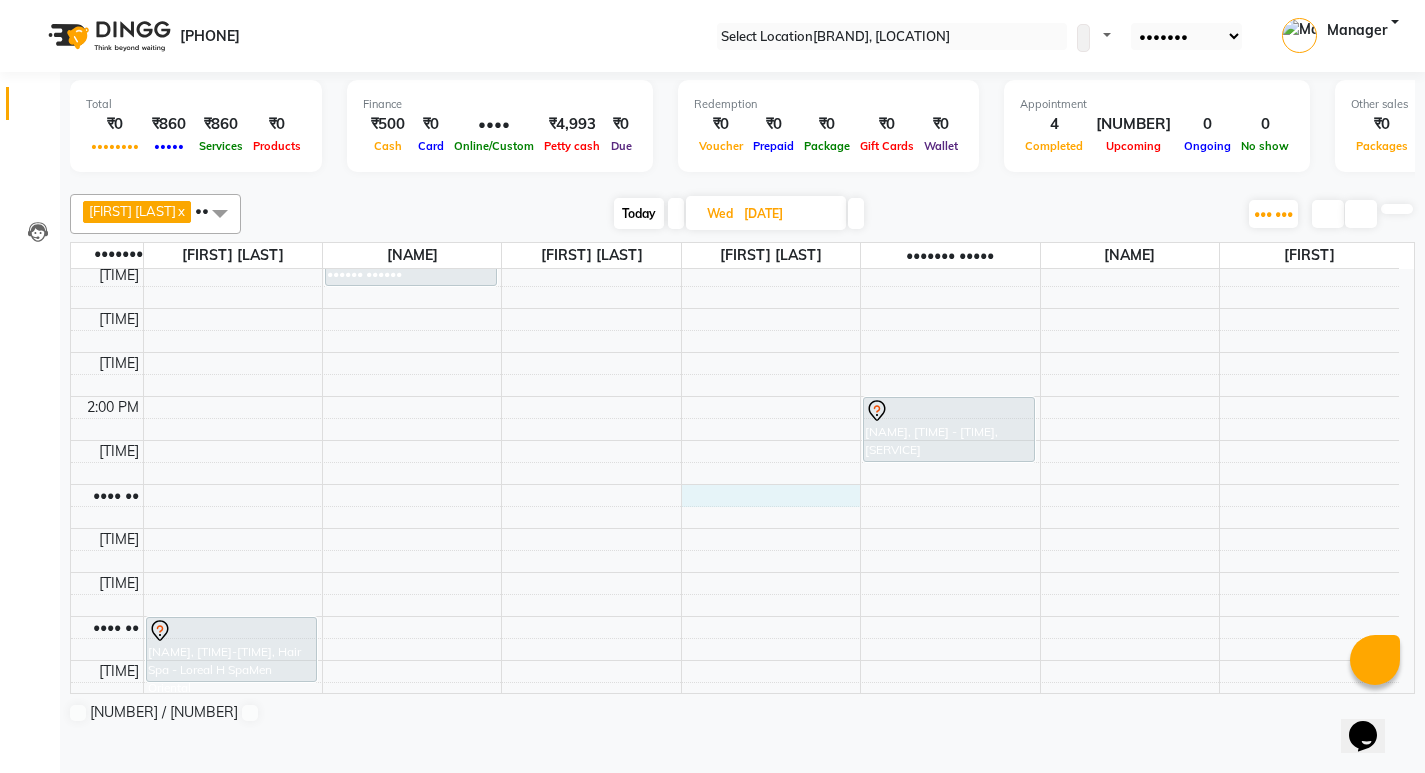 click on "[NAME], [TIME]-[TIME], [SERVICE] - [SERVICE]             [NAME], [TIME]-[TIME], [SERVICE]             [NAME], [TIME]-[TIME], [SERVICE]" at bounding box center [735, 528] 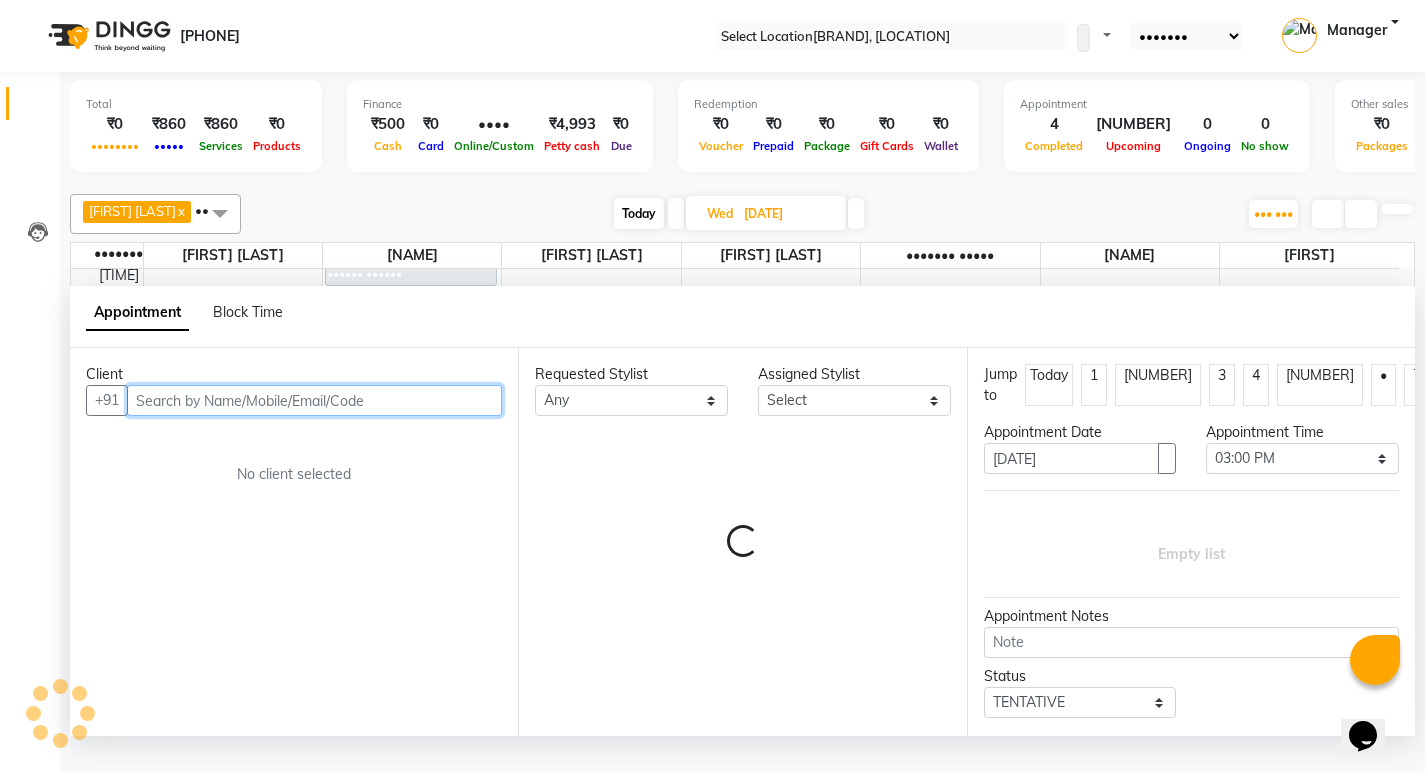 scroll, scrollTop: 1, scrollLeft: 0, axis: vertical 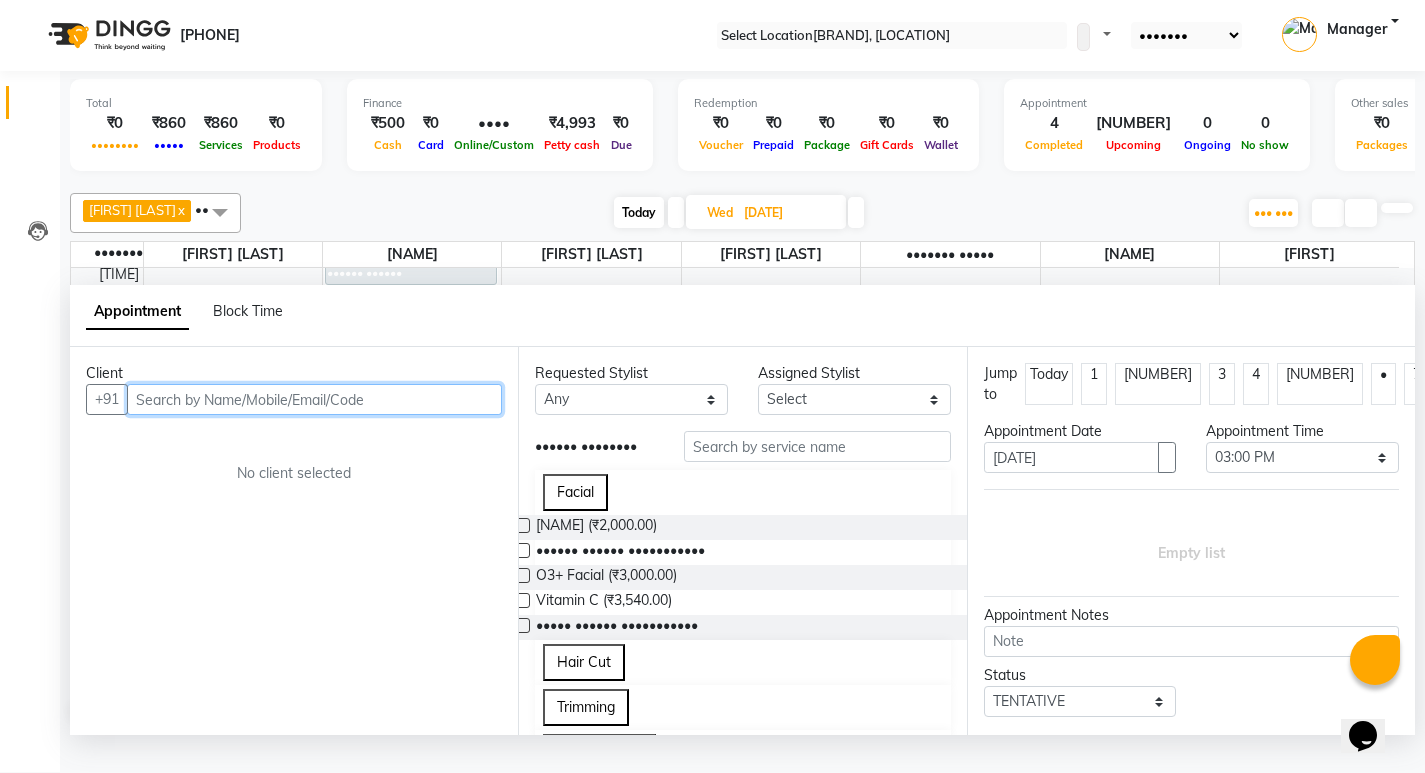 click at bounding box center [314, 399] 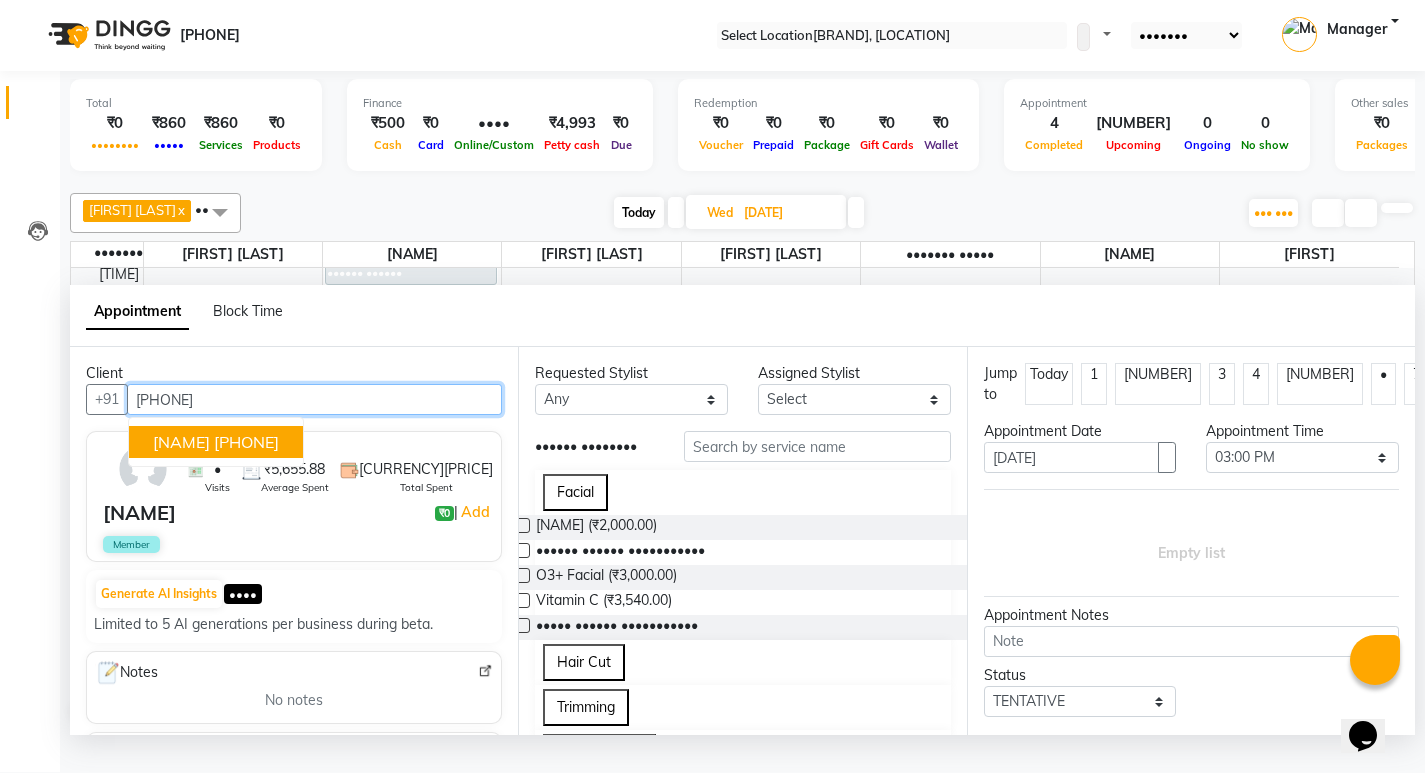 click on "[PHONE]" at bounding box center [246, 442] 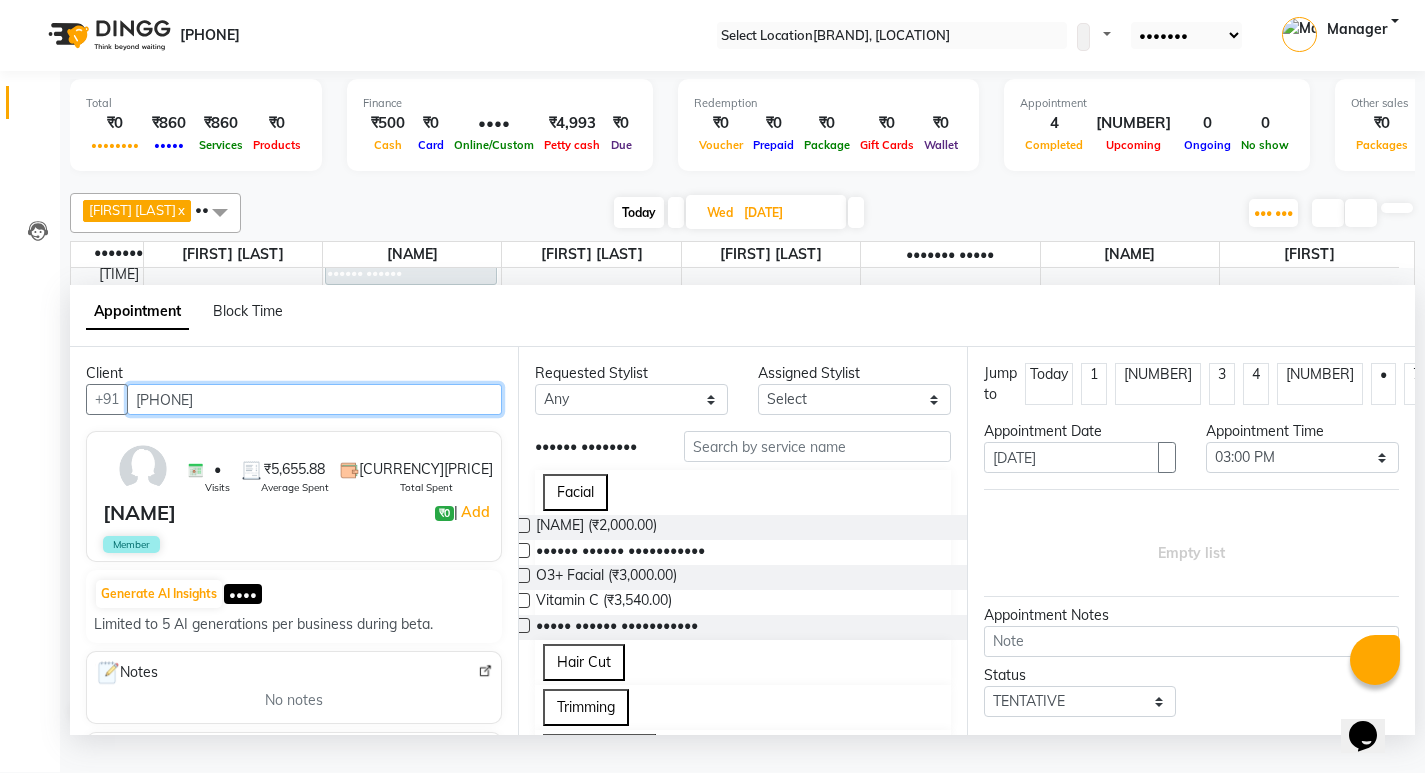 type on "[PHONE]" 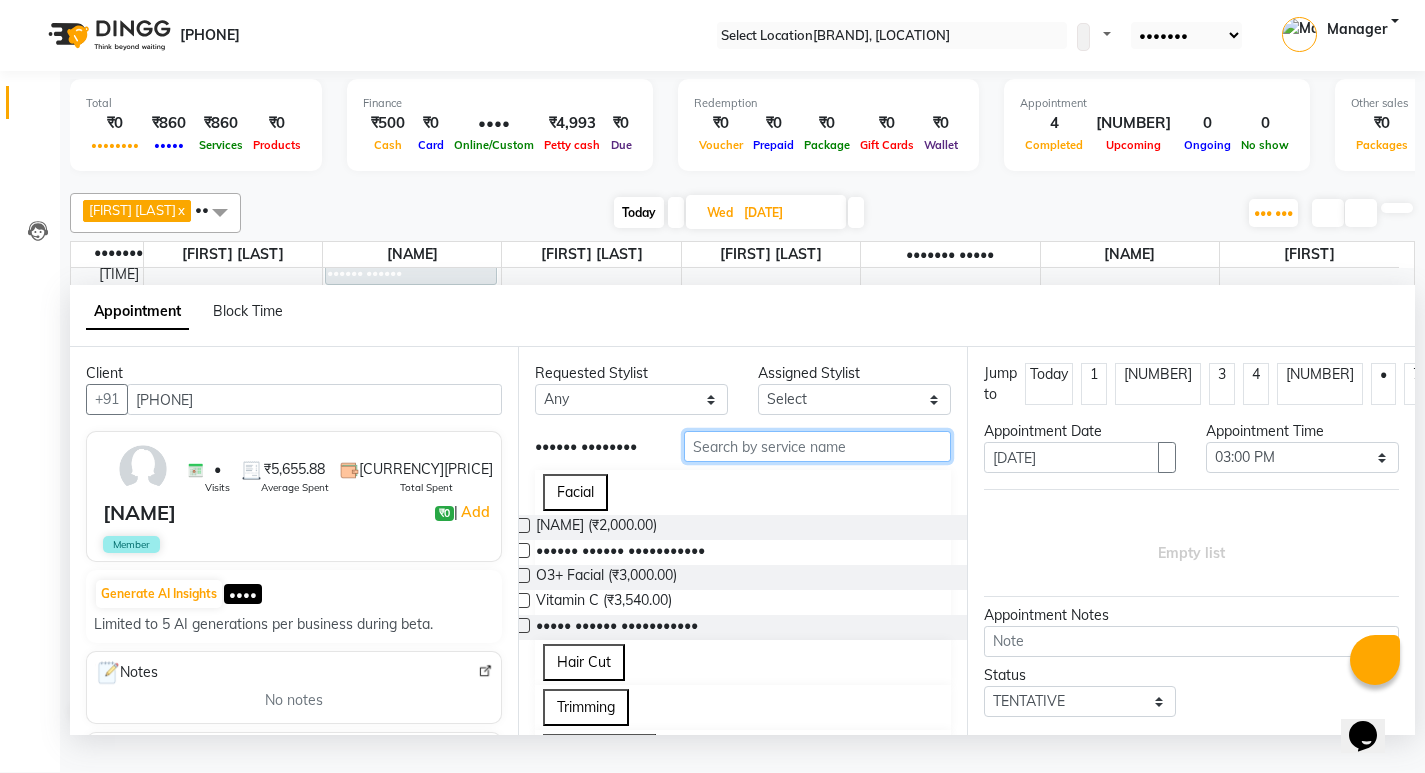 click at bounding box center (817, 446) 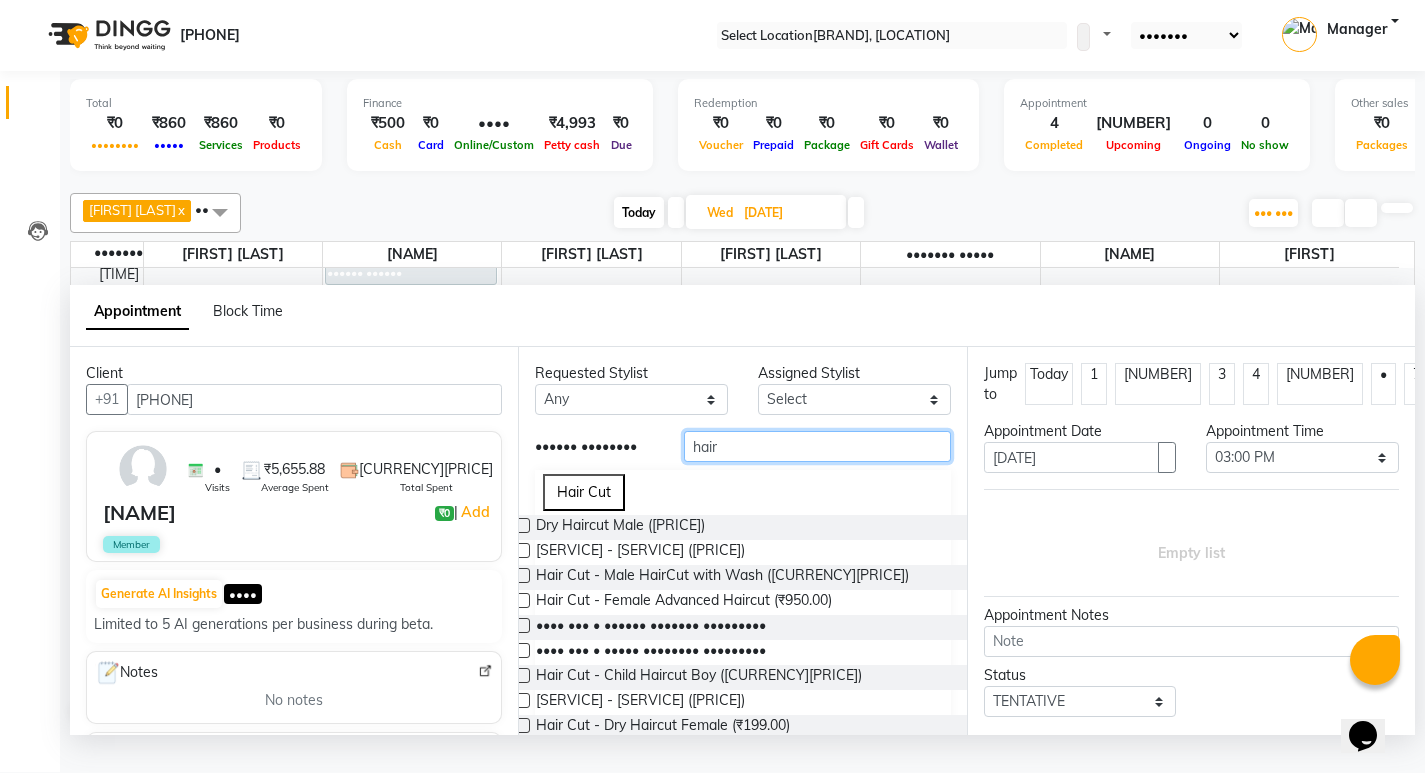 type on "hair" 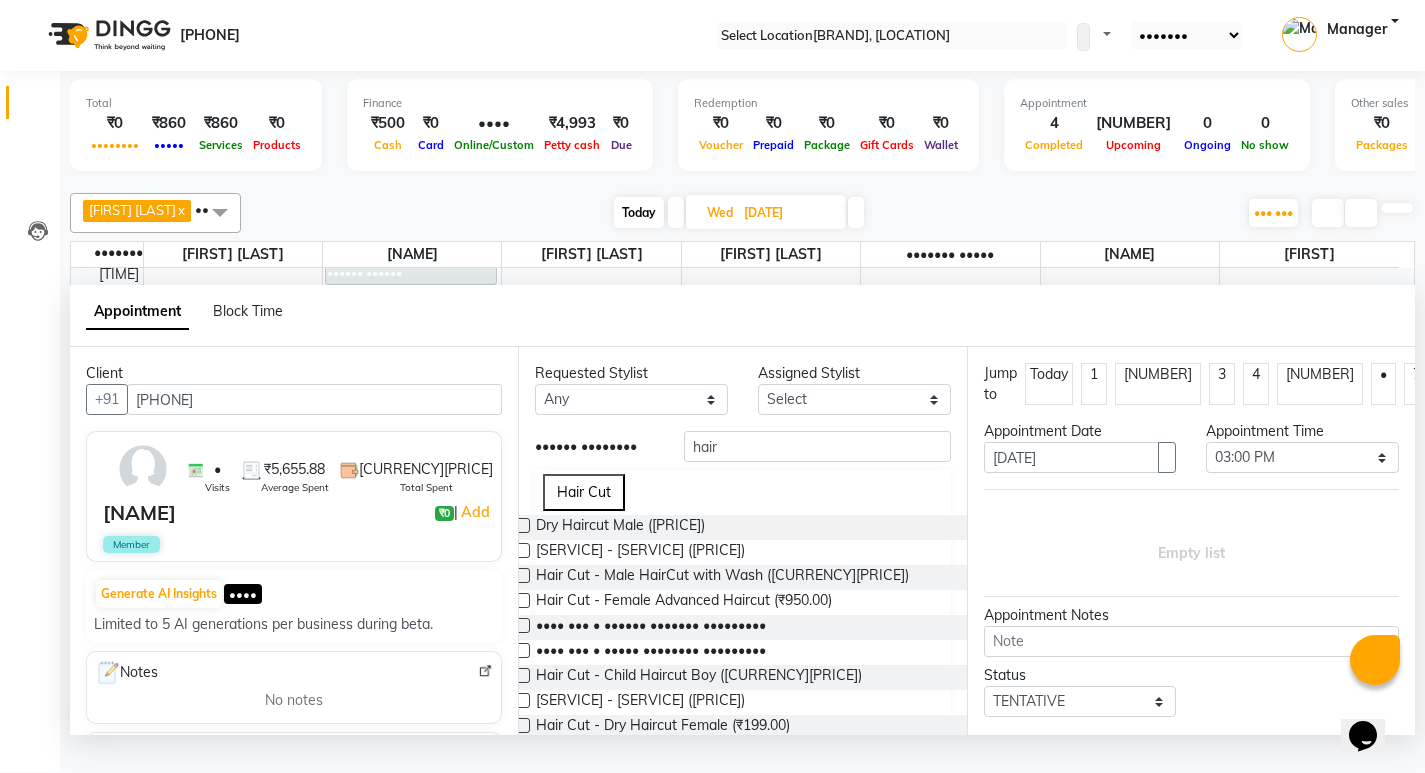 click at bounding box center (522, 550) 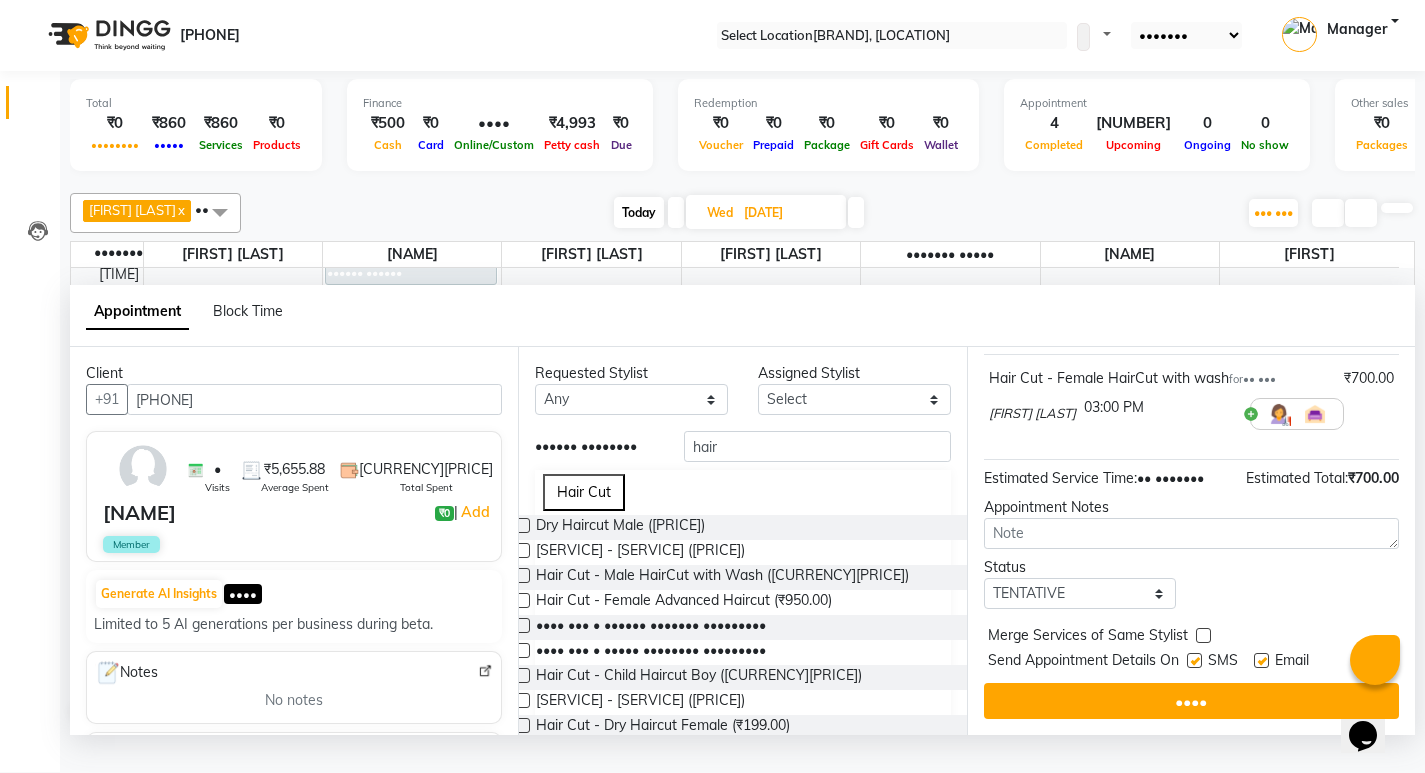 scroll, scrollTop: 141, scrollLeft: 0, axis: vertical 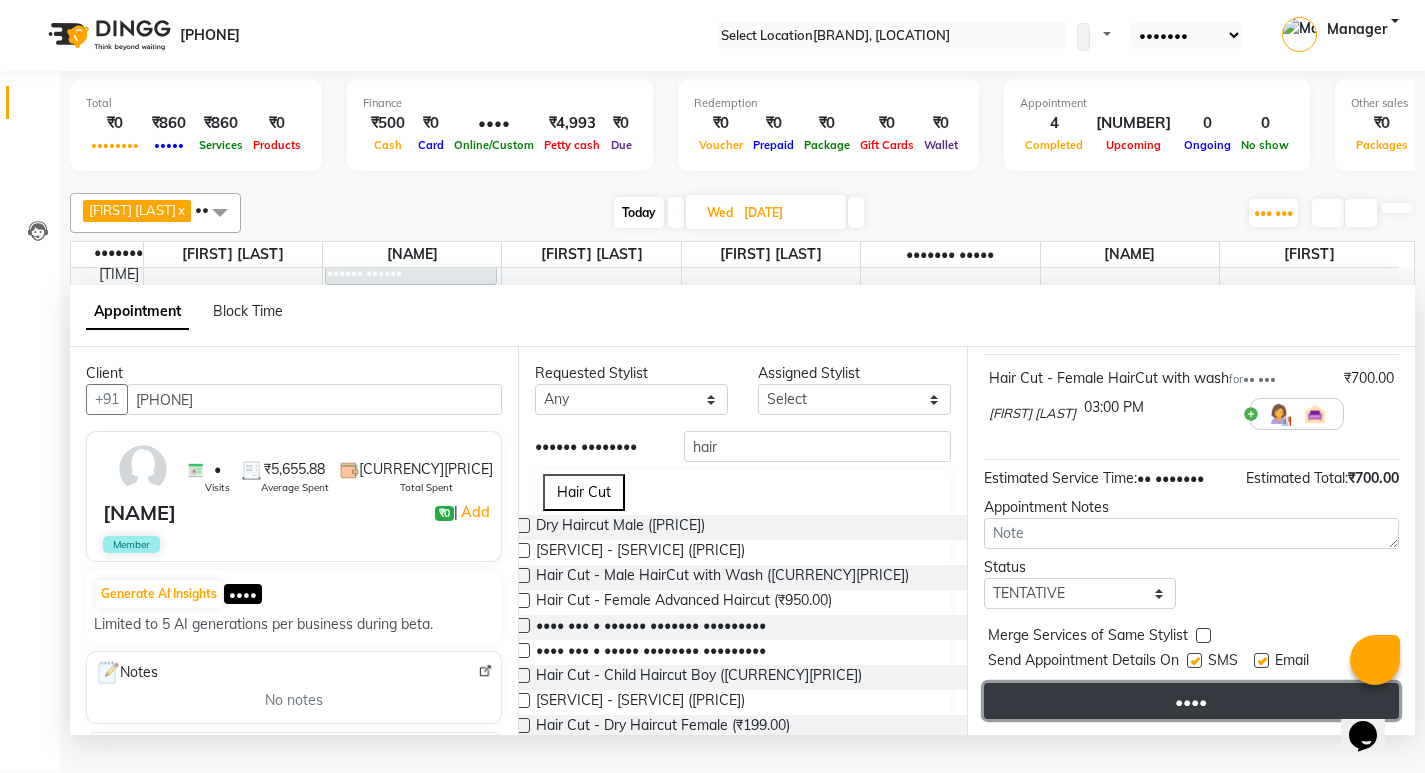 click on "••••" at bounding box center (1191, 701) 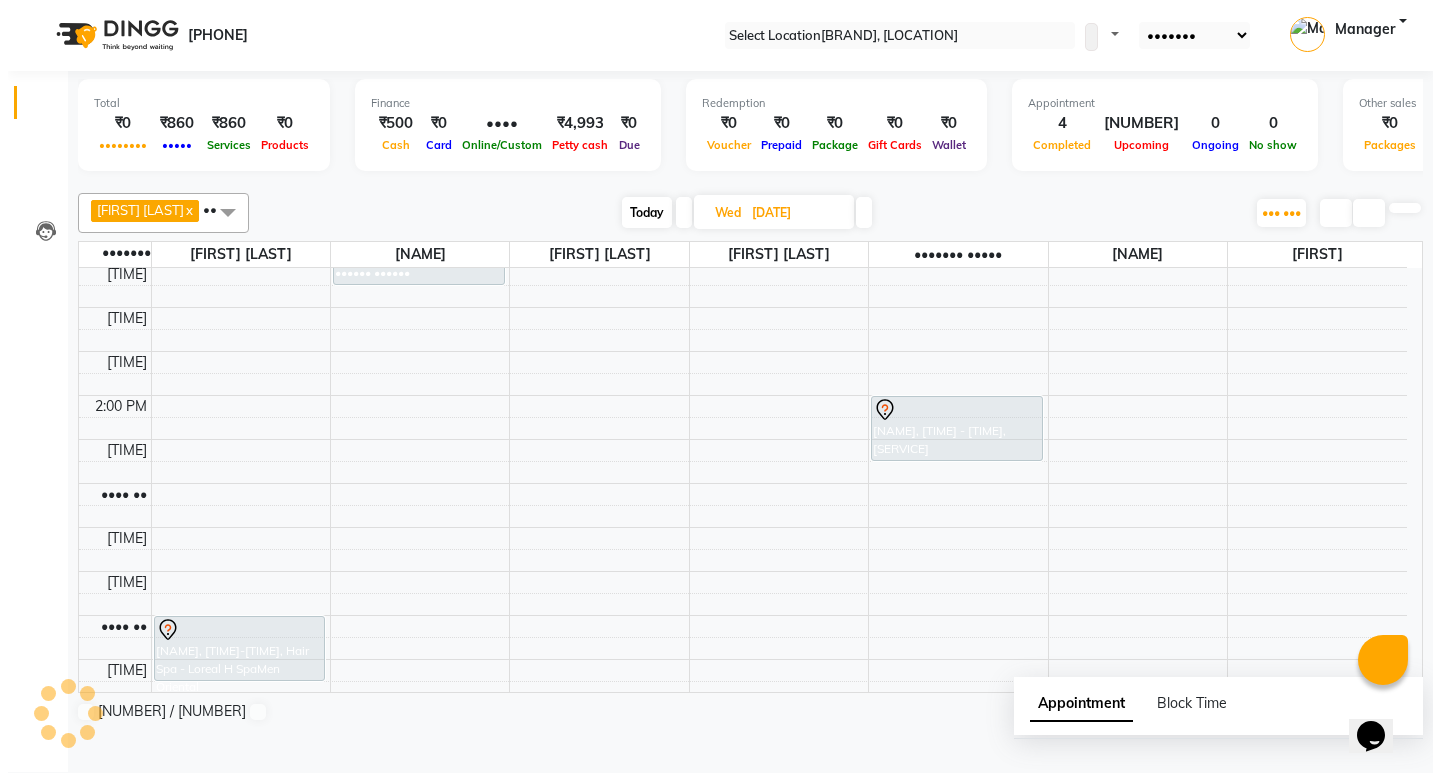 scroll, scrollTop: 0, scrollLeft: 0, axis: both 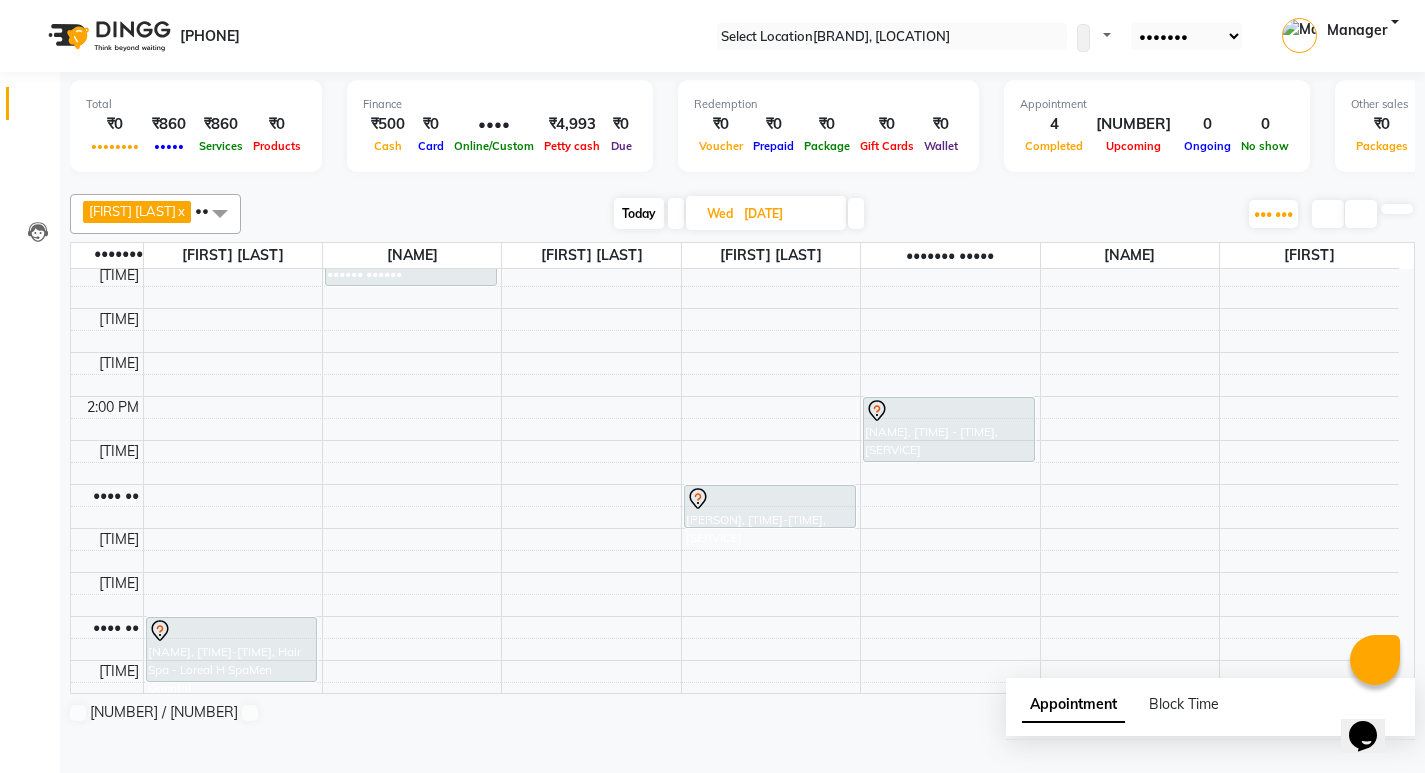 click on "Clients" at bounding box center [30, 188] 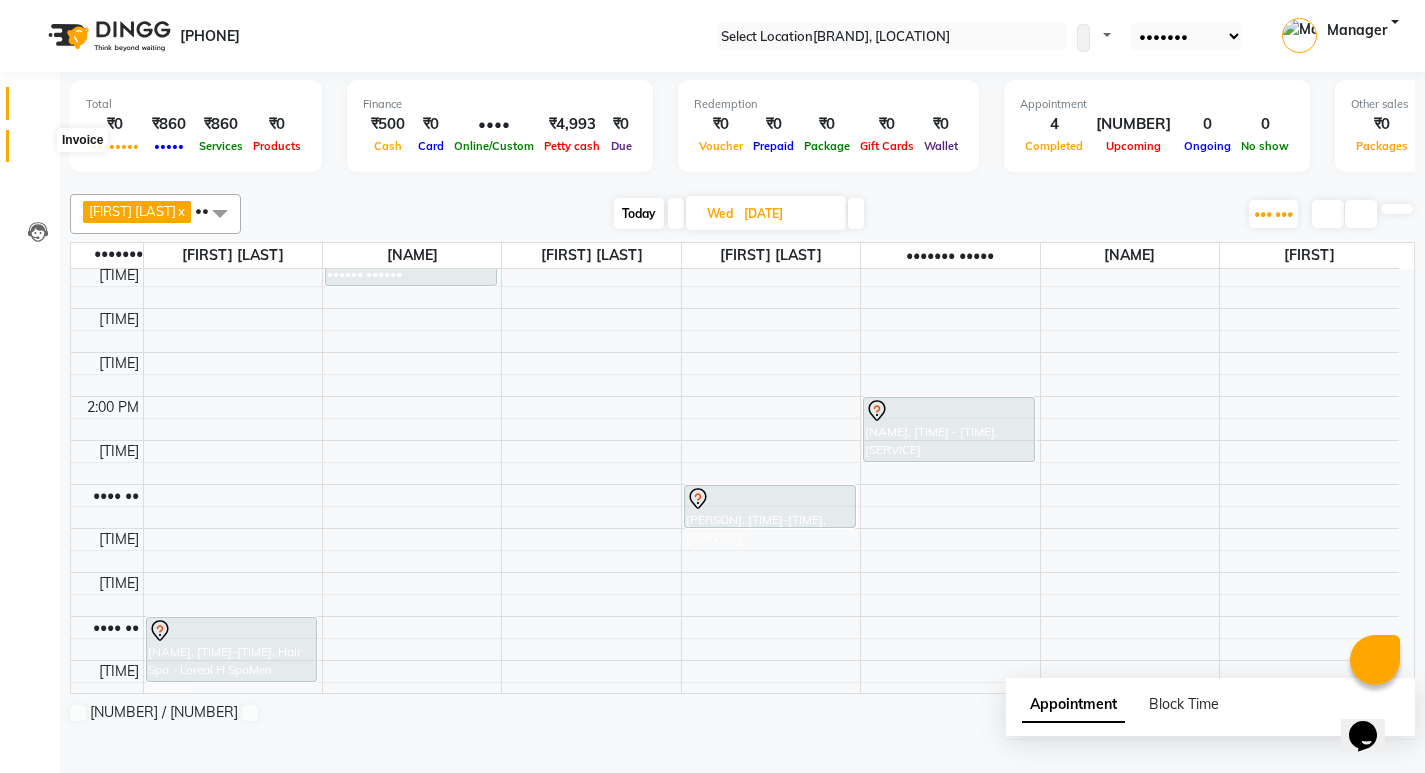 click at bounding box center [38, 151] 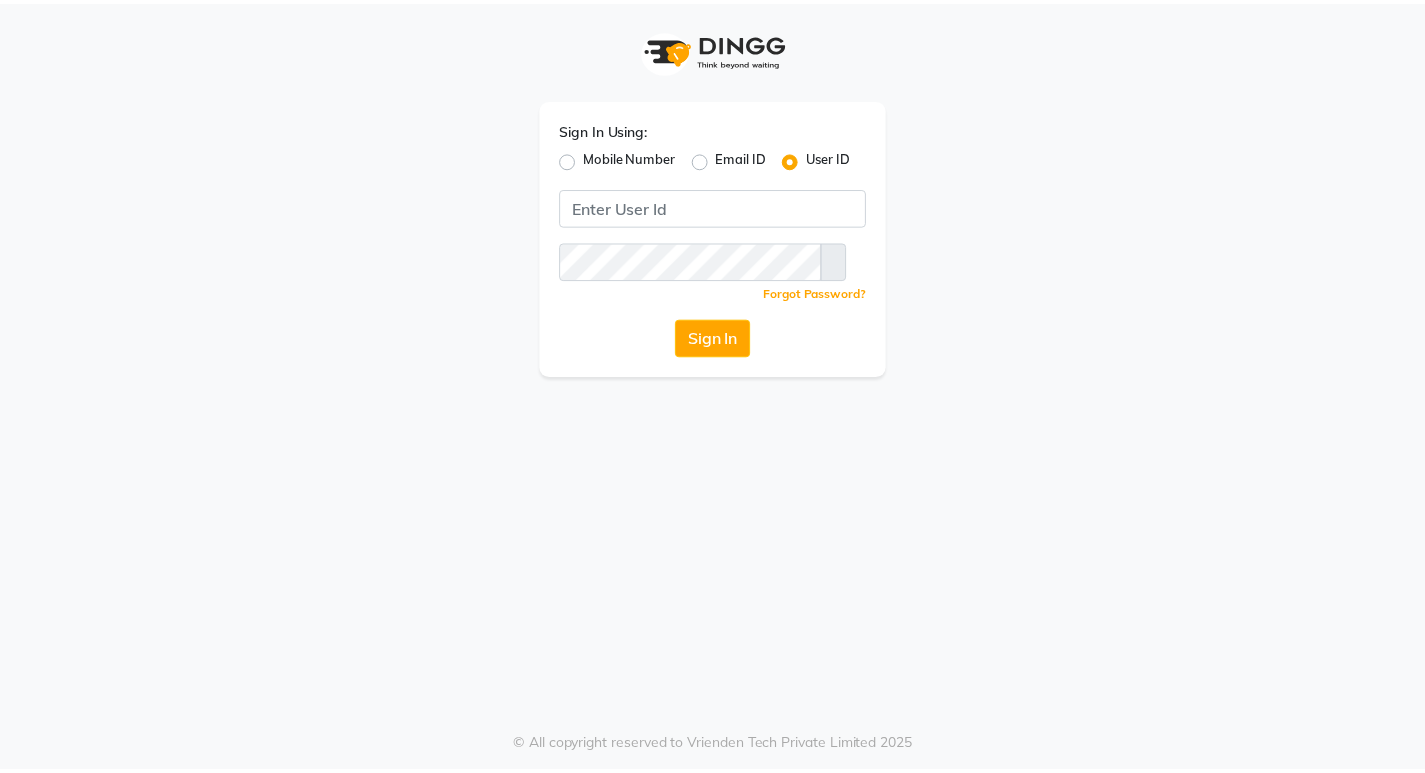 scroll, scrollTop: 0, scrollLeft: 0, axis: both 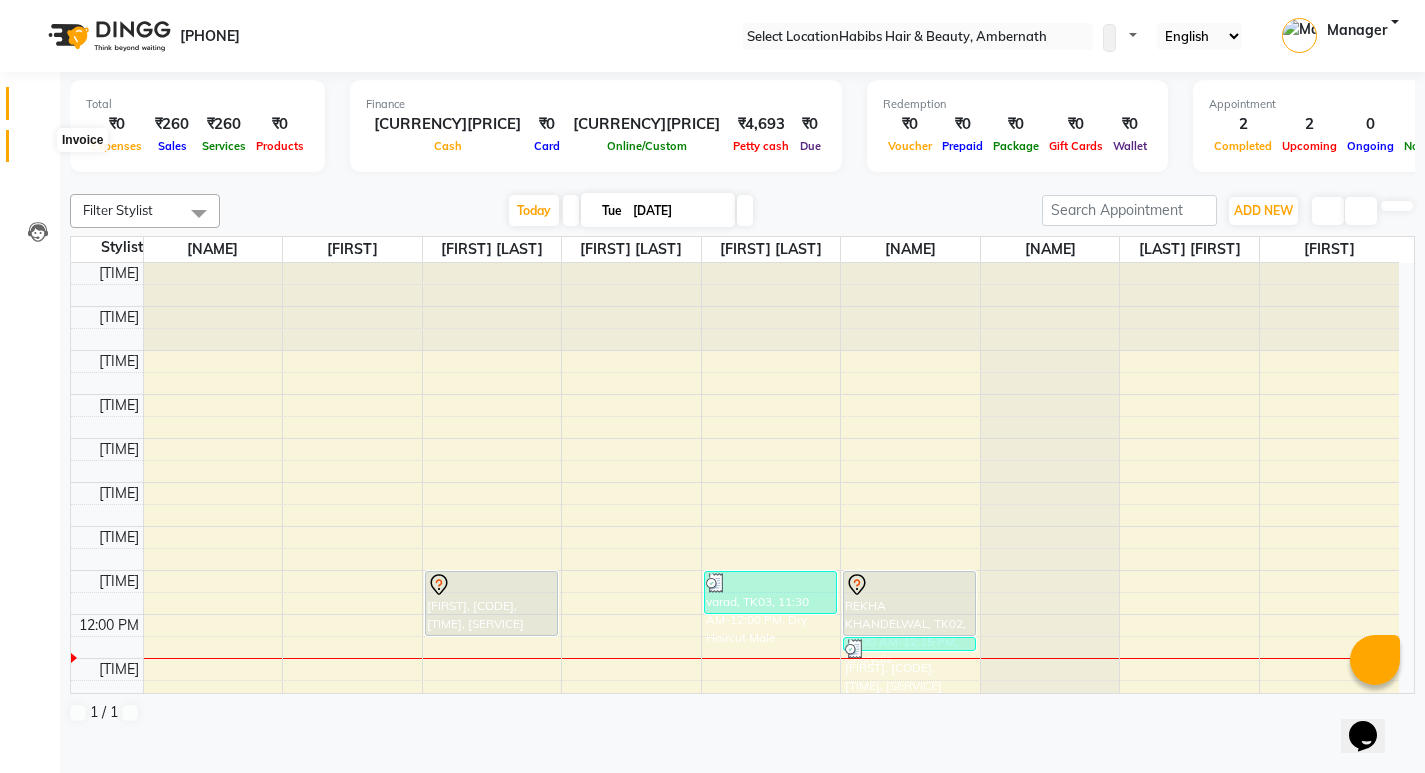 click at bounding box center (38, 151) 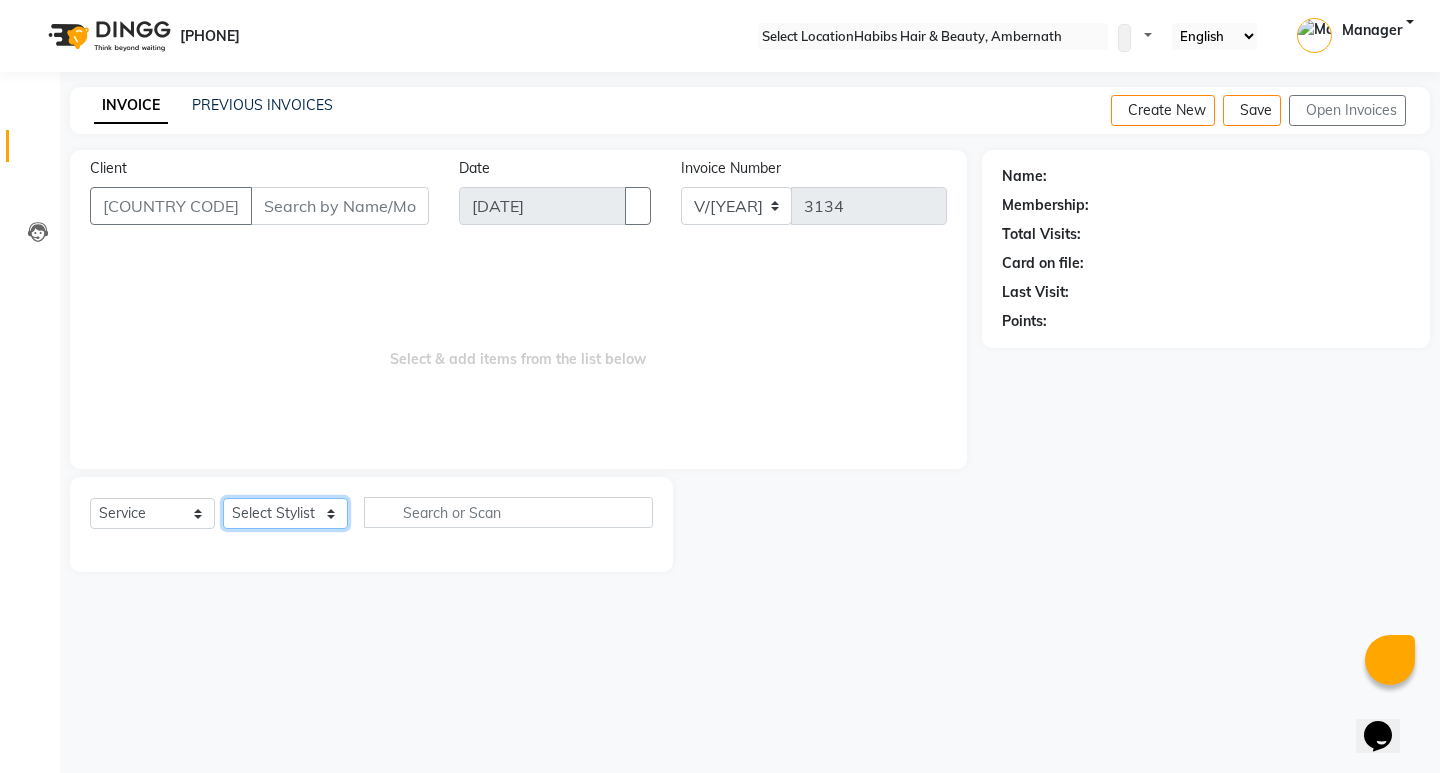 click on "Select Stylist Anil Dandge HK ANITA Manager Nazmin Rakesh Kamble Safwan Sakshar Kshirsagar Shakshi Singh Shraddha Bawariya Vrushabh Khadse" at bounding box center [285, 513] 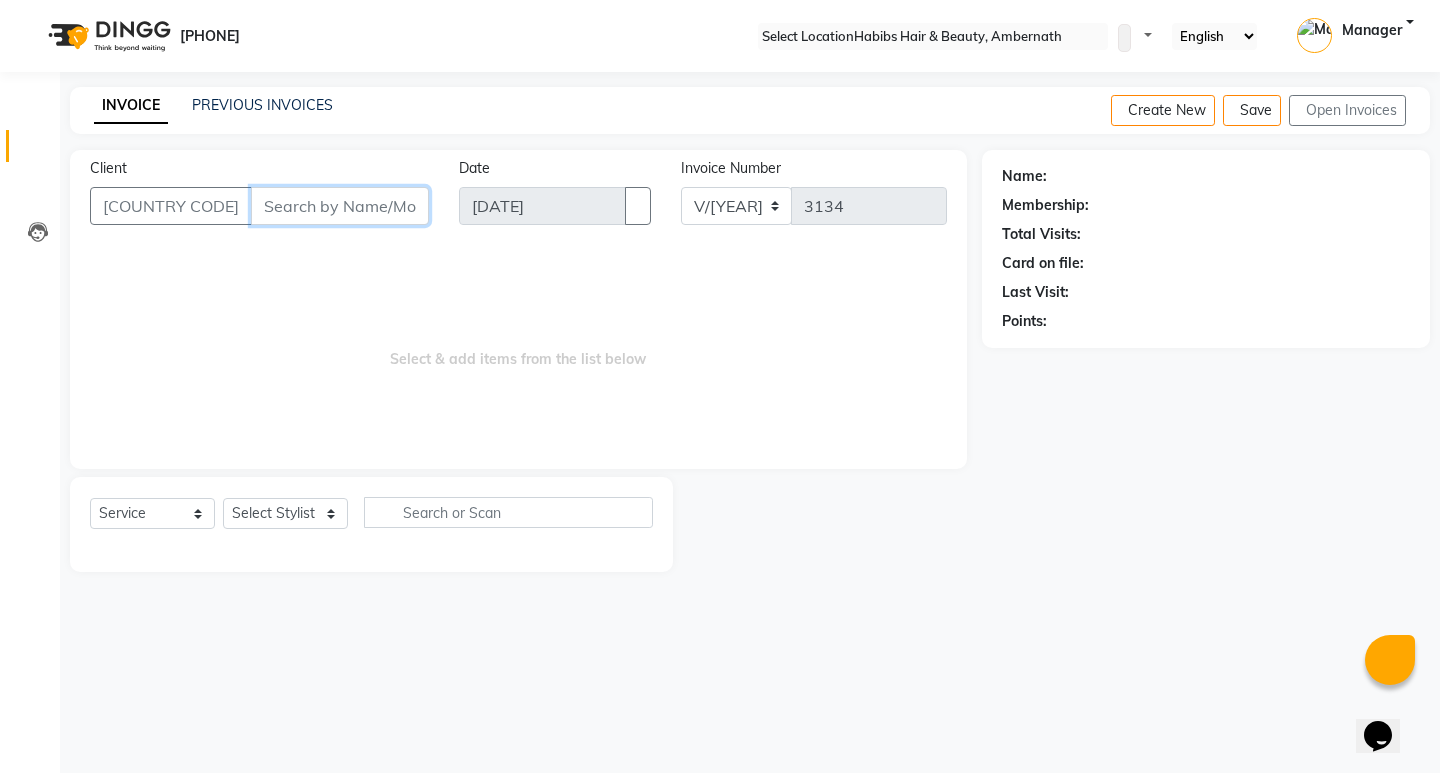 click on "Client" at bounding box center (340, 206) 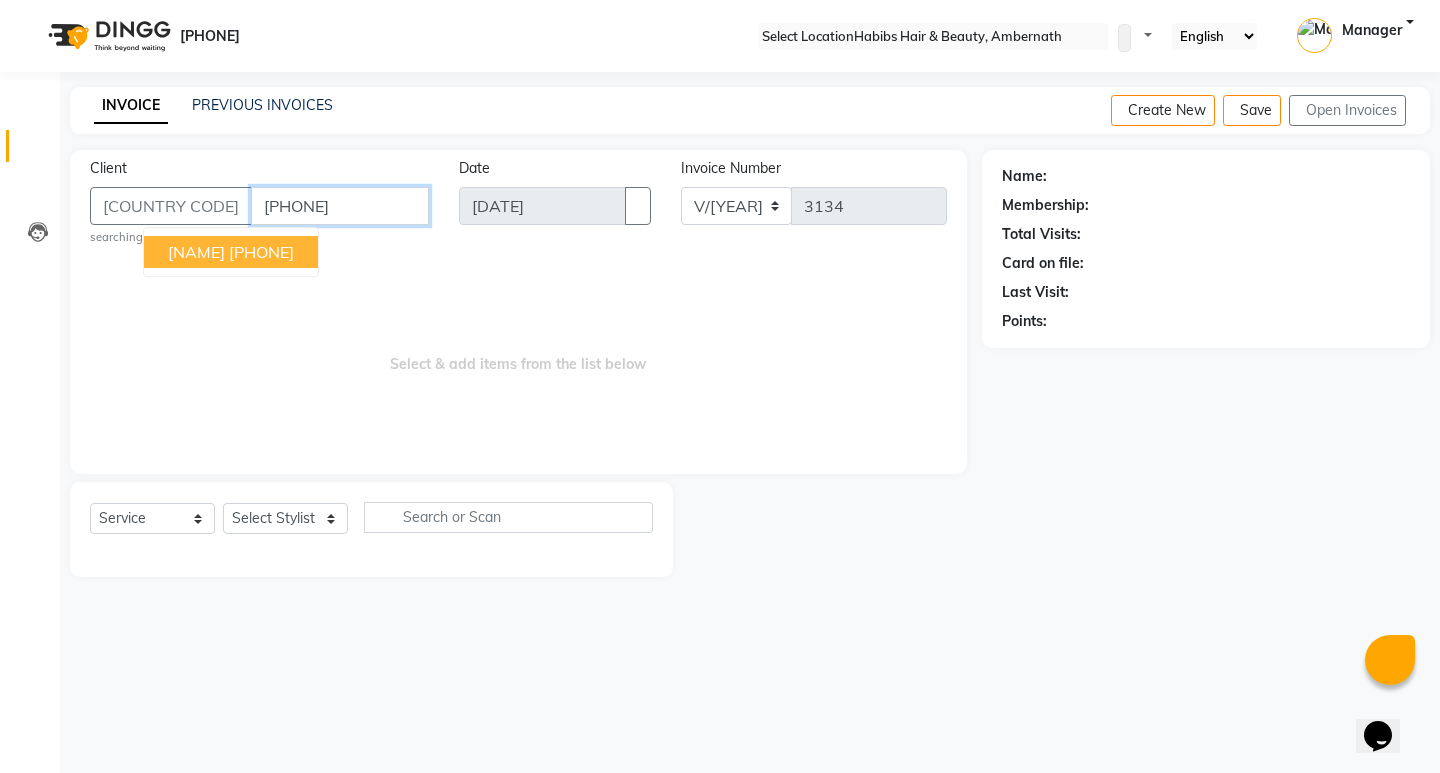 type on "[PHONE]" 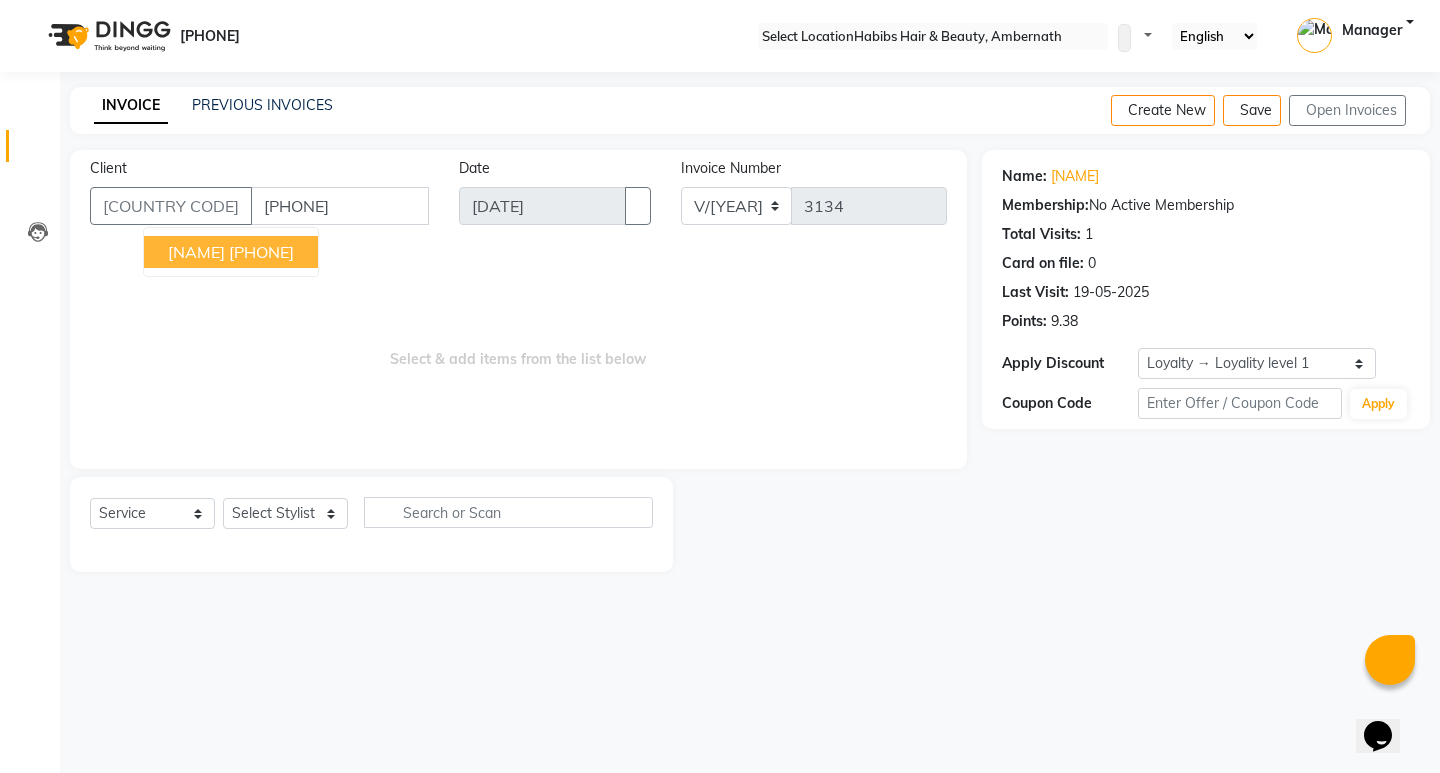 click on "[NAME]" at bounding box center (196, 252) 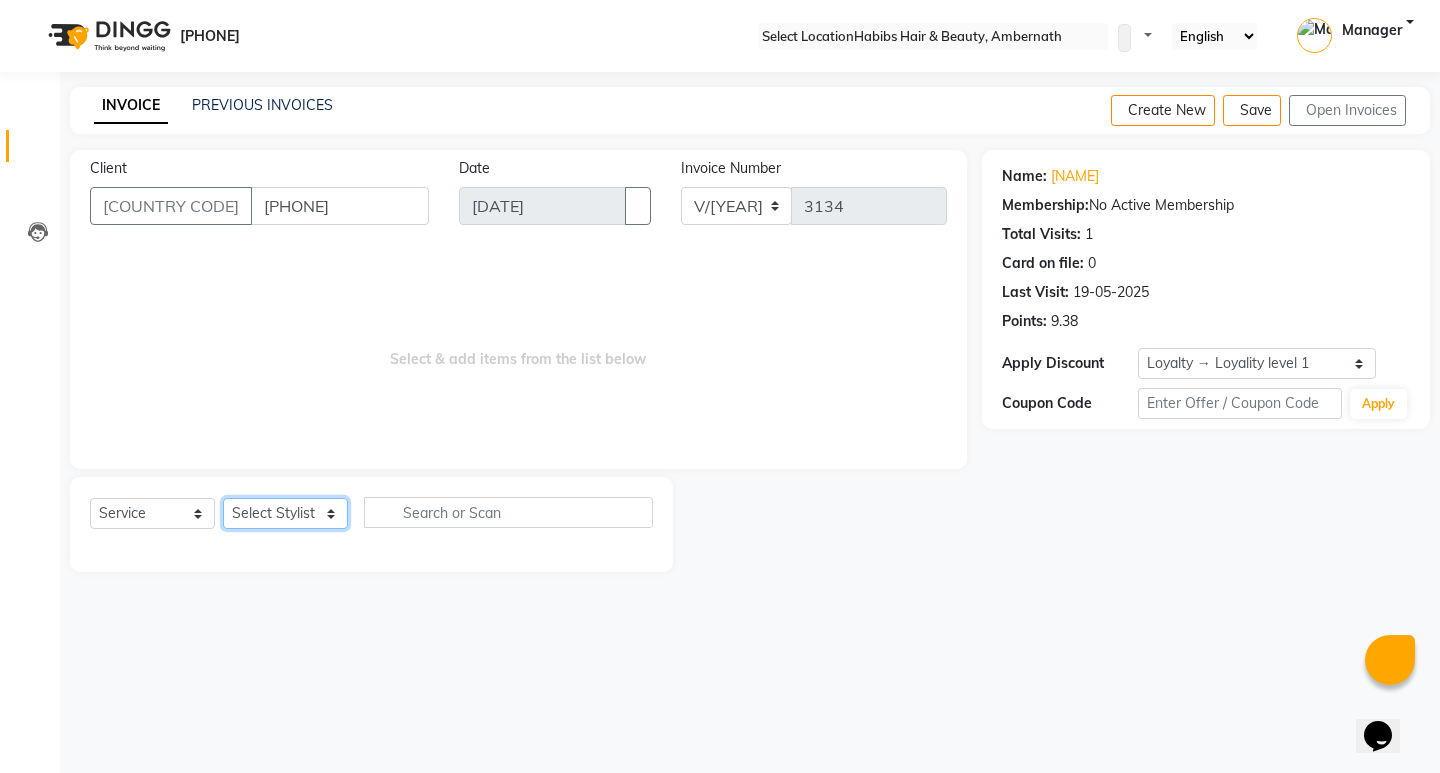 click on "Select Stylist Anil Dandge HK ANITA Manager Nazmin Rakesh Kamble Safwan Sakshar Kshirsagar Shakshi Singh Shraddha Bawariya Vrushabh Khadse" at bounding box center (285, 513) 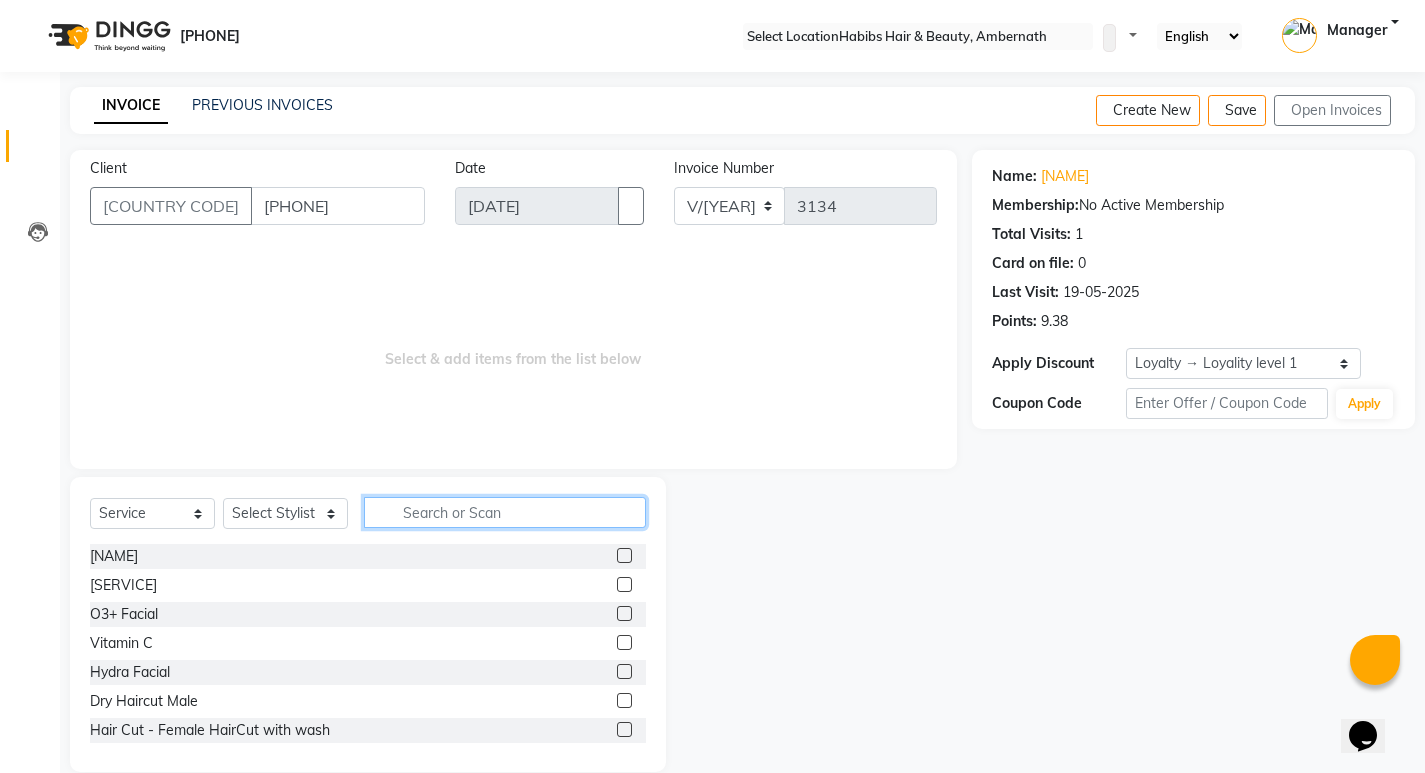 click at bounding box center [505, 512] 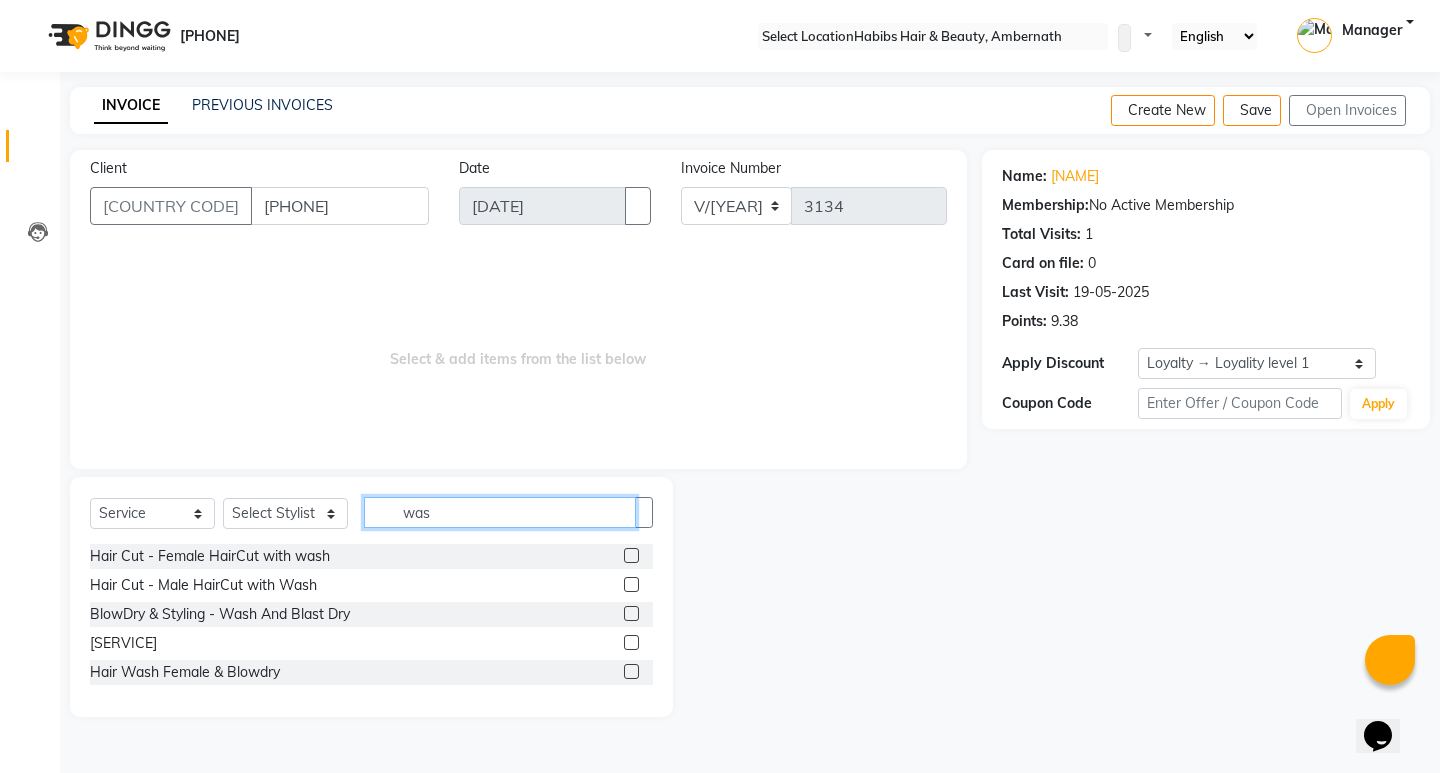 type on "was" 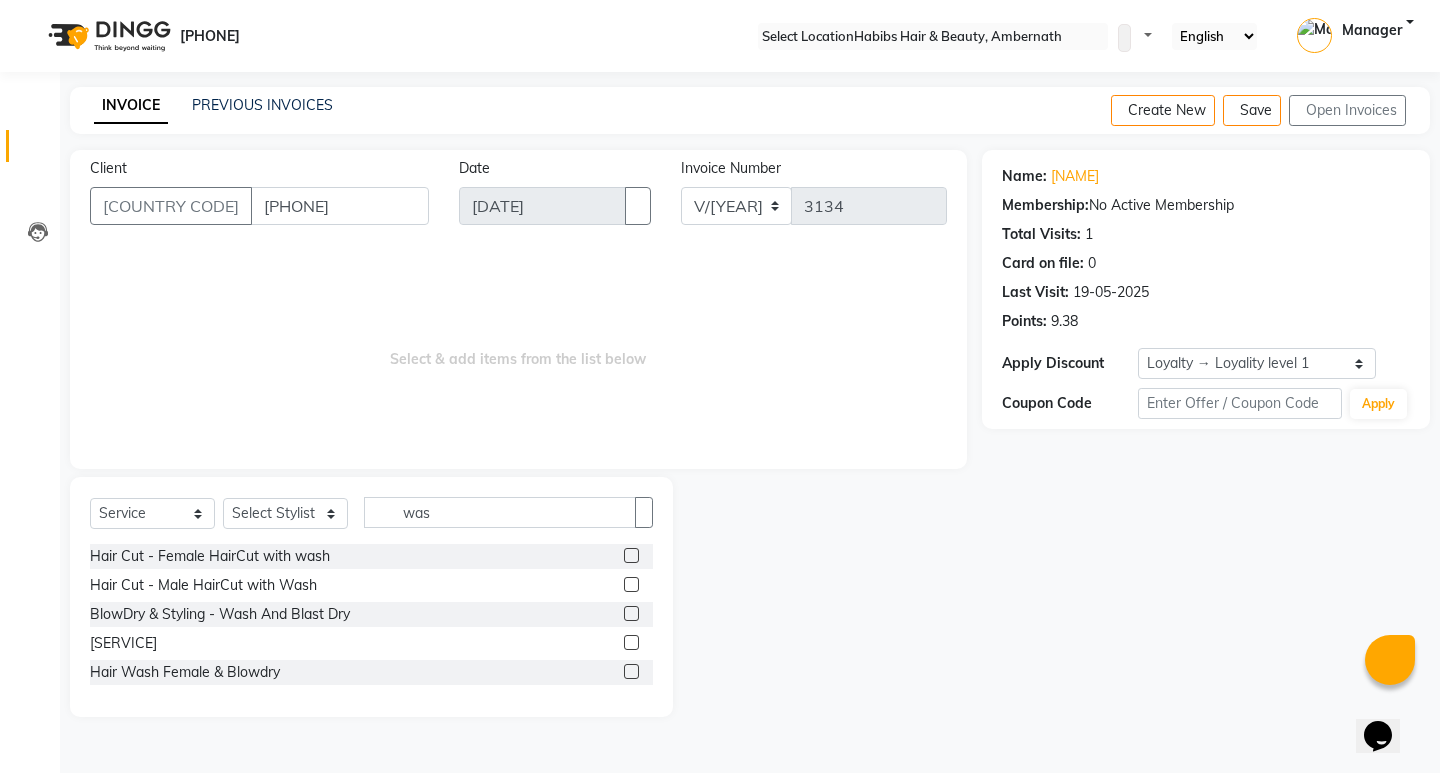click at bounding box center [631, 671] 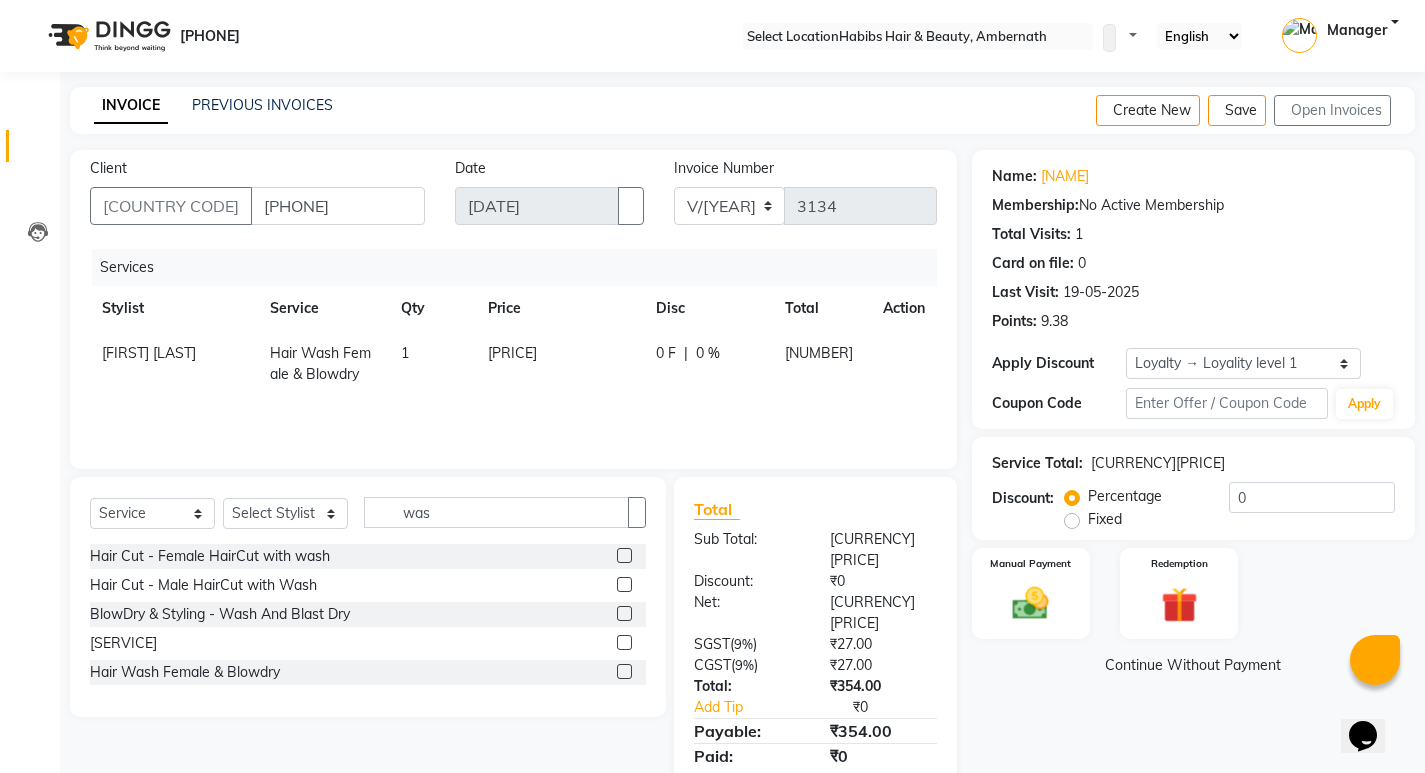 click on "[PRICE]" at bounding box center (560, 364) 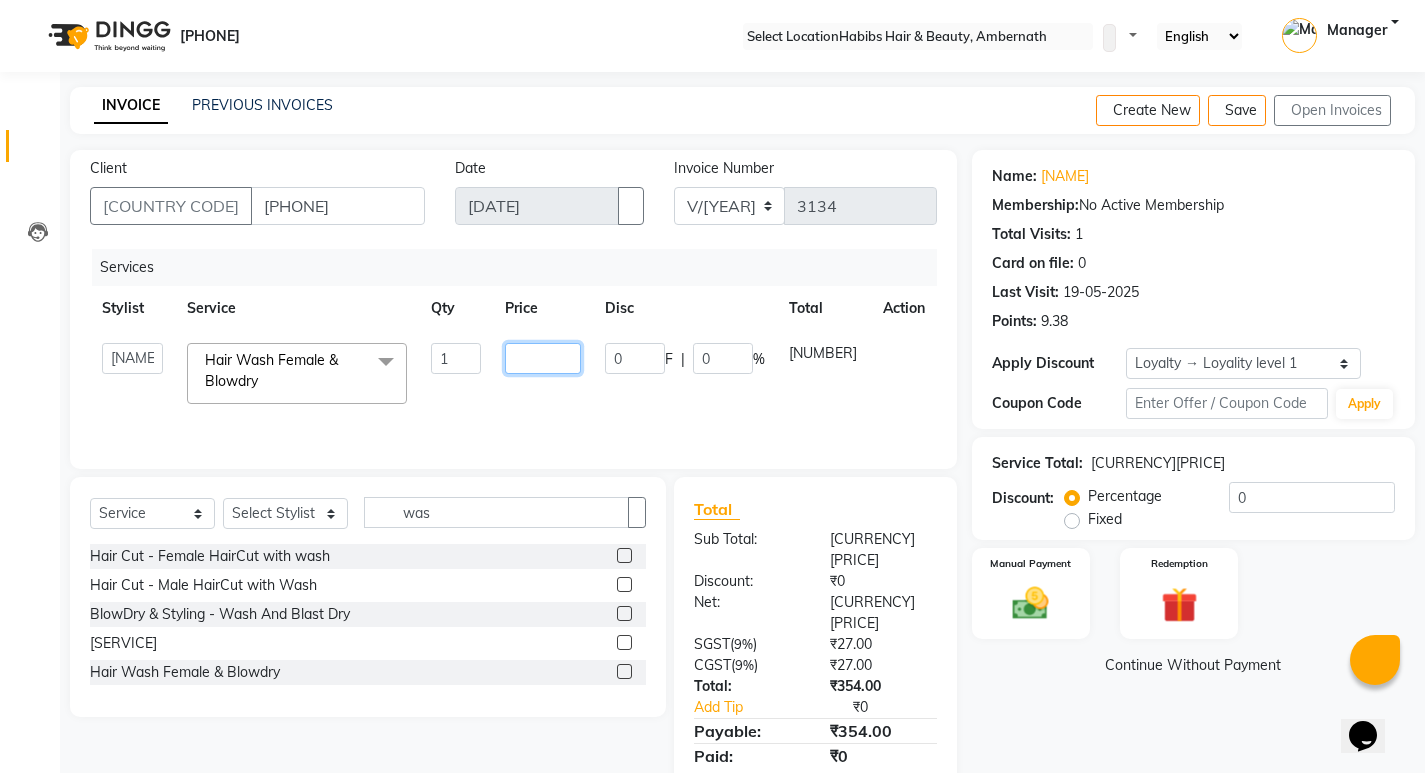 click on "[PRICE]" at bounding box center (455, 358) 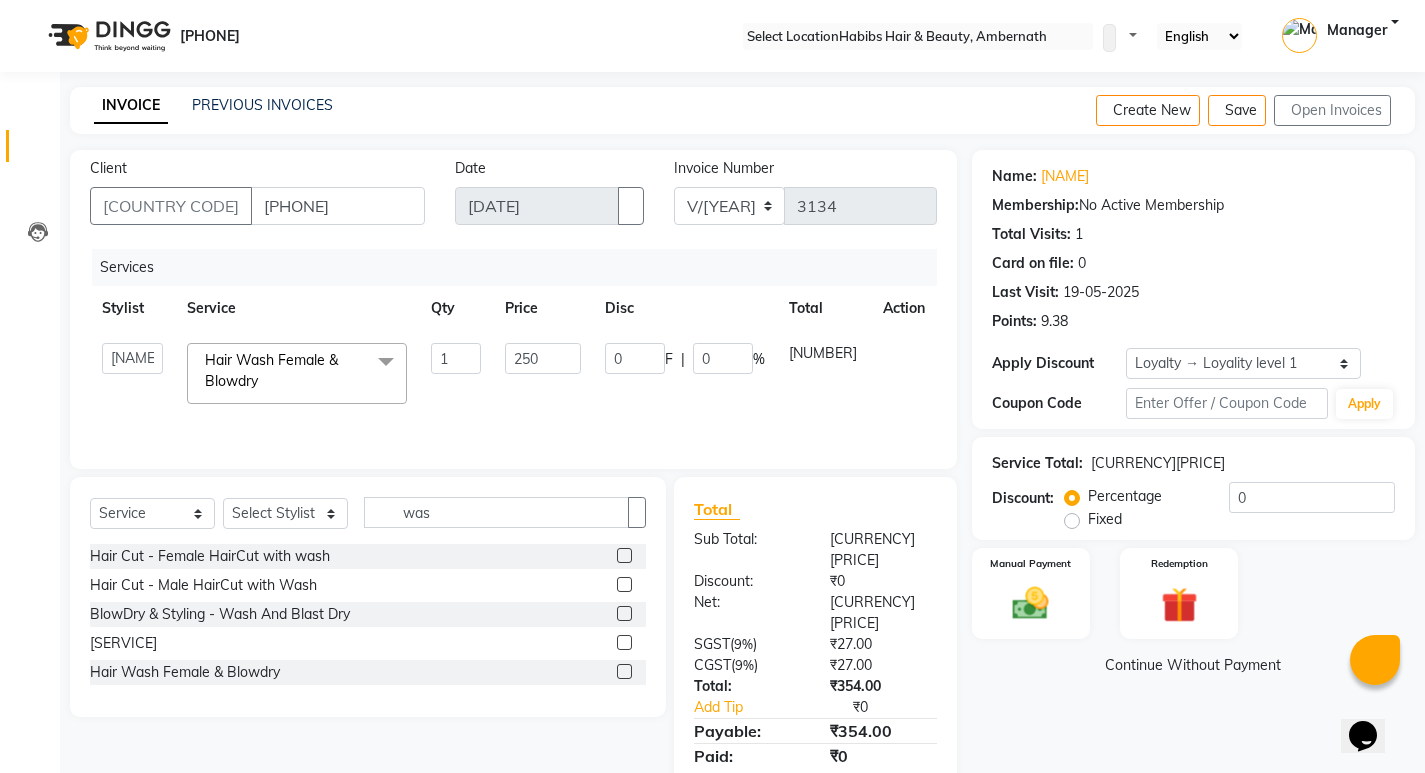 click on "Services" at bounding box center [127, 267] 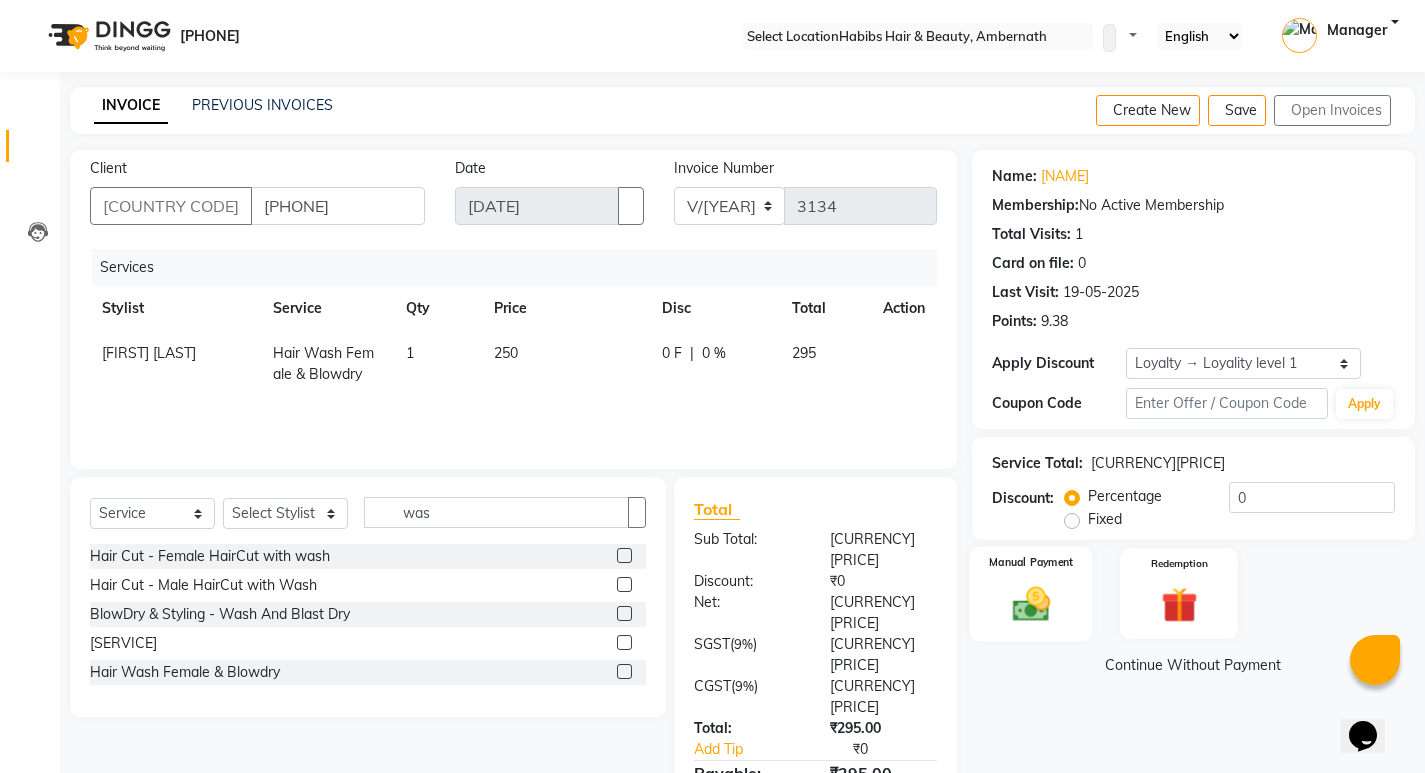 click at bounding box center (1030, 603) 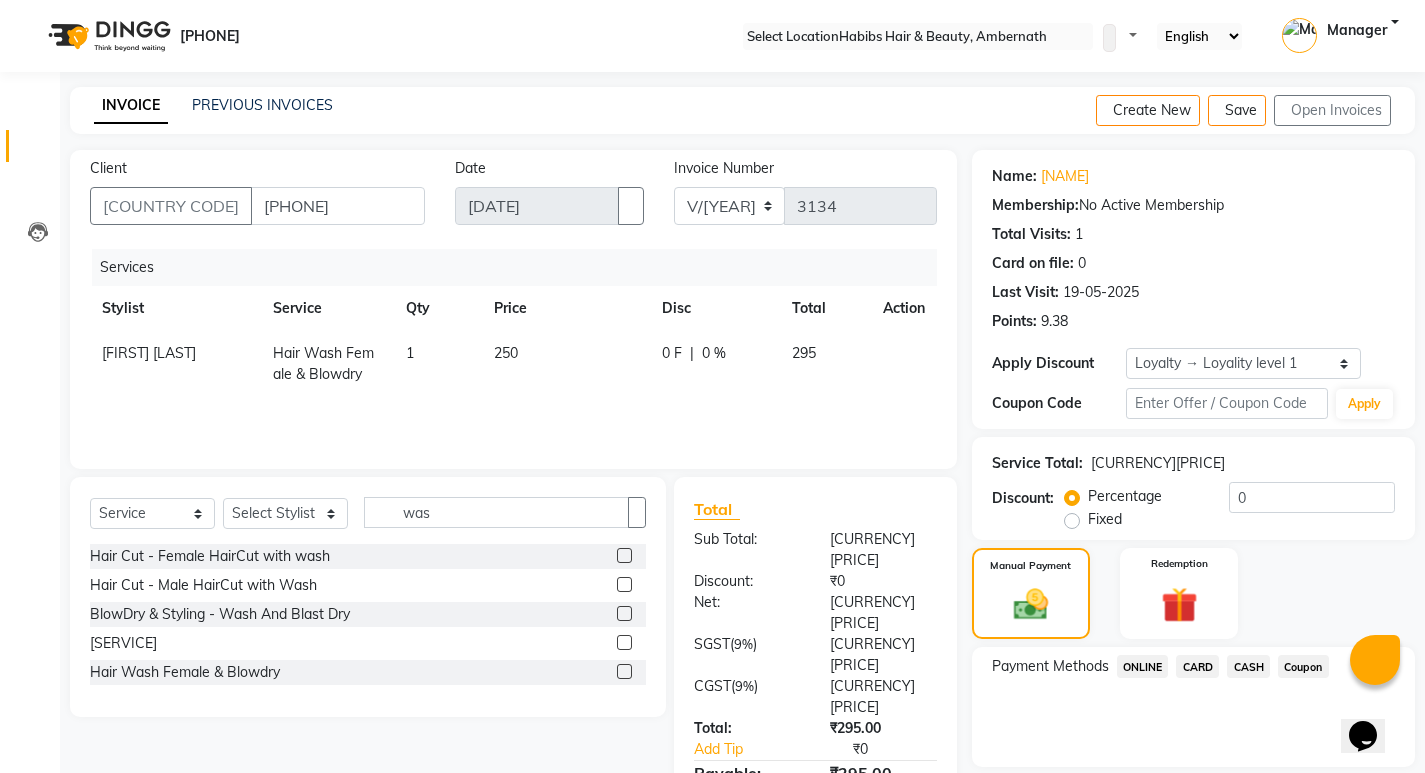 click at bounding box center (1399, 111) 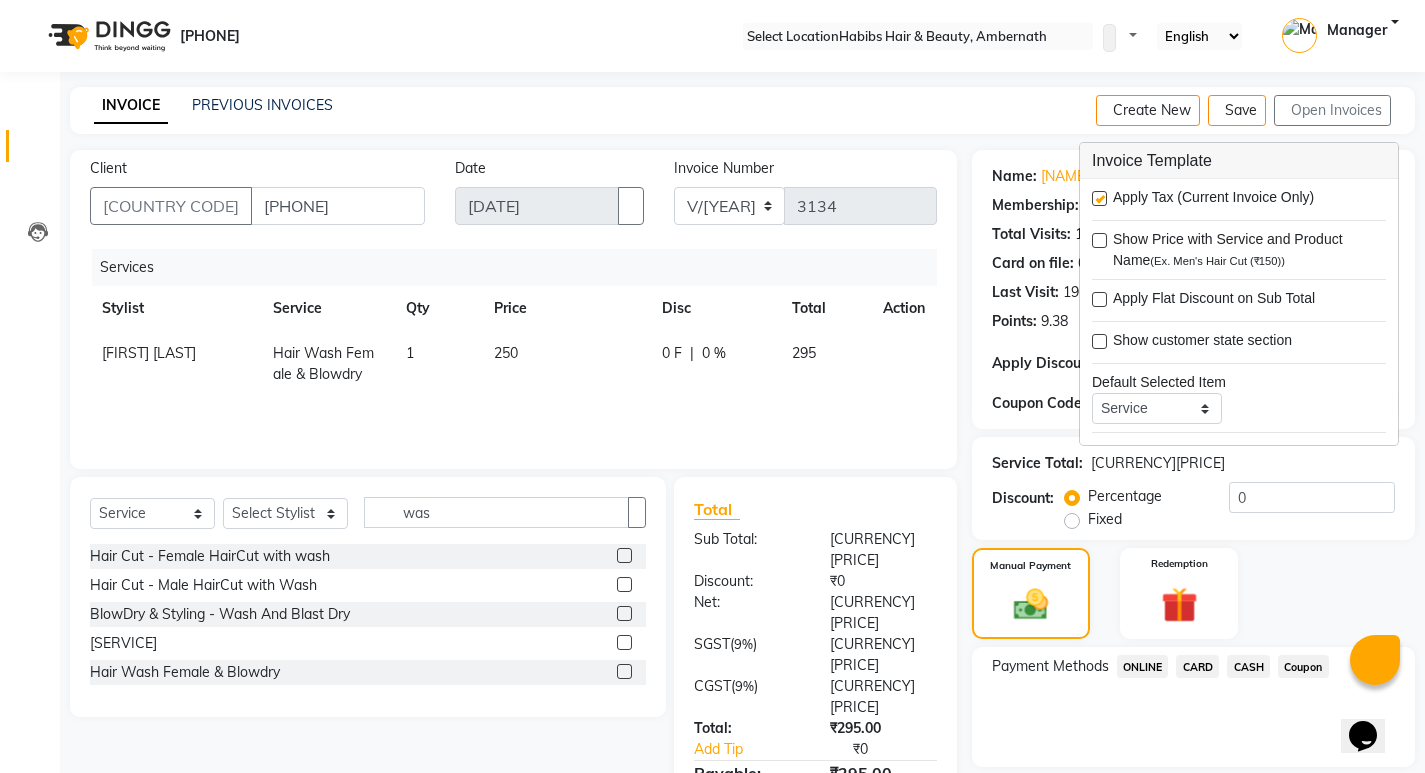 click at bounding box center (1099, 198) 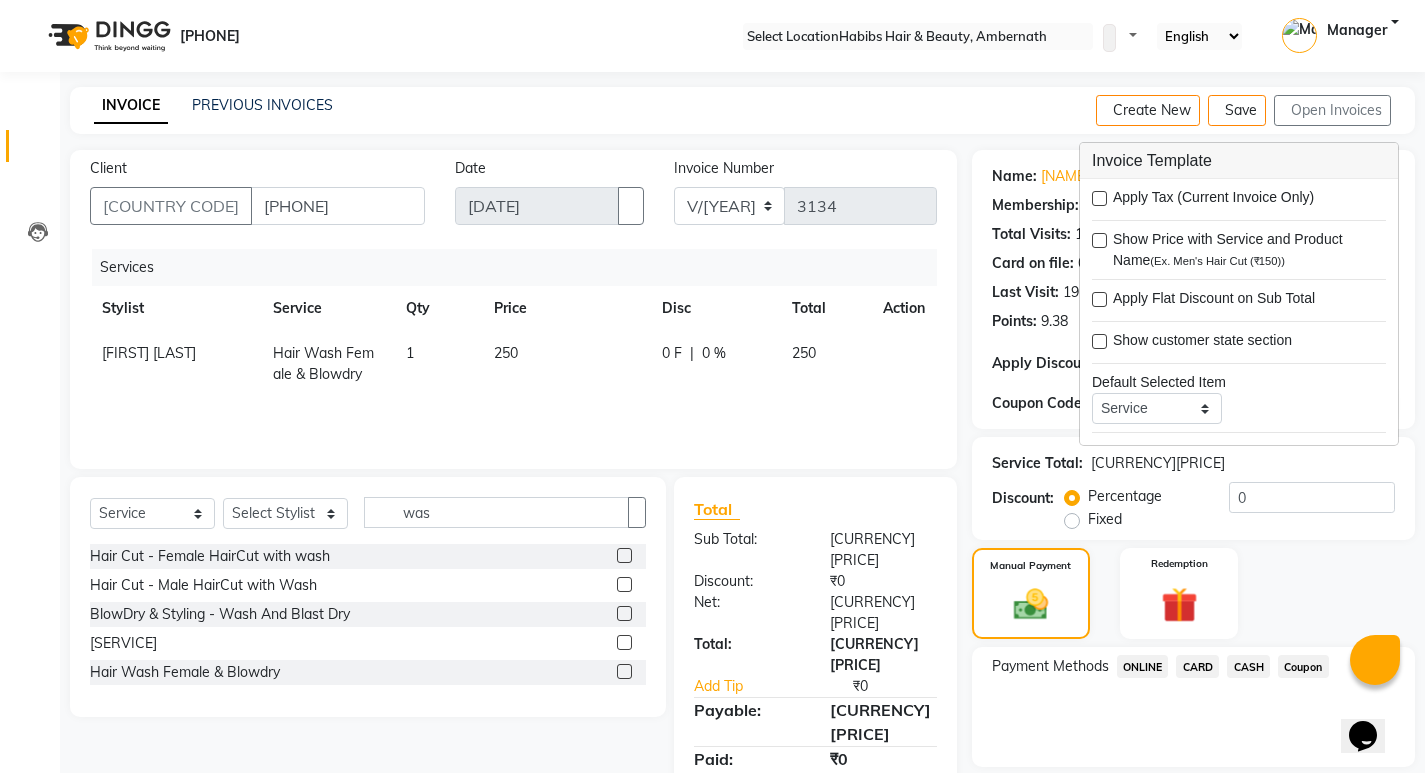 click on "ONLINE" at bounding box center (1143, 666) 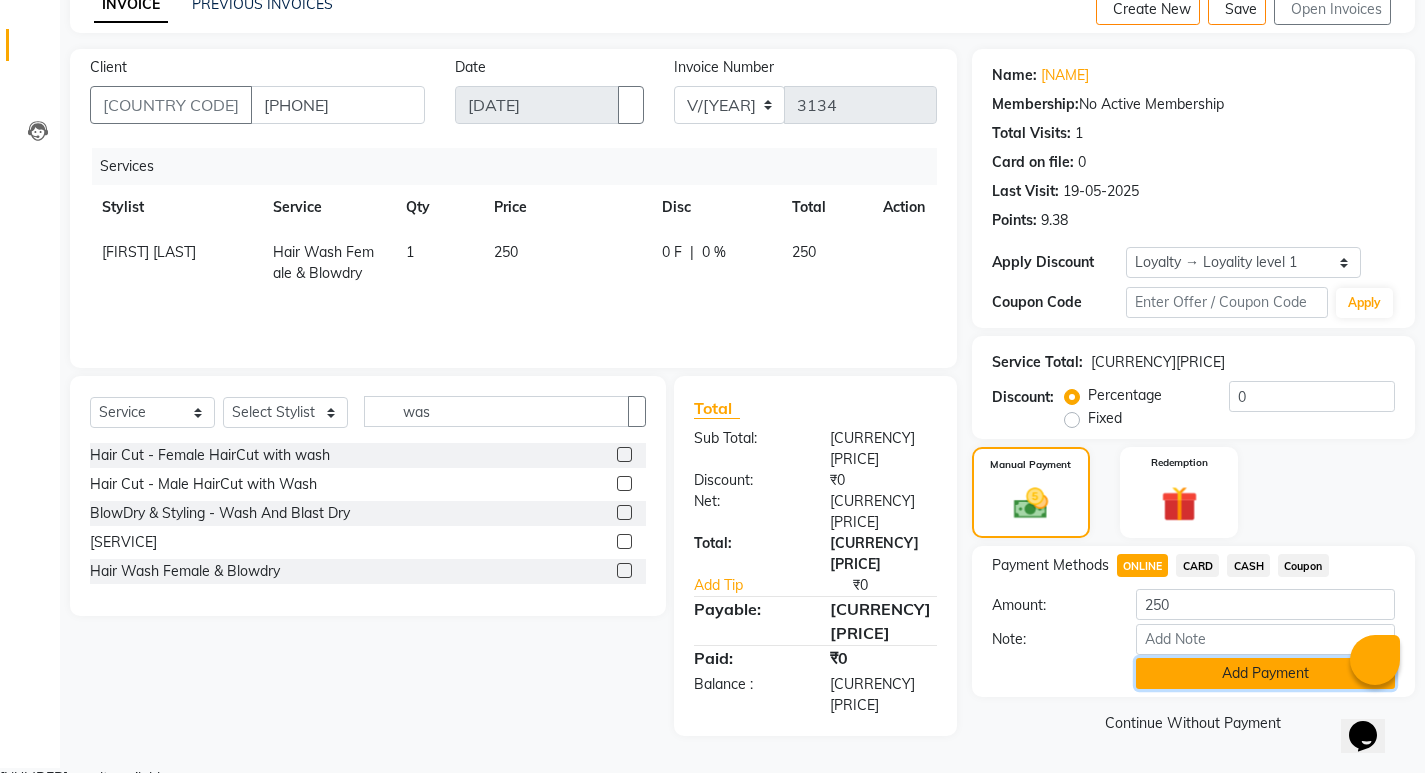 click on "Add Payment" at bounding box center [1265, 673] 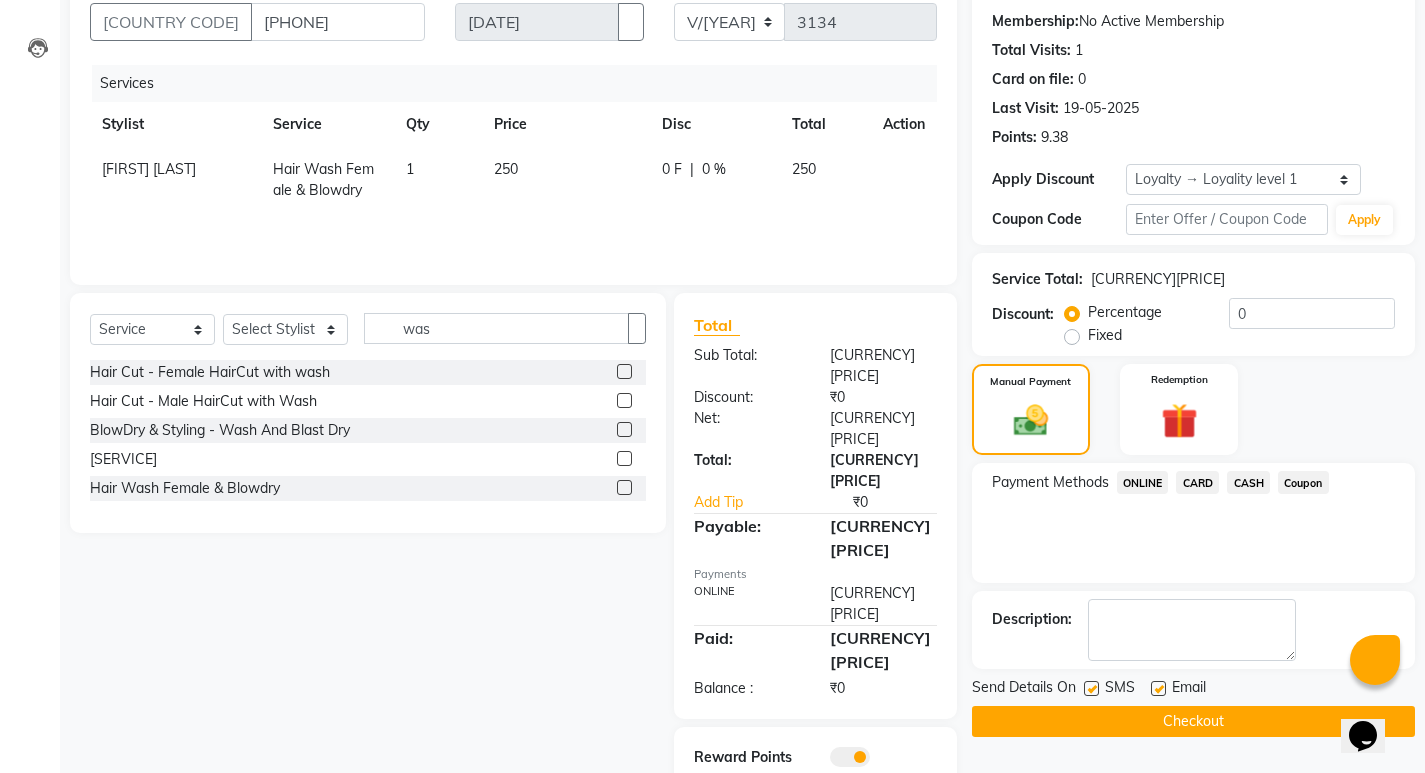 scroll, scrollTop: 185, scrollLeft: 0, axis: vertical 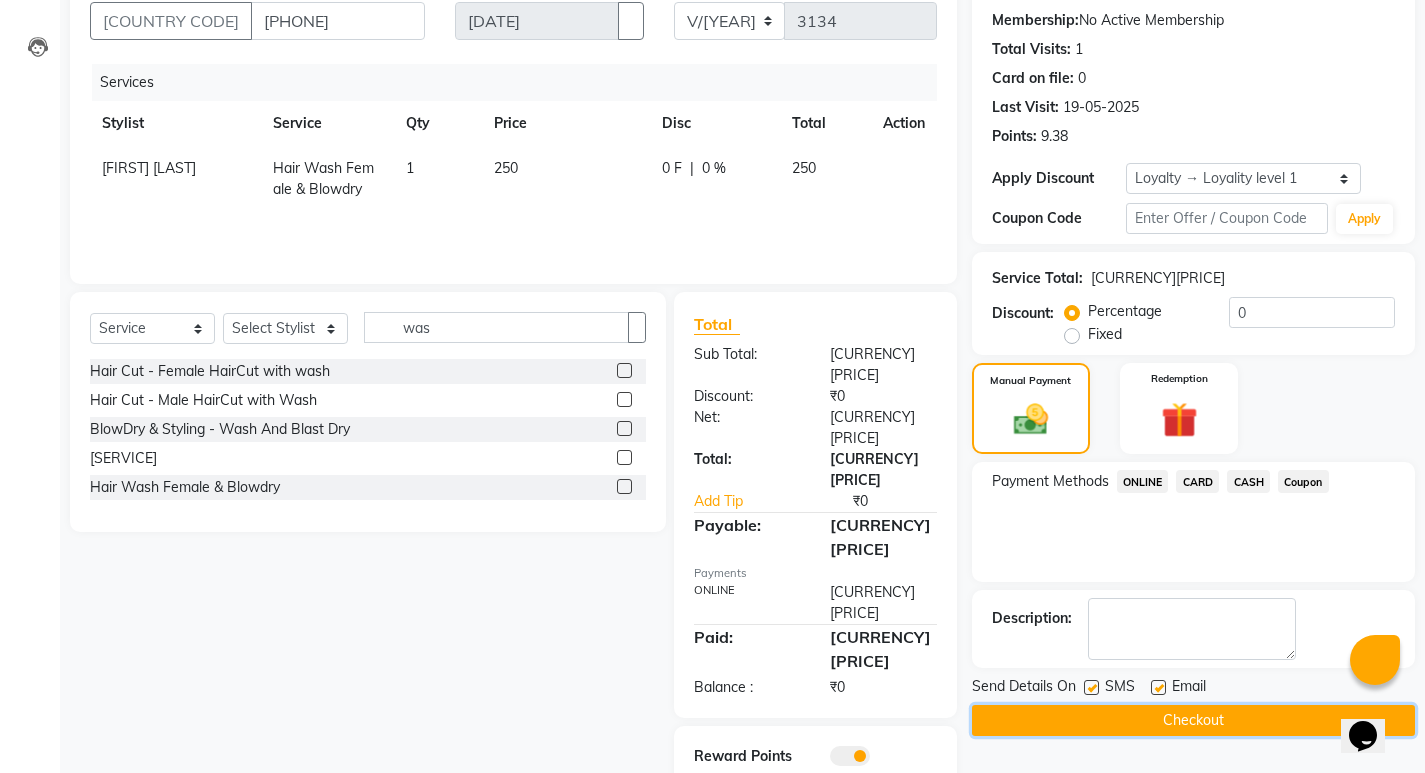click on "Checkout" at bounding box center [1193, 720] 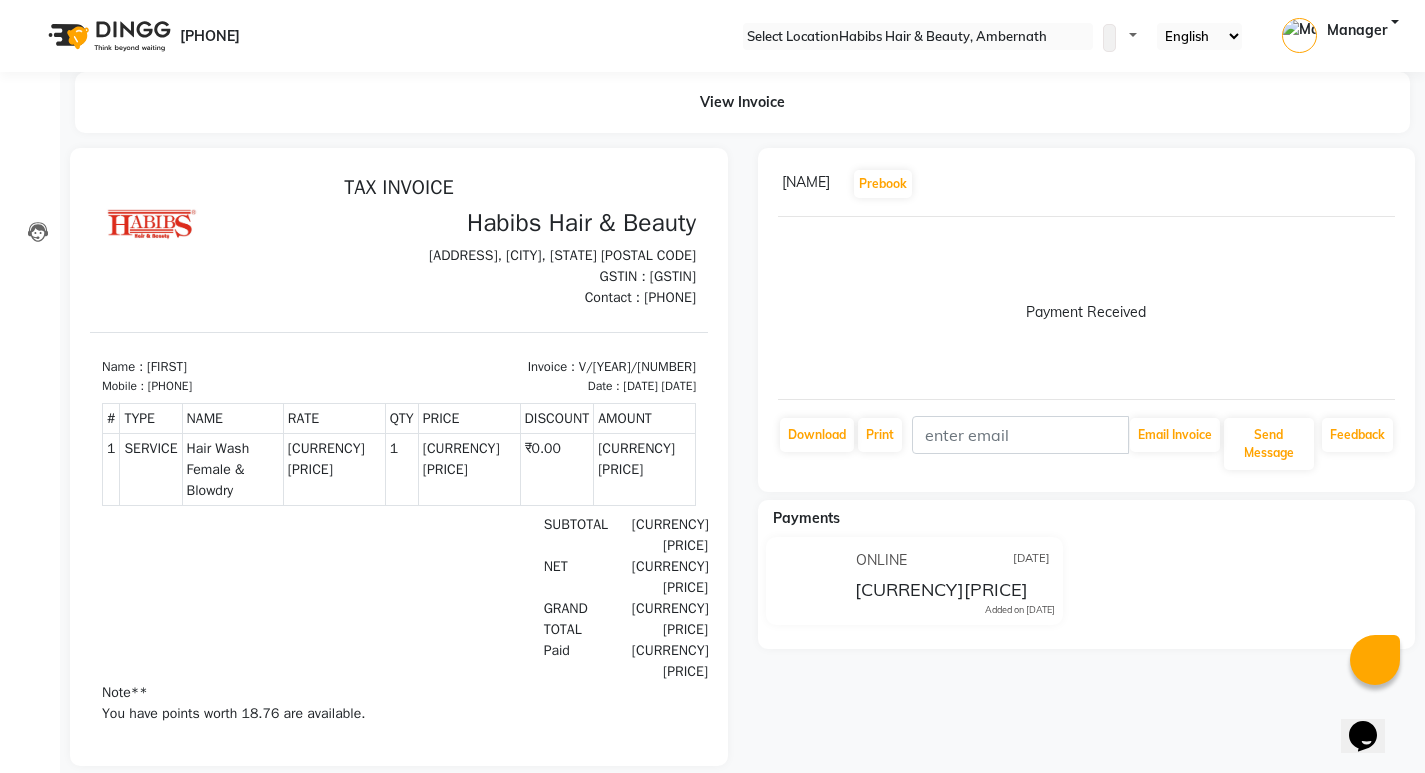 scroll, scrollTop: 0, scrollLeft: 0, axis: both 